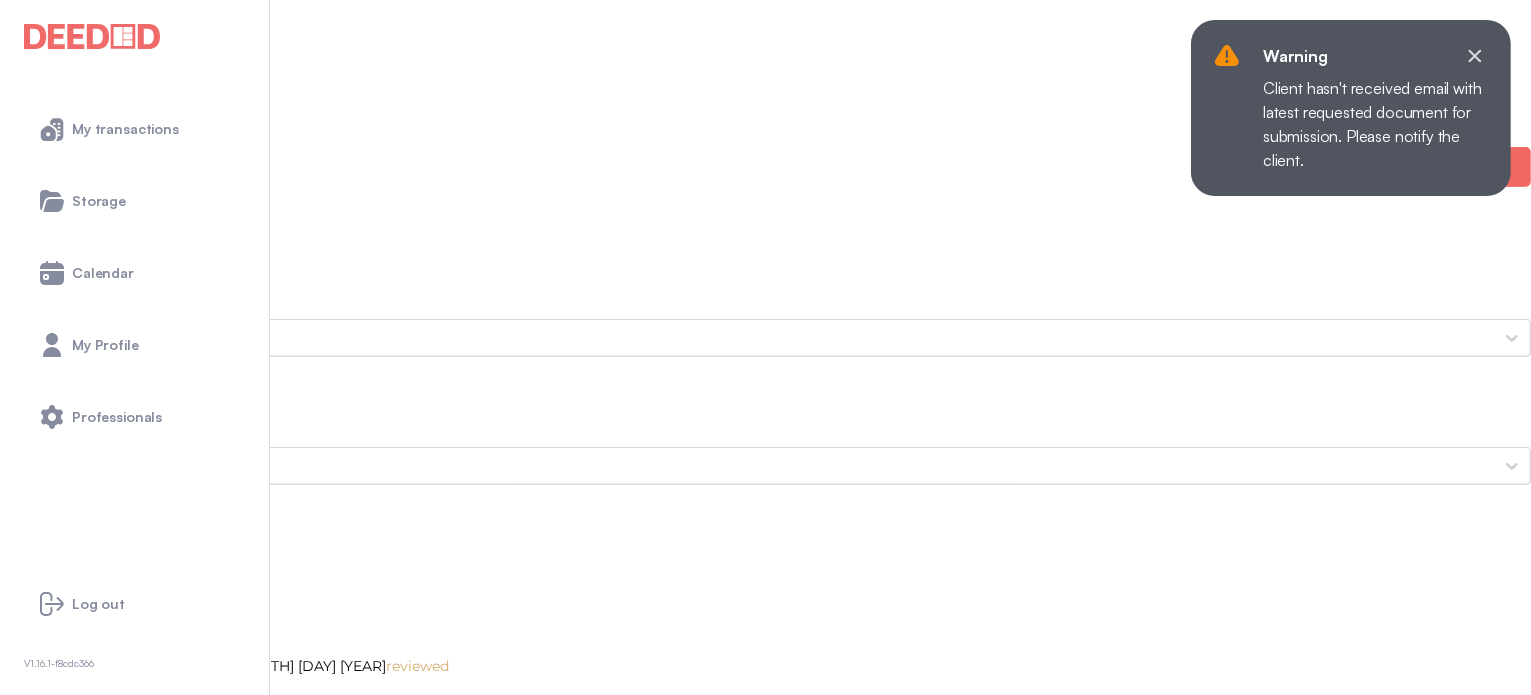 scroll, scrollTop: 1700, scrollLeft: 0, axis: vertical 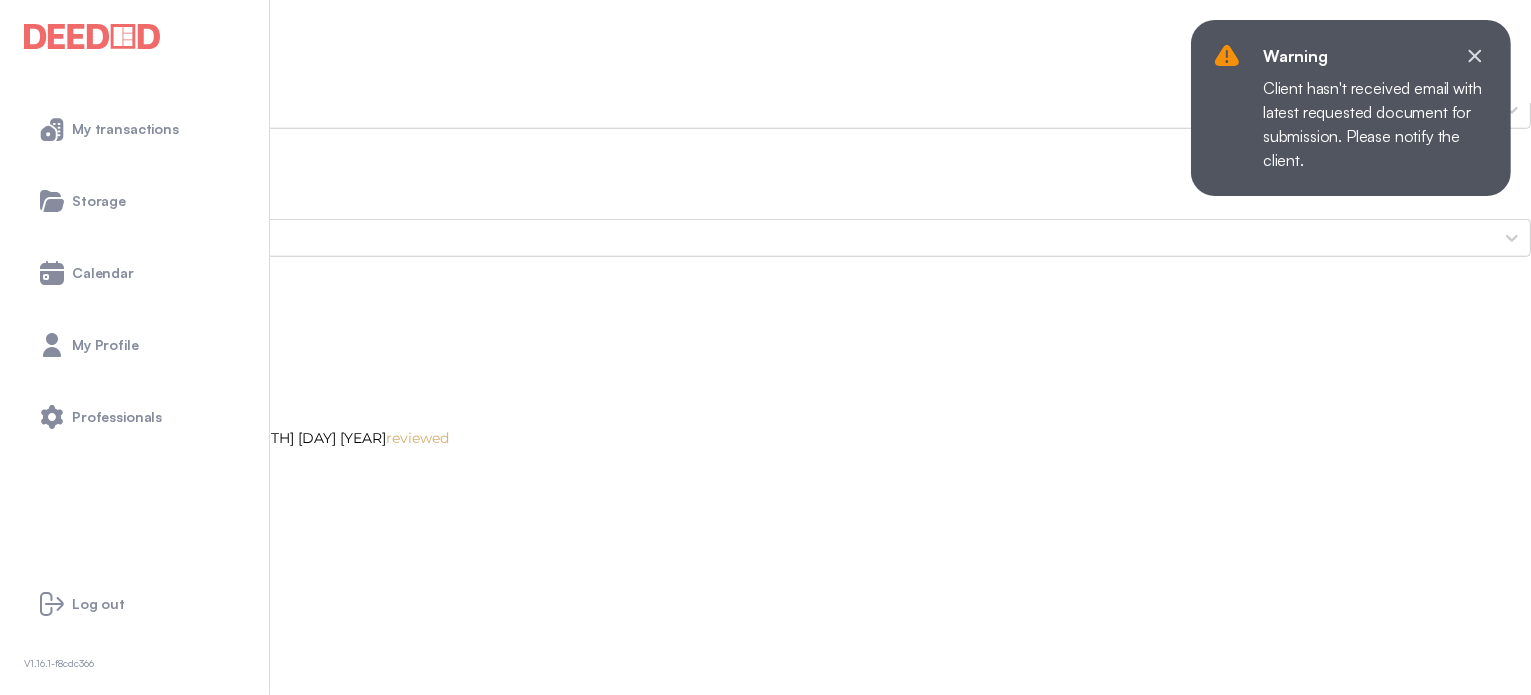 click on "Current Mortgage Statement(s) and Lines of Credit Statement(s)" at bounding box center [765, 798] 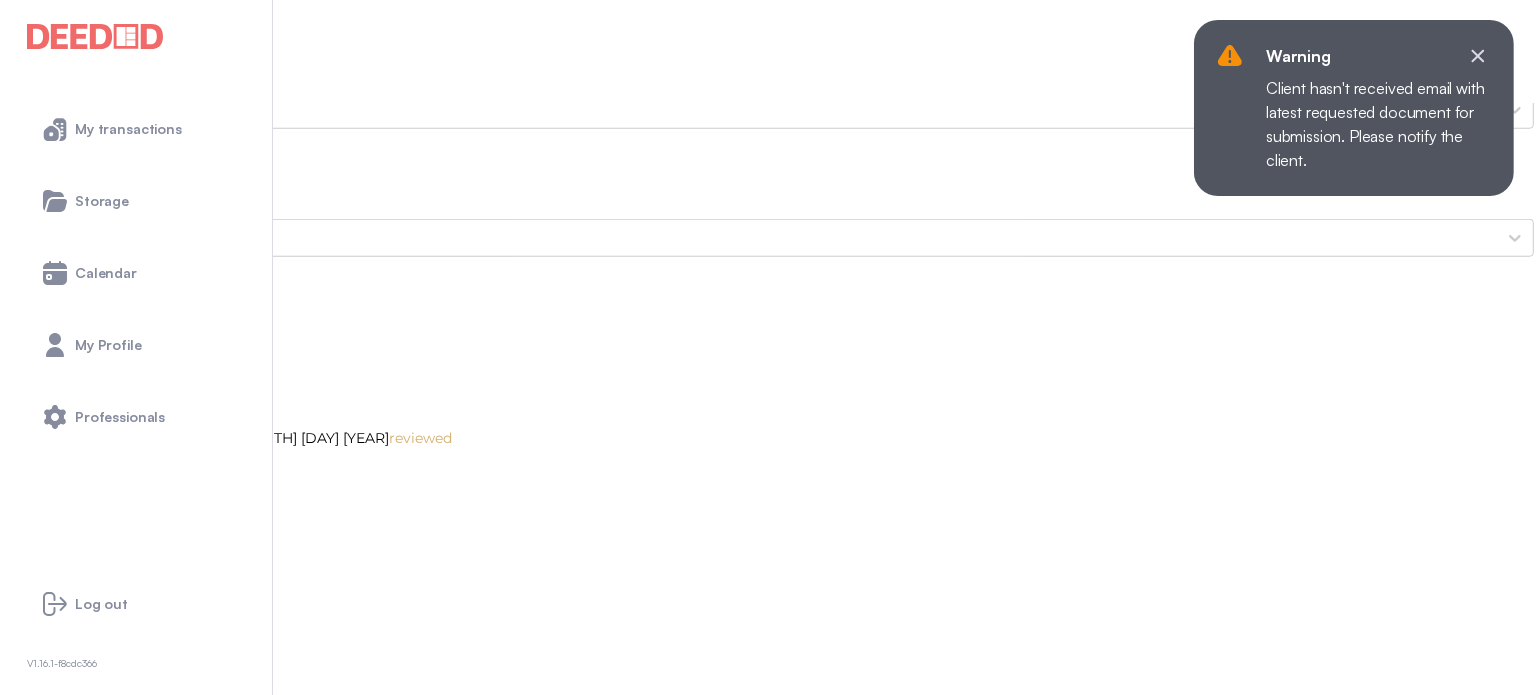 scroll, scrollTop: 0, scrollLeft: 0, axis: both 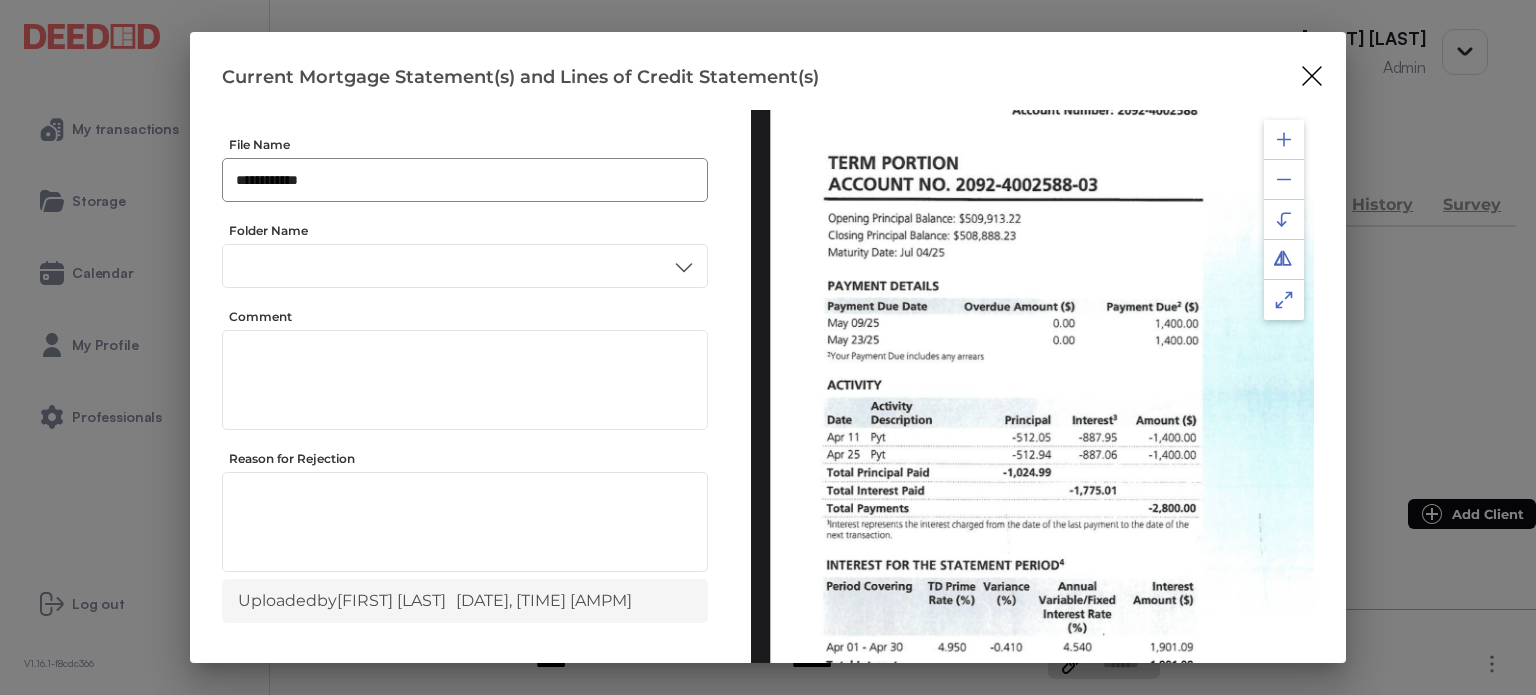 click on "**********" at bounding box center [465, 180] 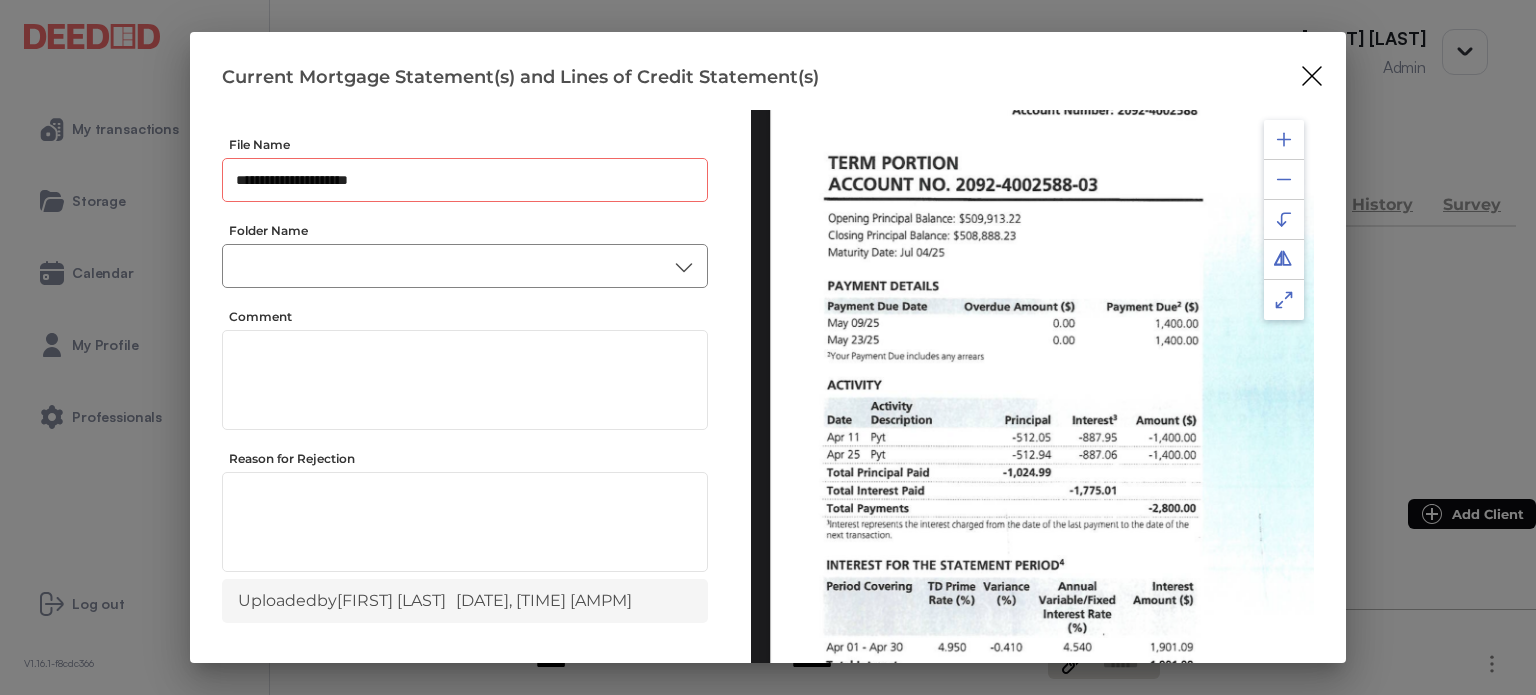type on "**********" 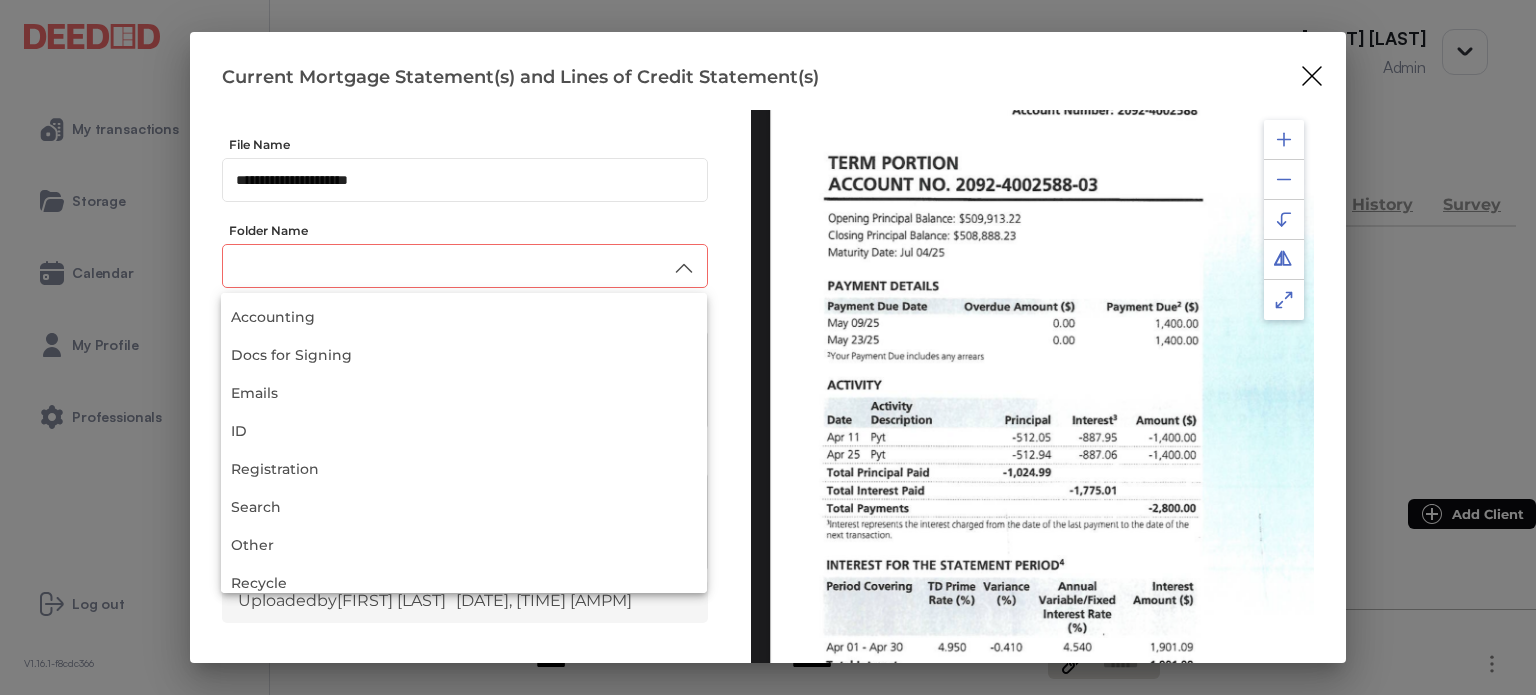 click at bounding box center (465, 266) 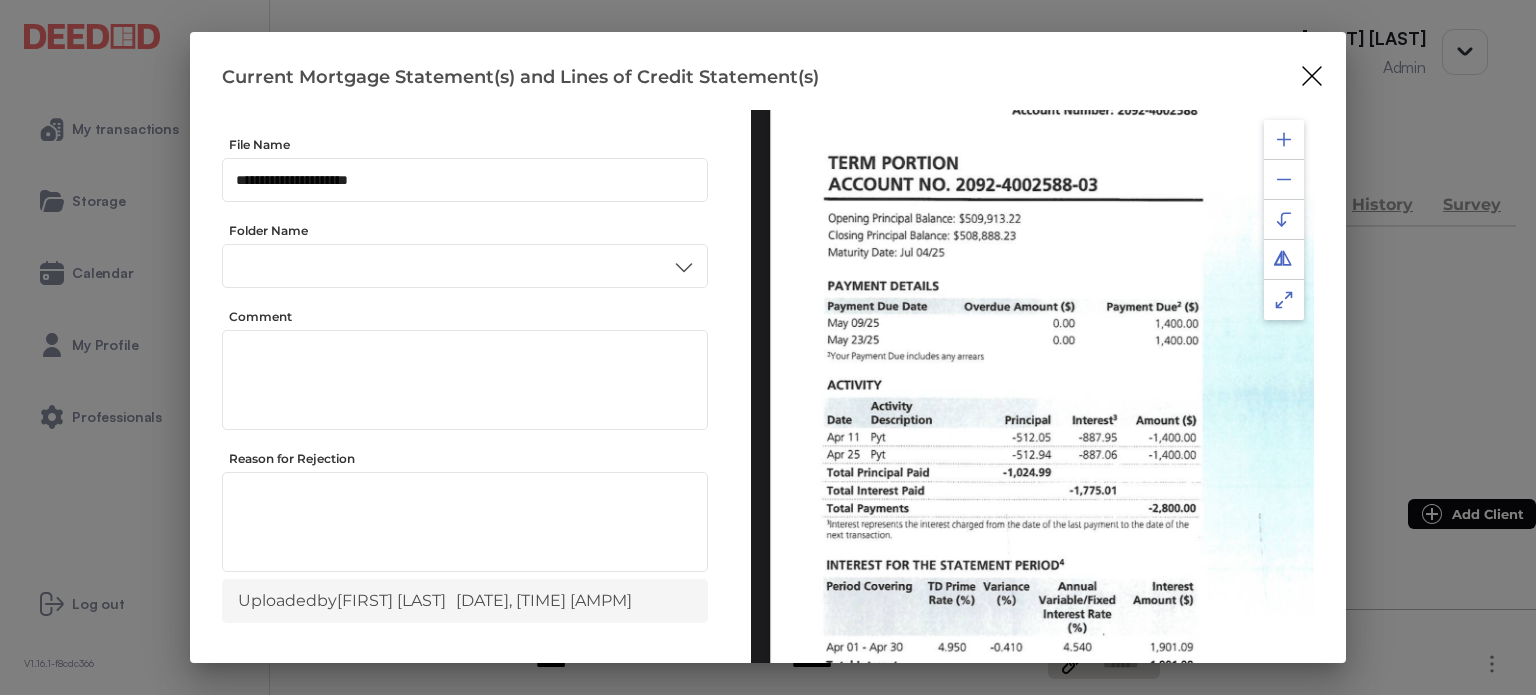 click on "Other" at bounding box center [464, 500] 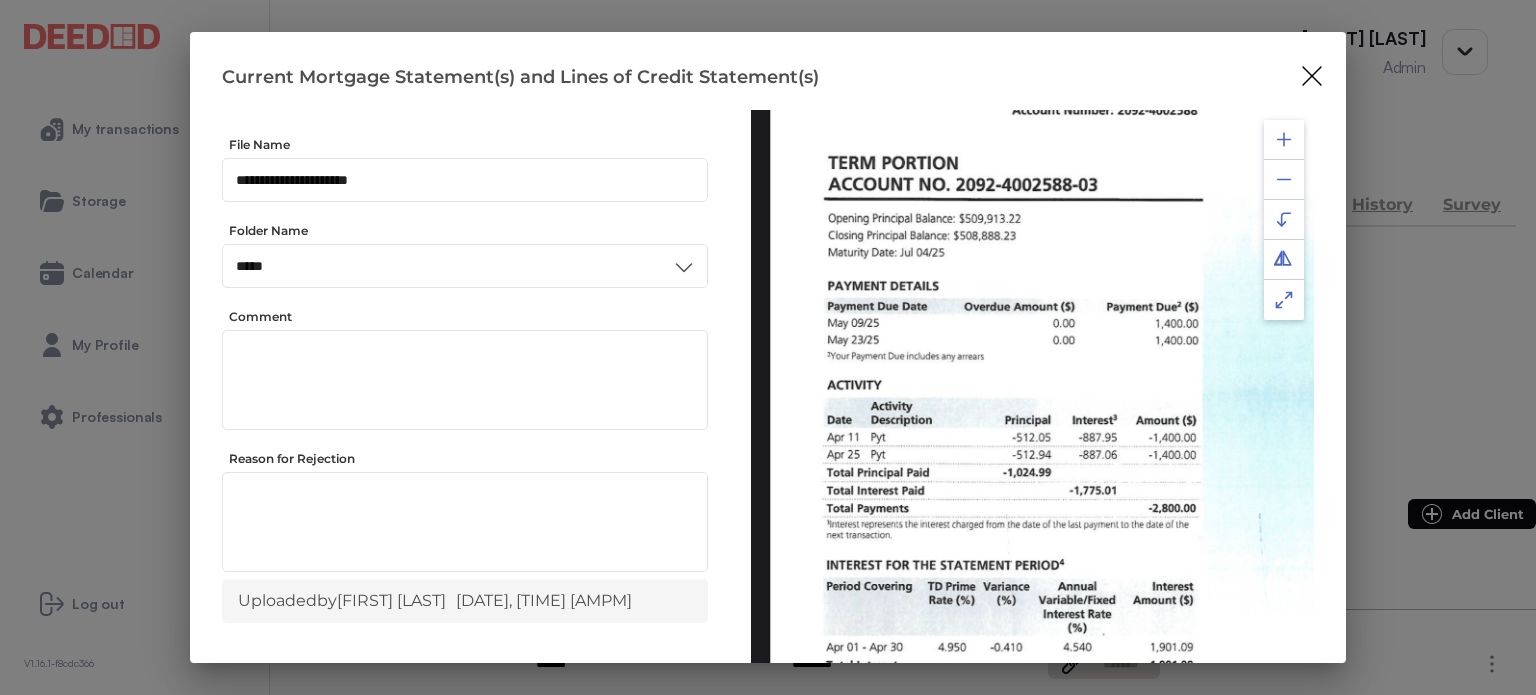 scroll, scrollTop: 156, scrollLeft: 0, axis: vertical 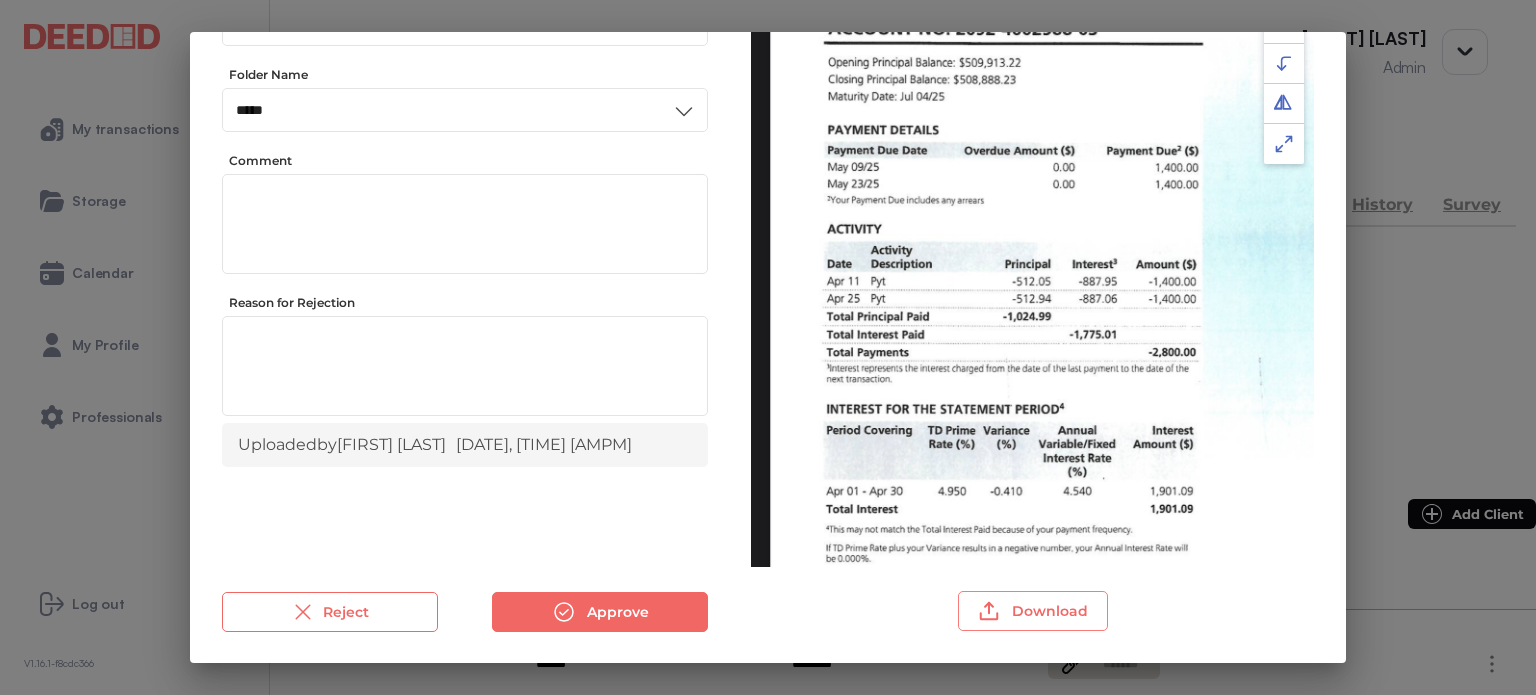click on "Download" at bounding box center (1033, 611) 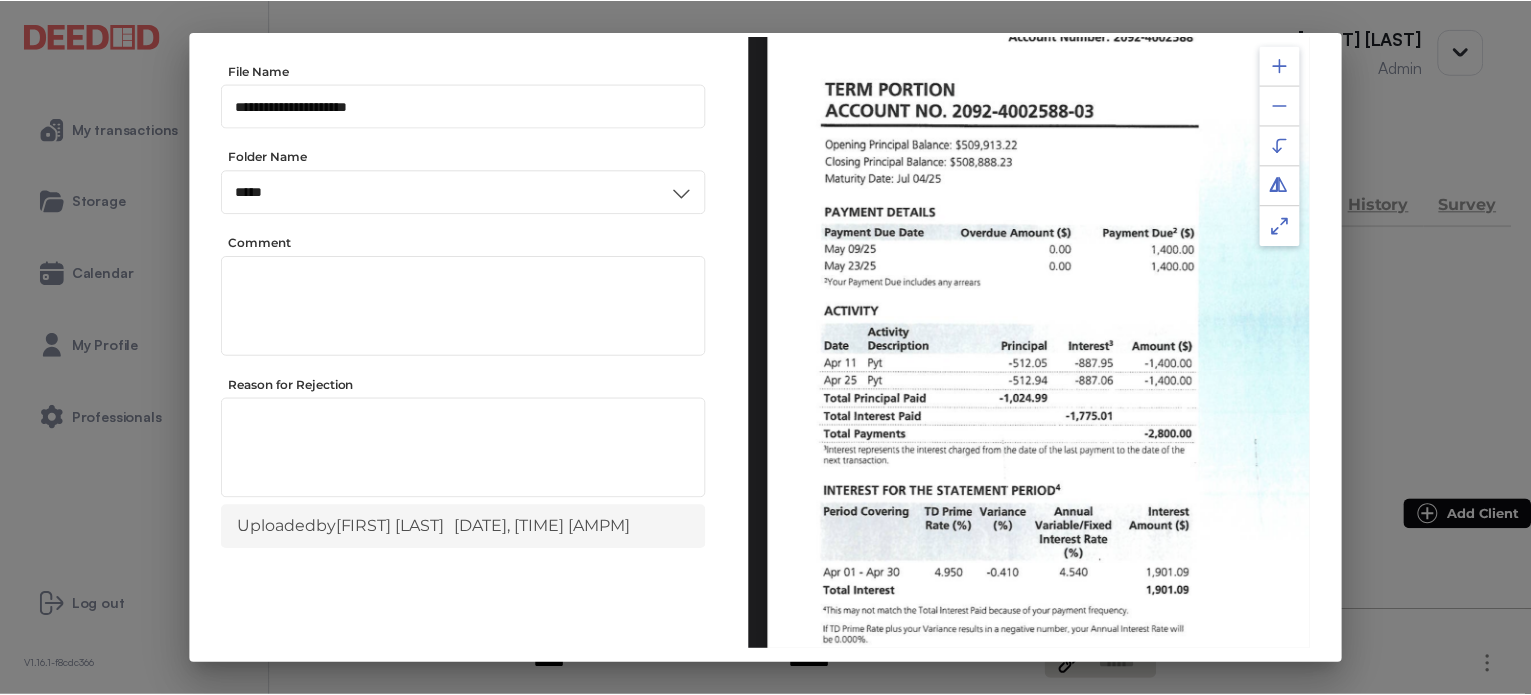 scroll, scrollTop: 156, scrollLeft: 0, axis: vertical 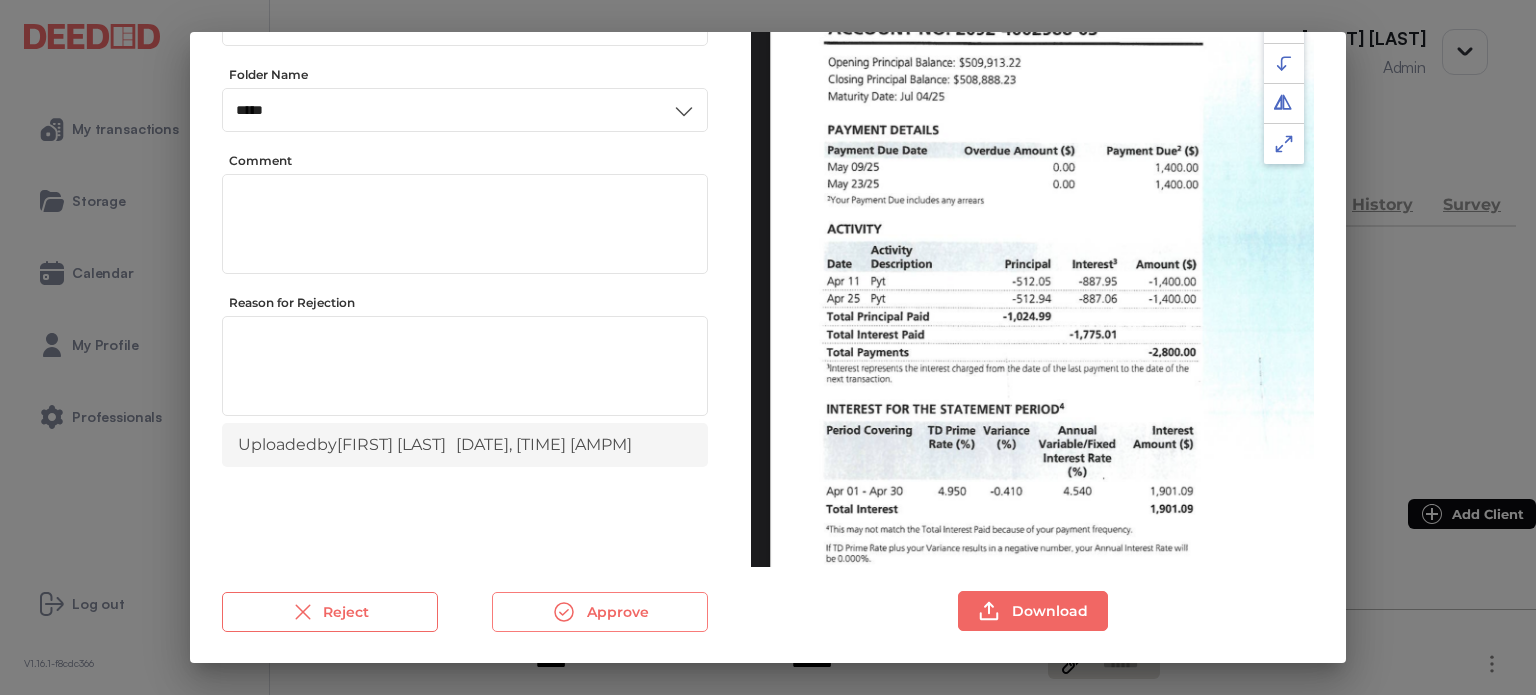 click on "Approve" at bounding box center [600, 612] 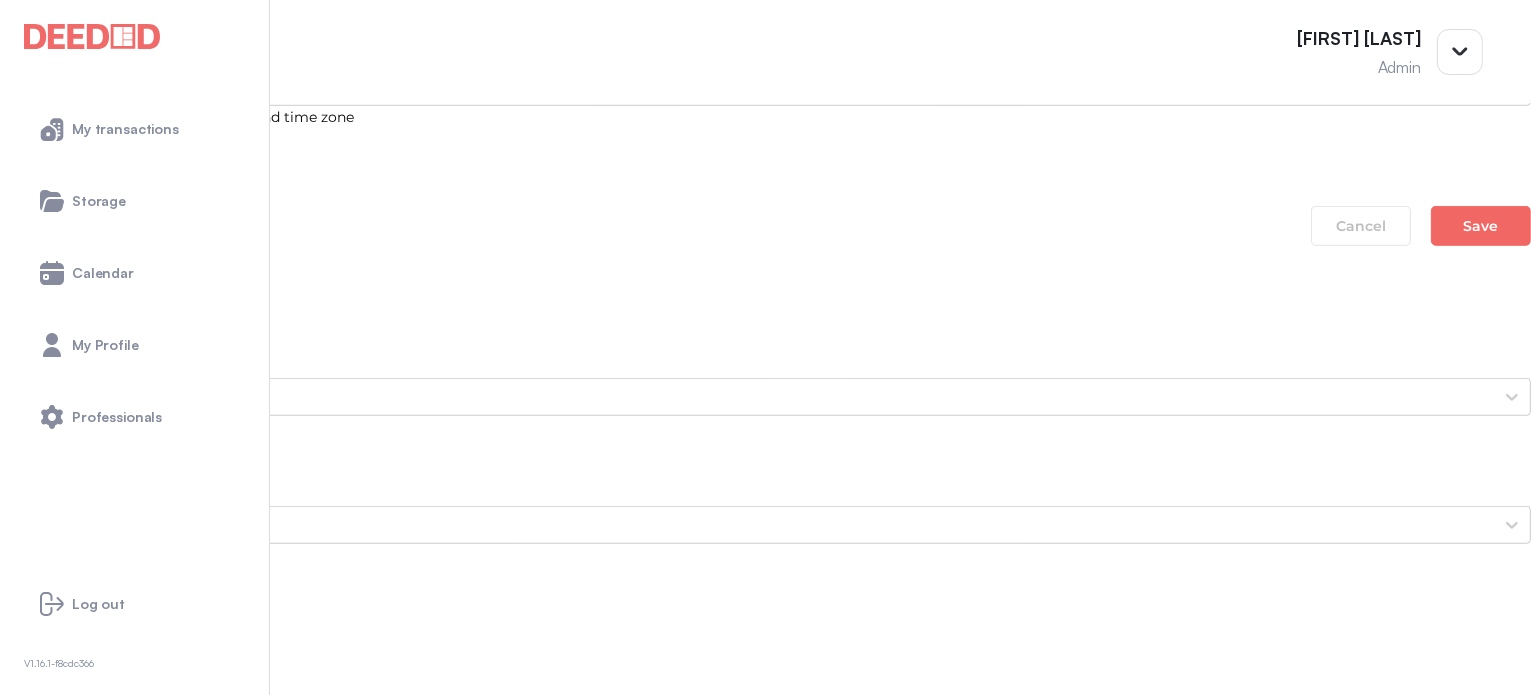 scroll, scrollTop: 1500, scrollLeft: 0, axis: vertical 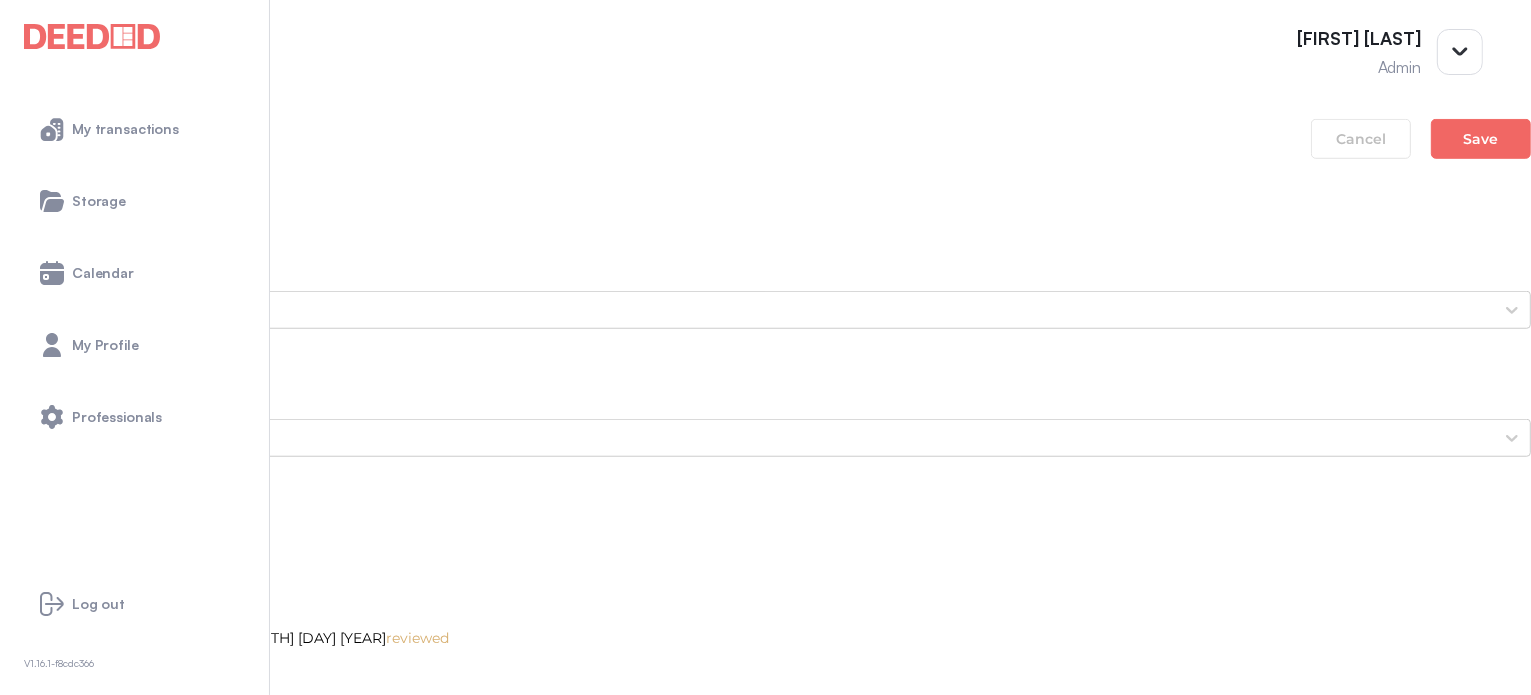 click on "Current Property Tax Bill" at bounding box center (765, 1102) 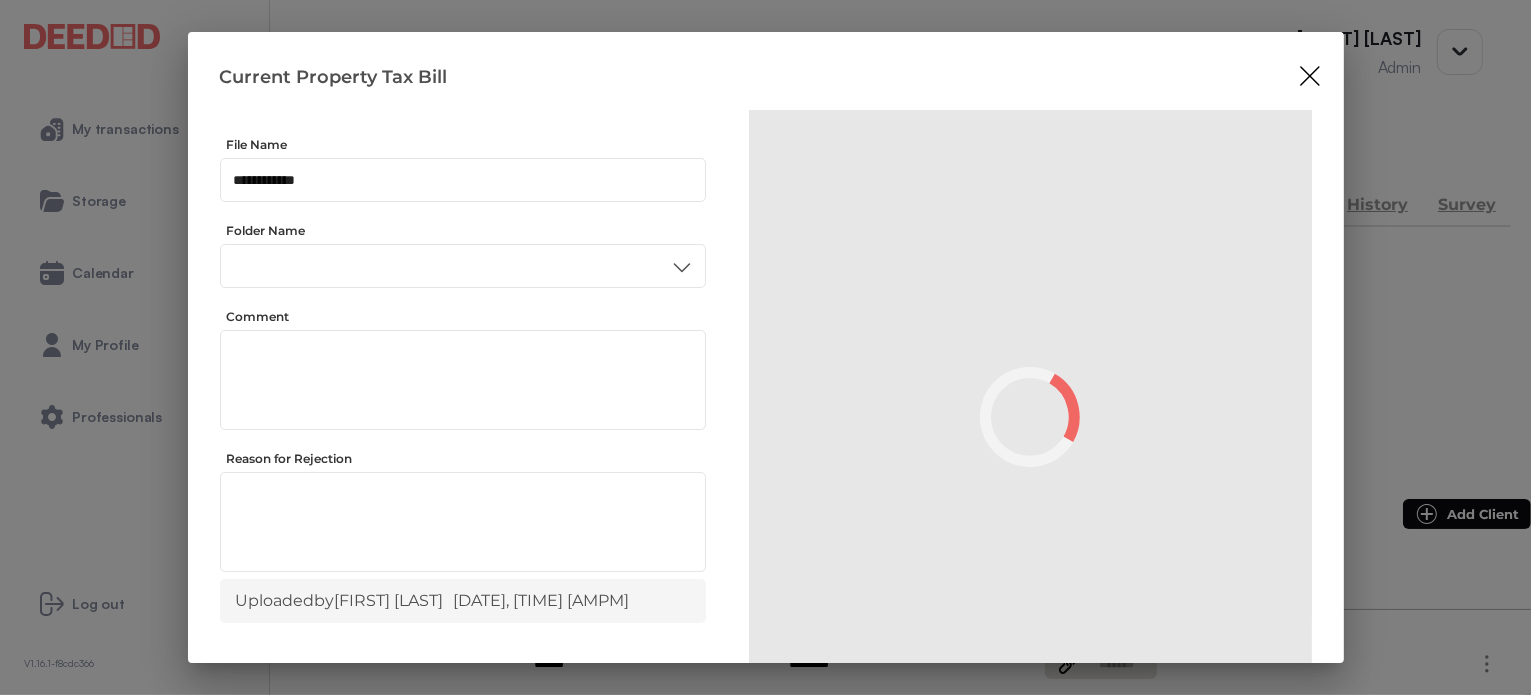 scroll, scrollTop: 0, scrollLeft: 0, axis: both 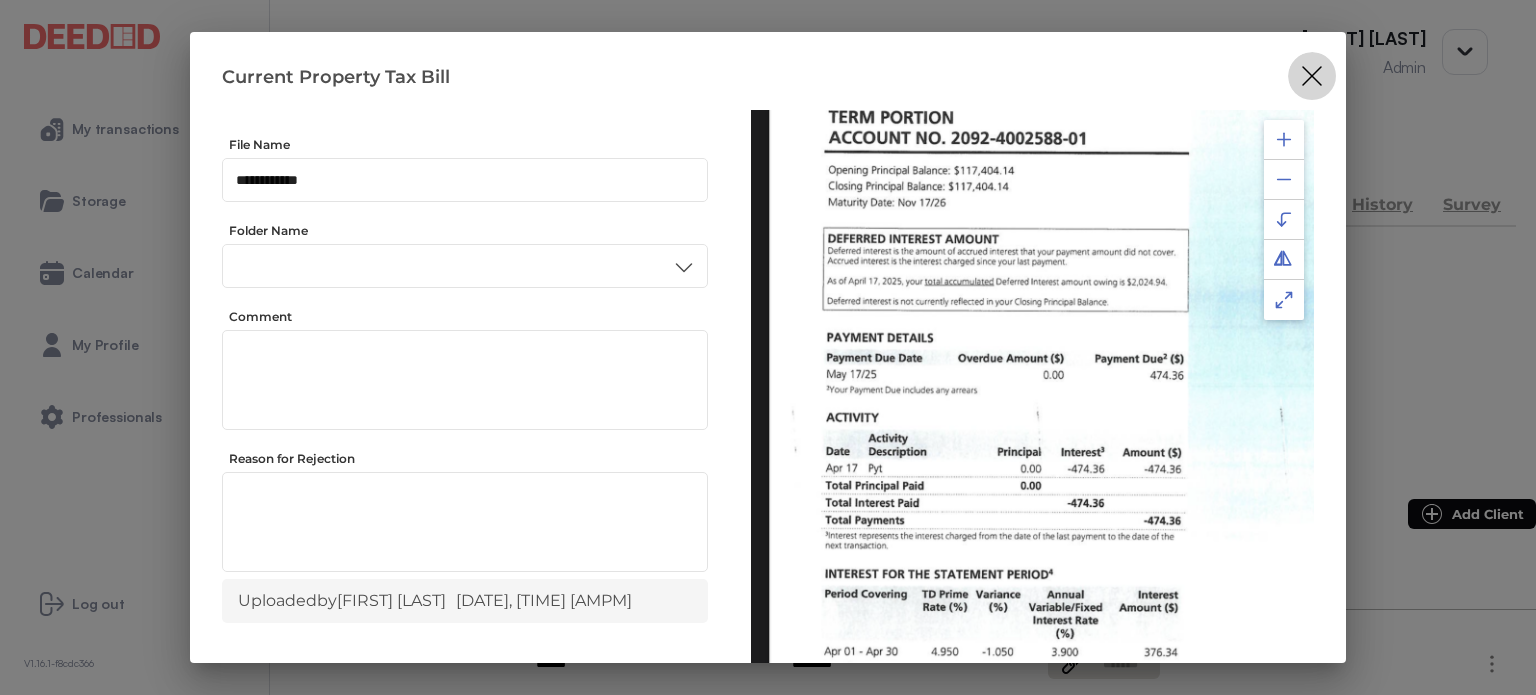 click at bounding box center [1312, 76] 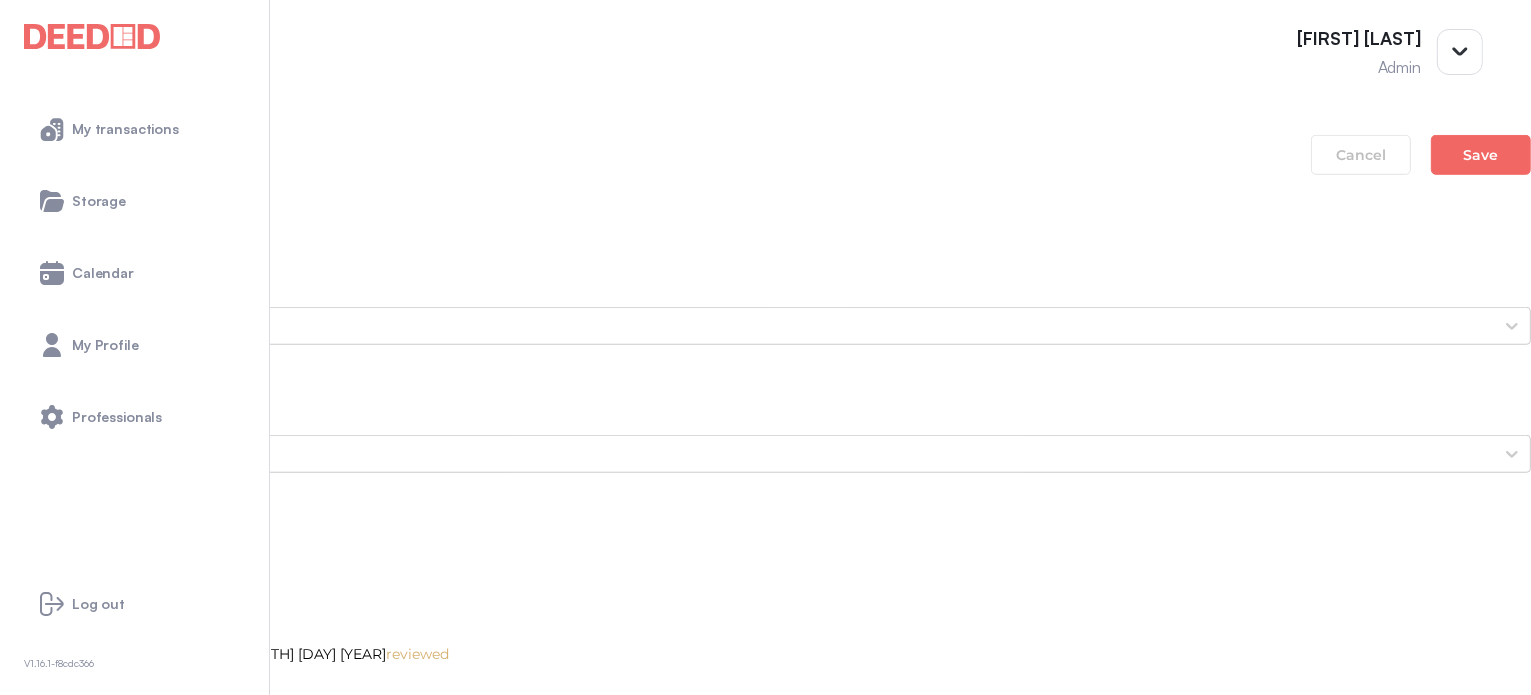 scroll, scrollTop: 1500, scrollLeft: 0, axis: vertical 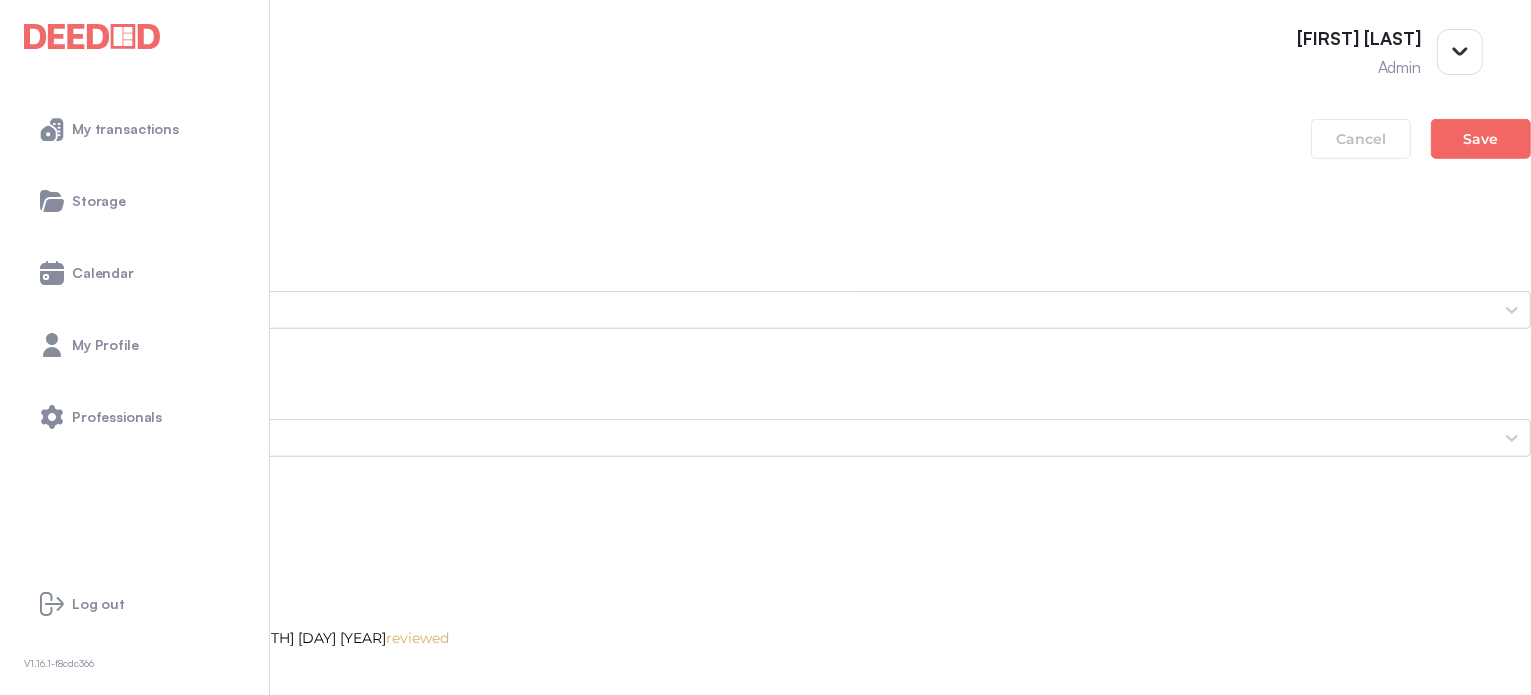 click on "Jordan's Photo ID (Back Side)" at bounding box center [765, 1102] 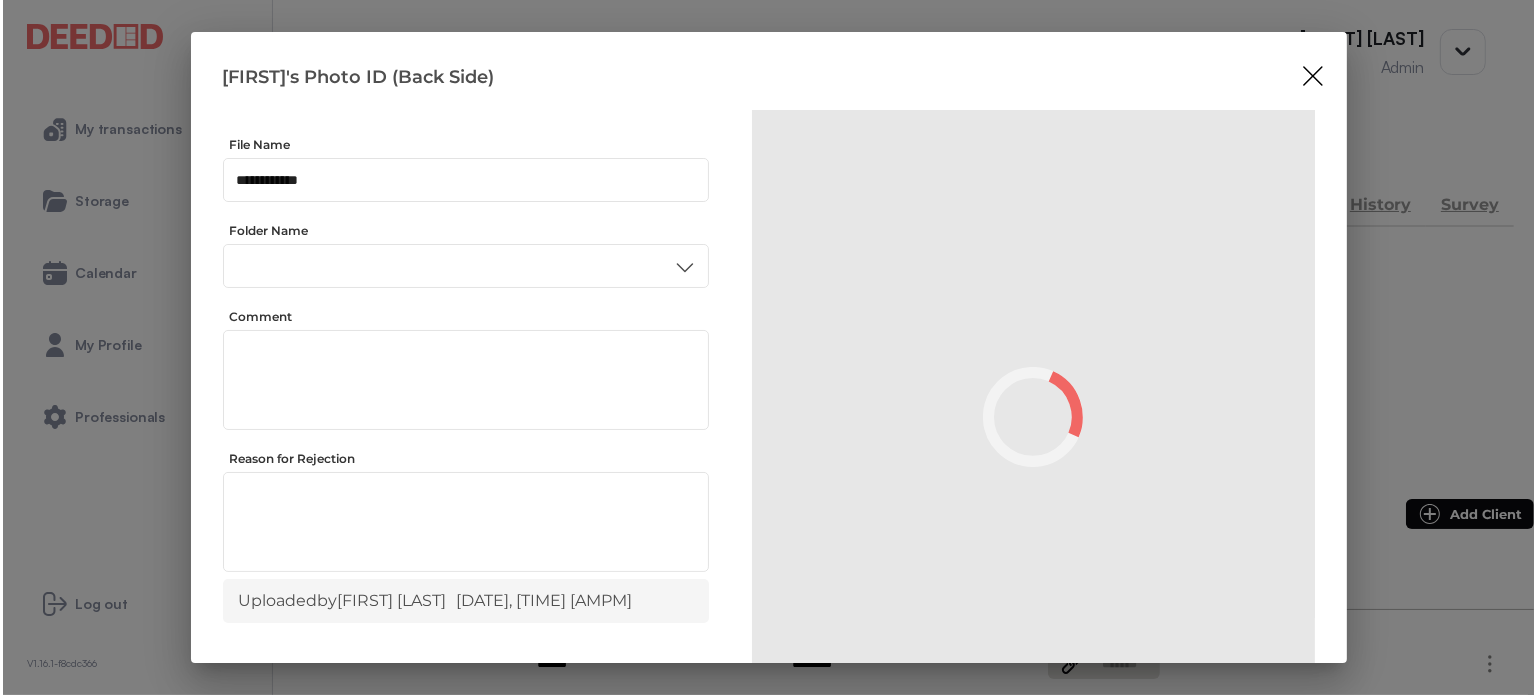 scroll, scrollTop: 0, scrollLeft: 0, axis: both 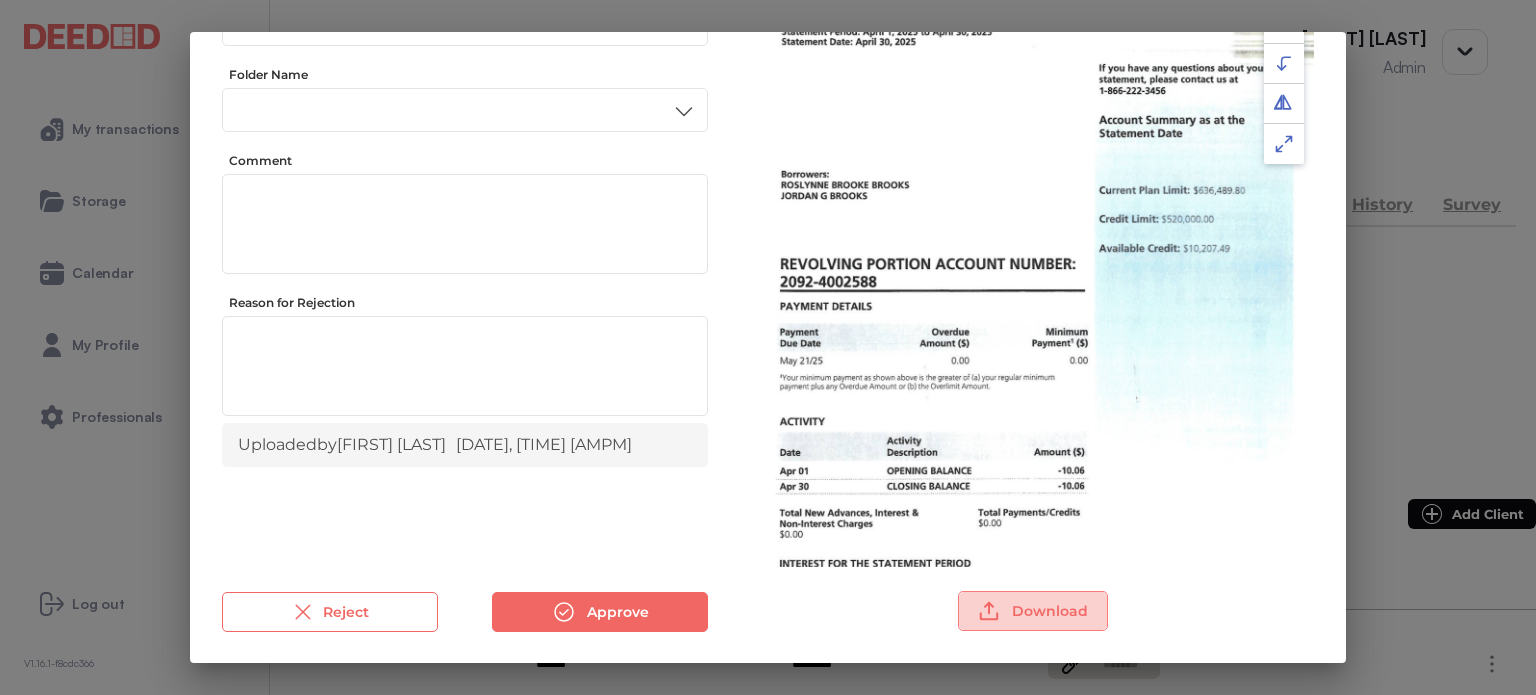 click on "Download" at bounding box center (1033, 611) 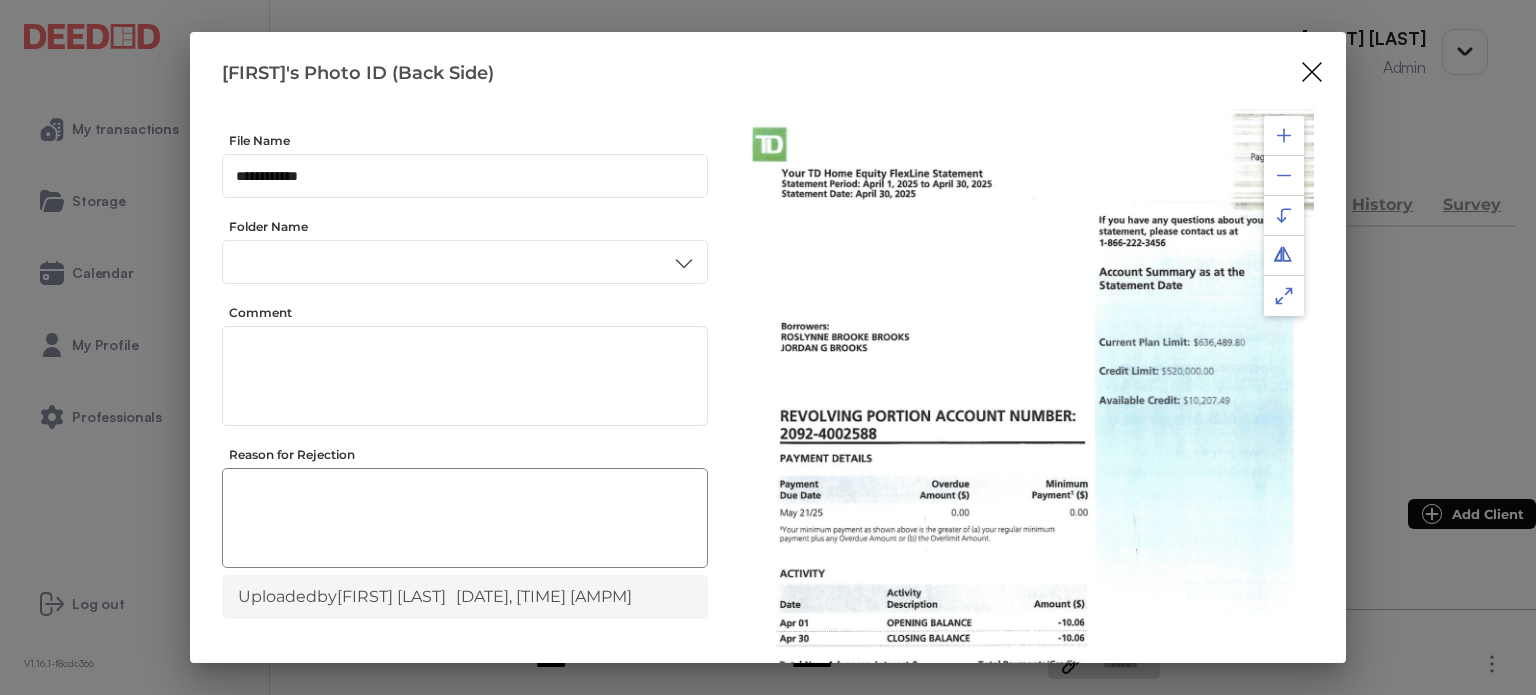 scroll, scrollTop: 0, scrollLeft: 0, axis: both 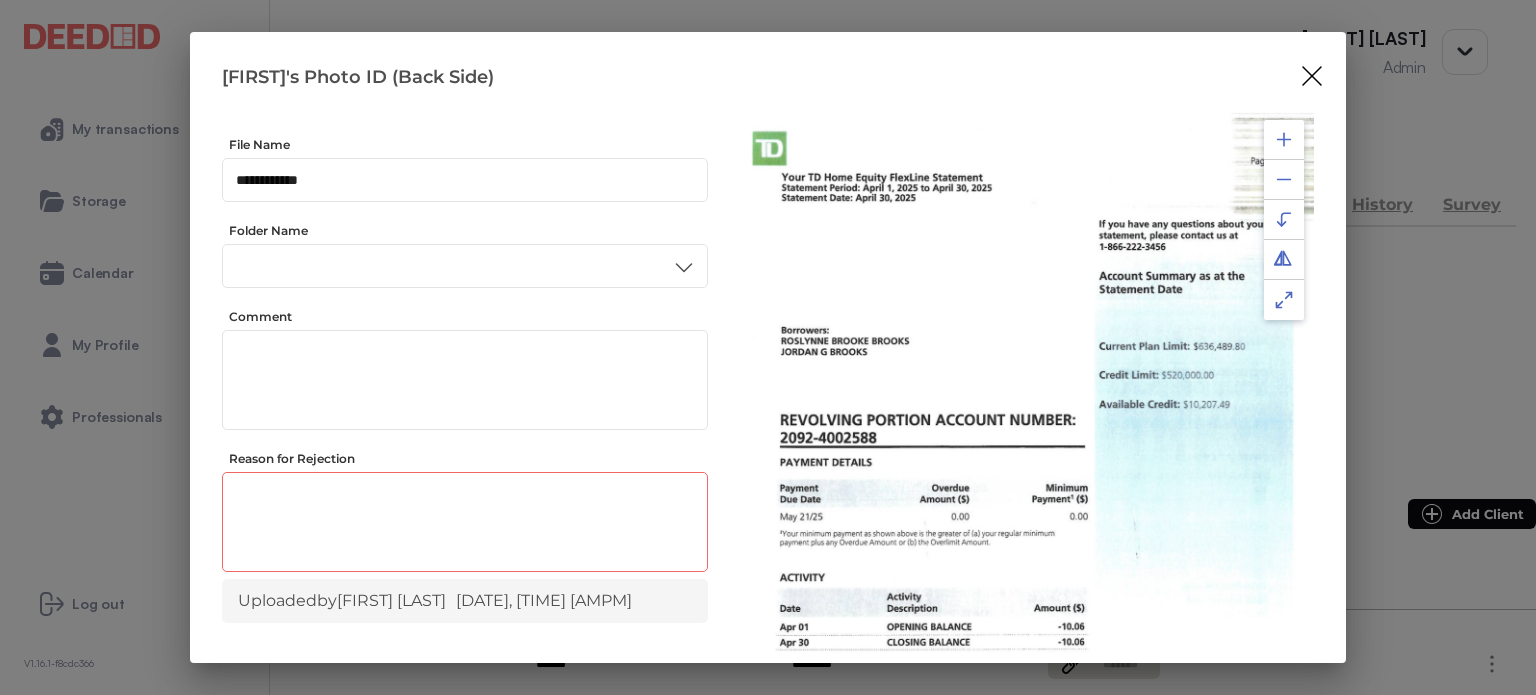 click at bounding box center [465, 525] 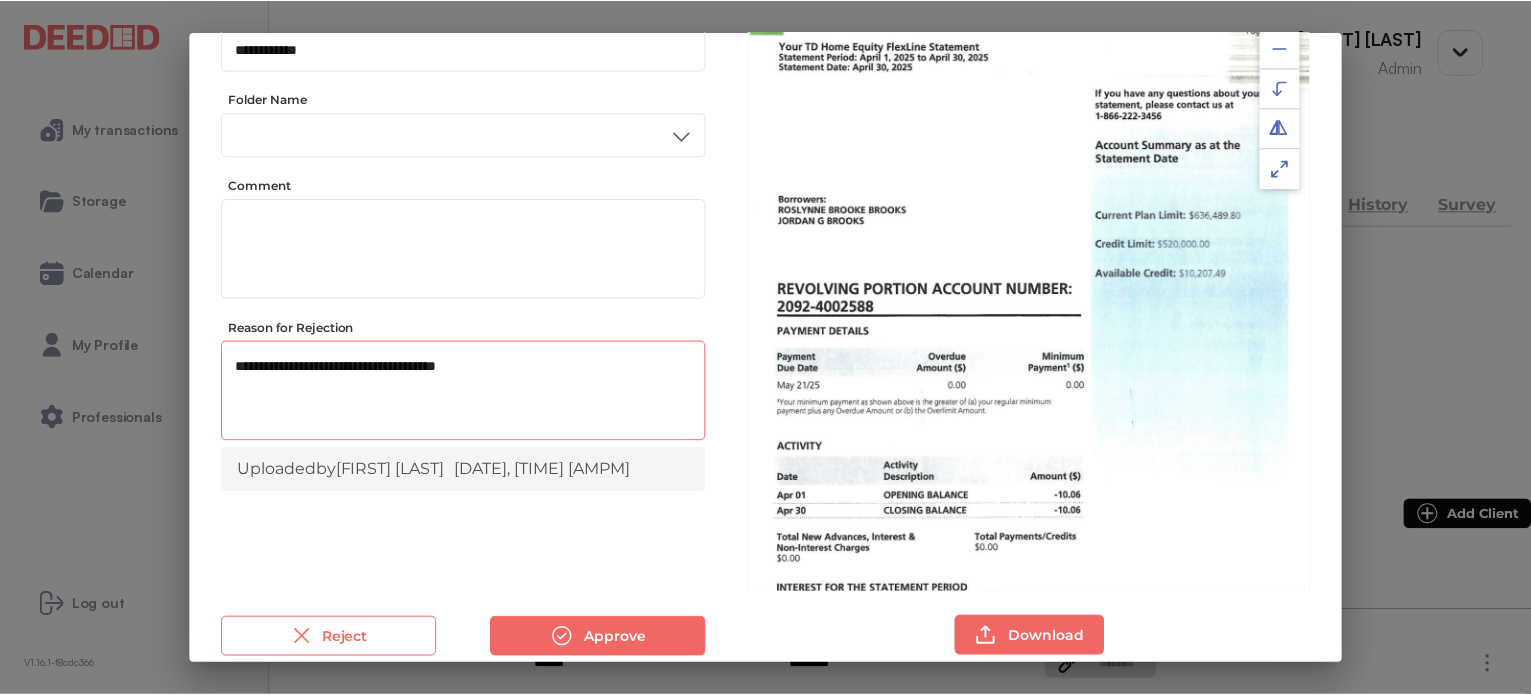 scroll, scrollTop: 156, scrollLeft: 0, axis: vertical 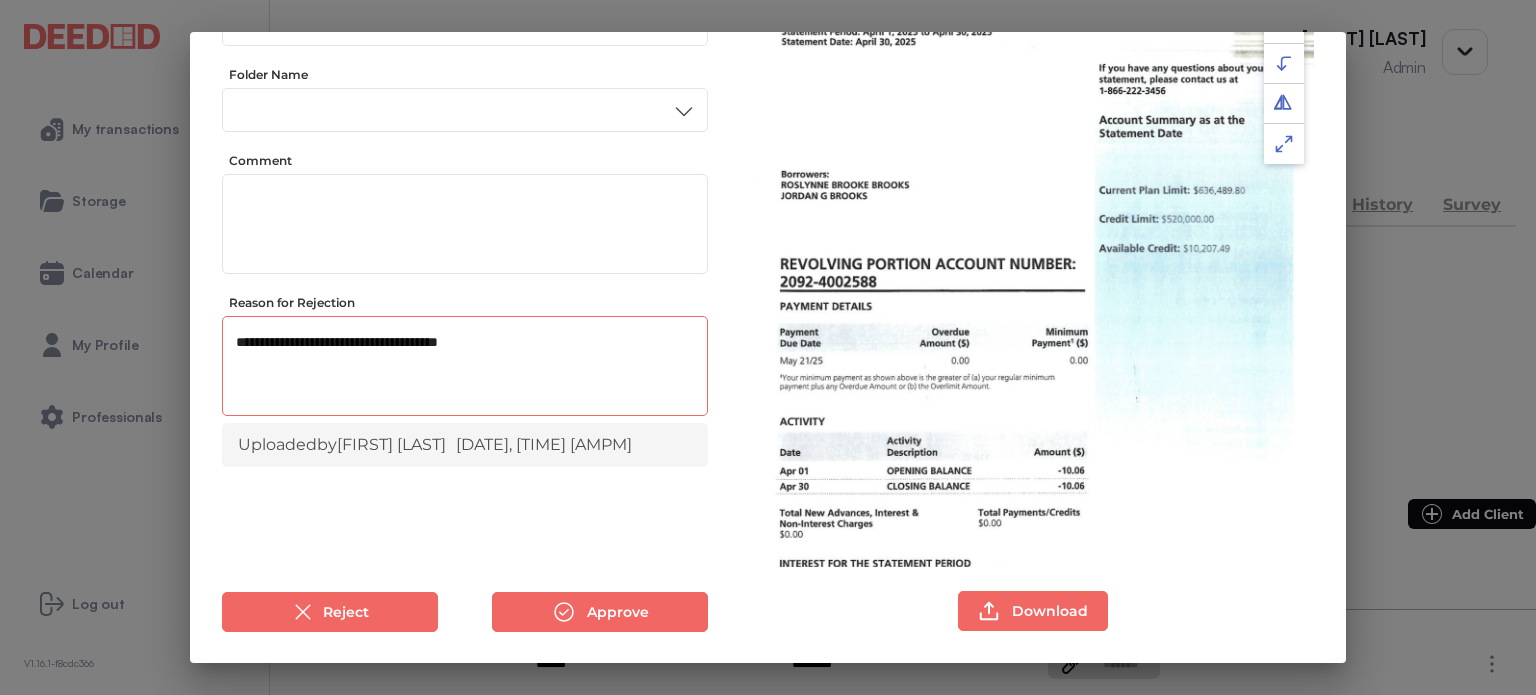 type on "**********" 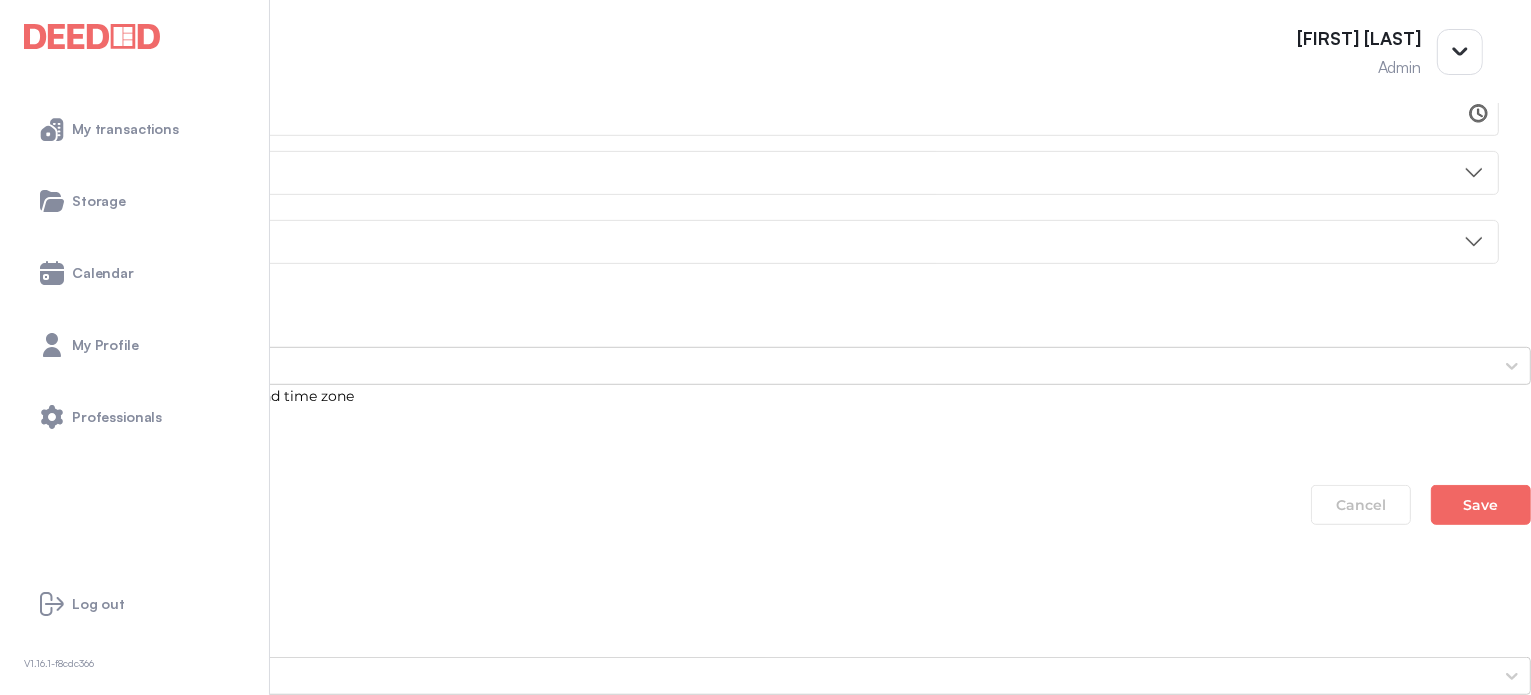 scroll, scrollTop: 1400, scrollLeft: 0, axis: vertical 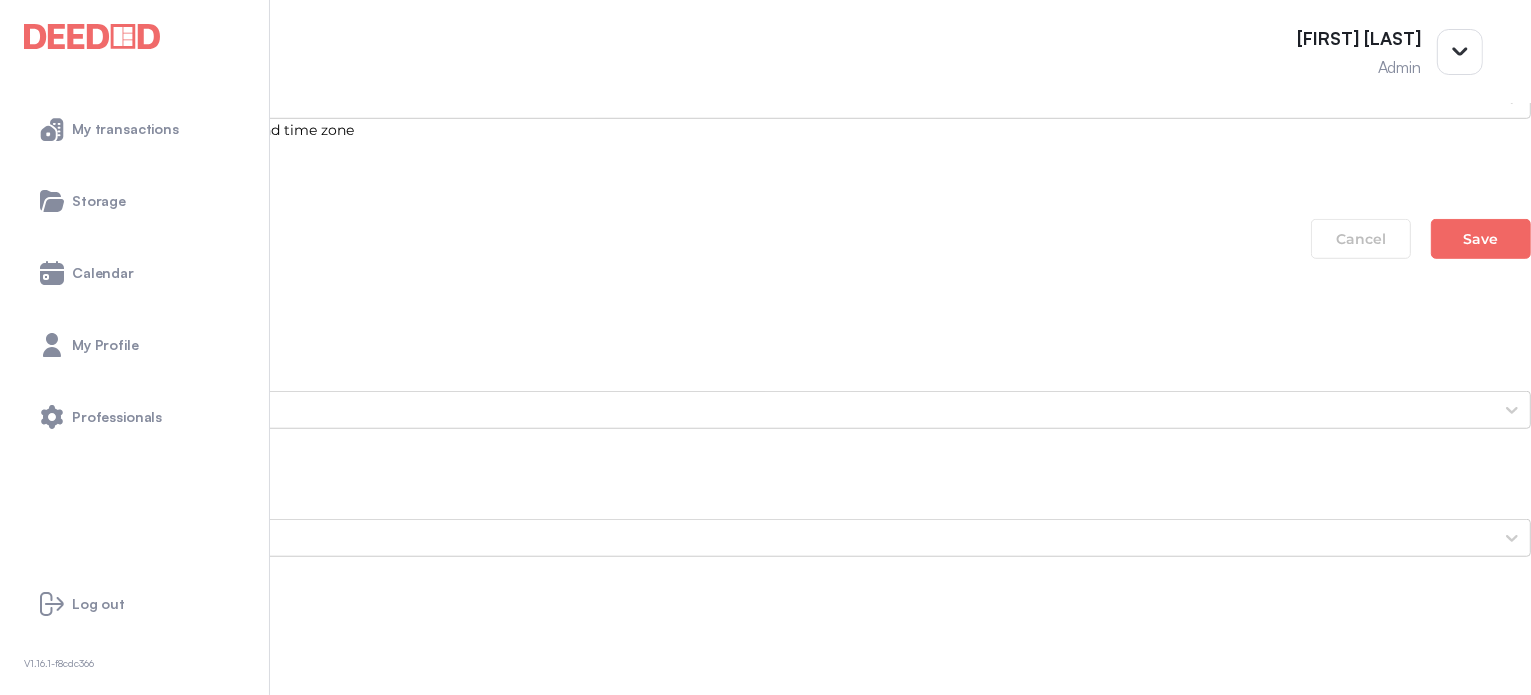 click on "Current Property Tax Bill" at bounding box center [765, 1202] 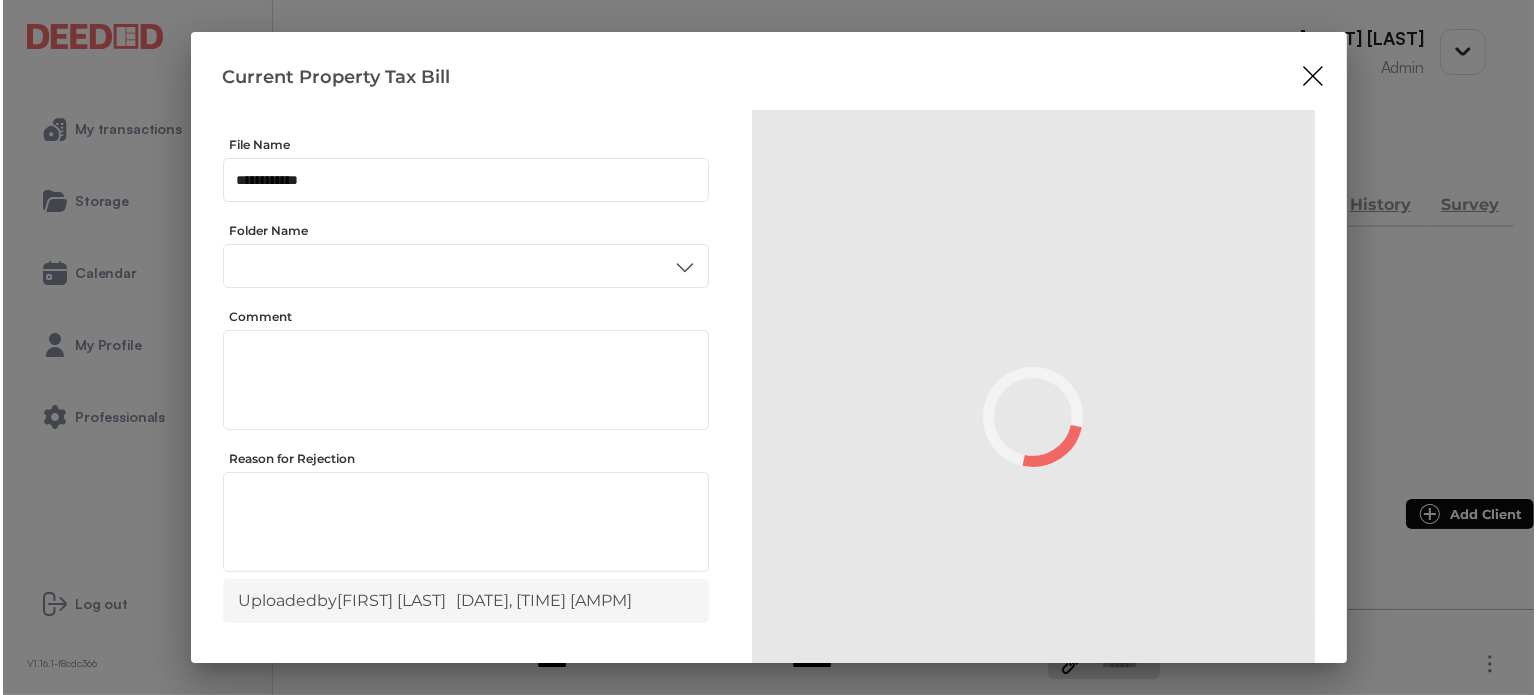 scroll, scrollTop: 0, scrollLeft: 0, axis: both 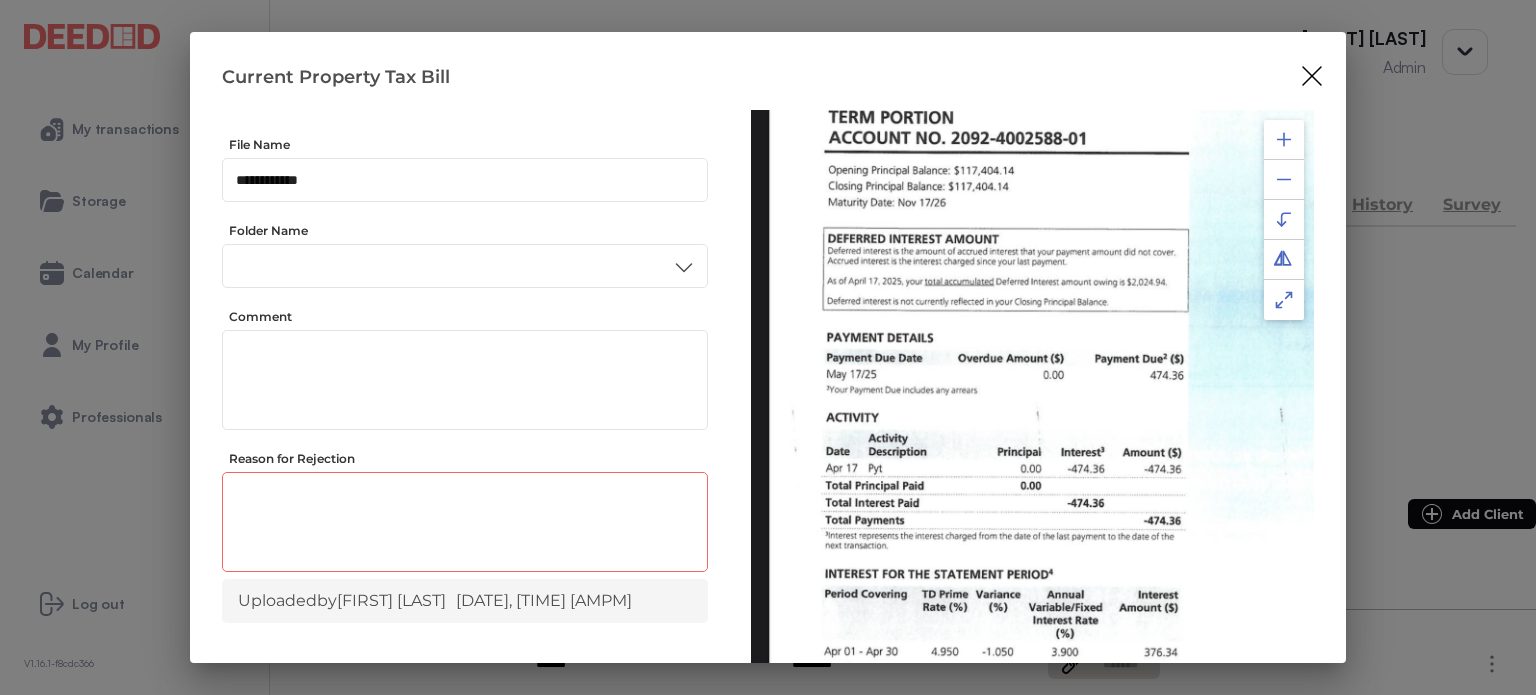 click at bounding box center [465, 525] 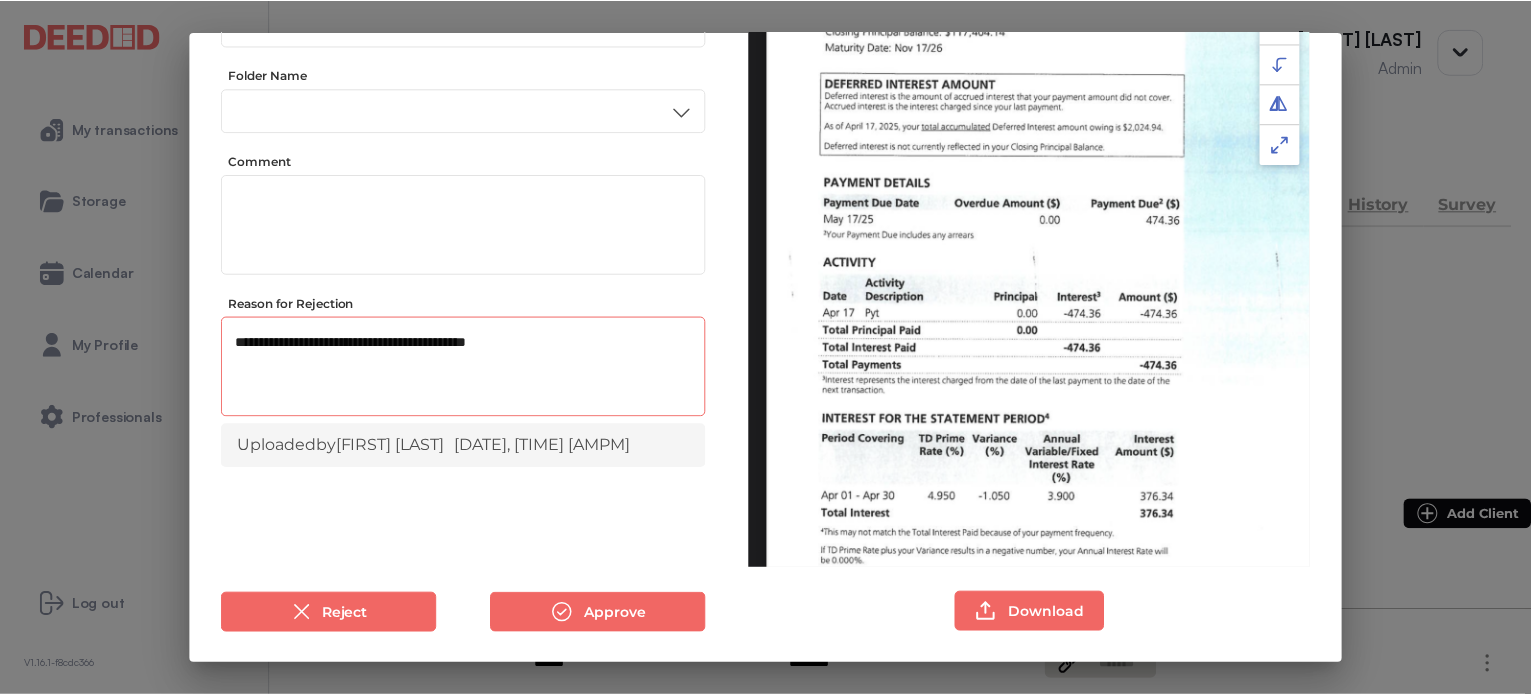 scroll, scrollTop: 156, scrollLeft: 0, axis: vertical 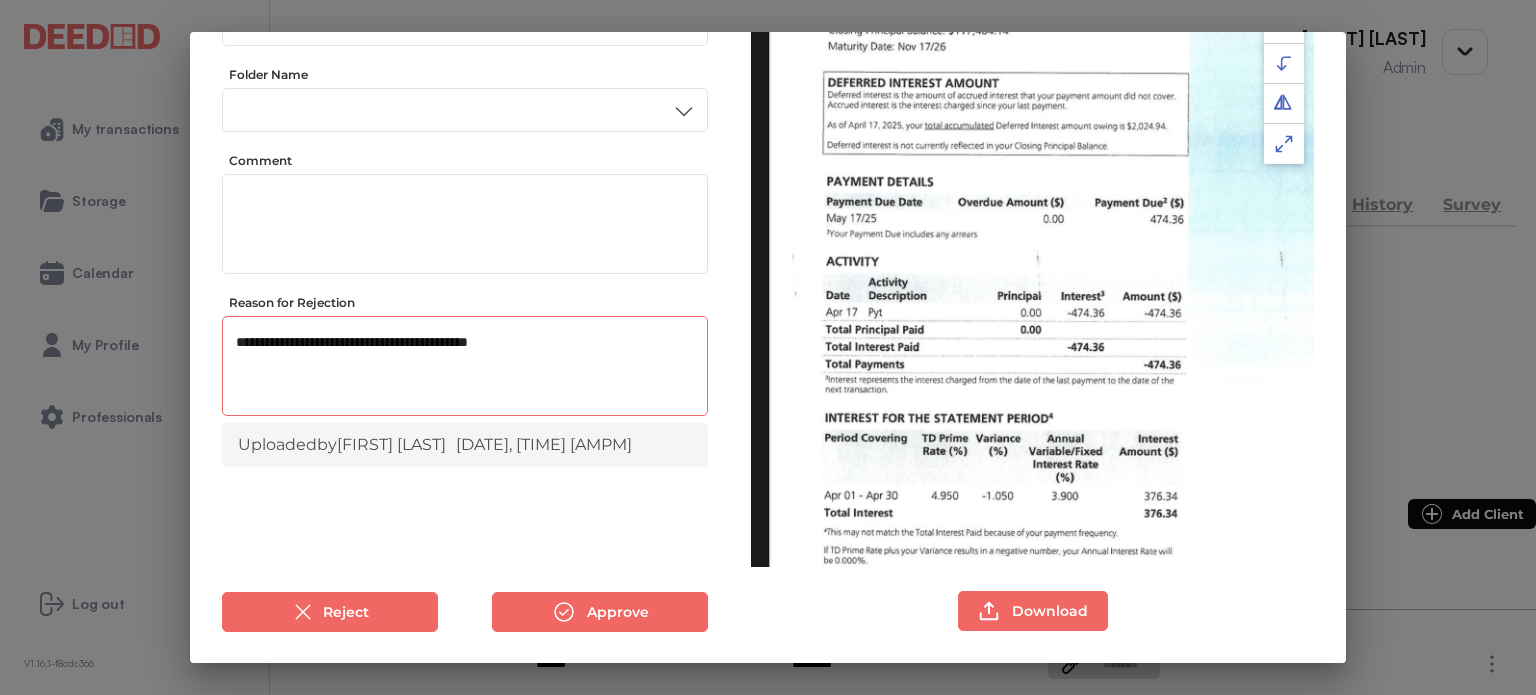 type on "**********" 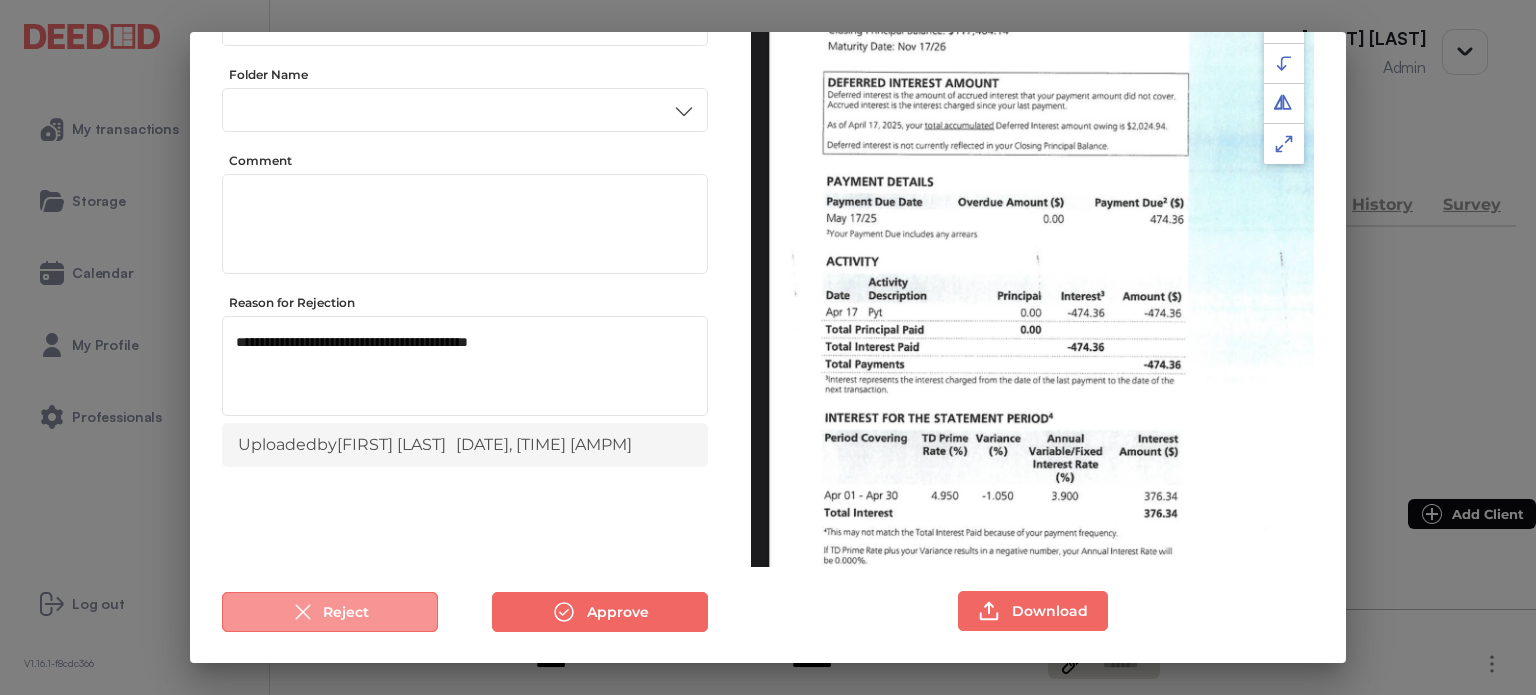 click on "Reject" at bounding box center (330, 612) 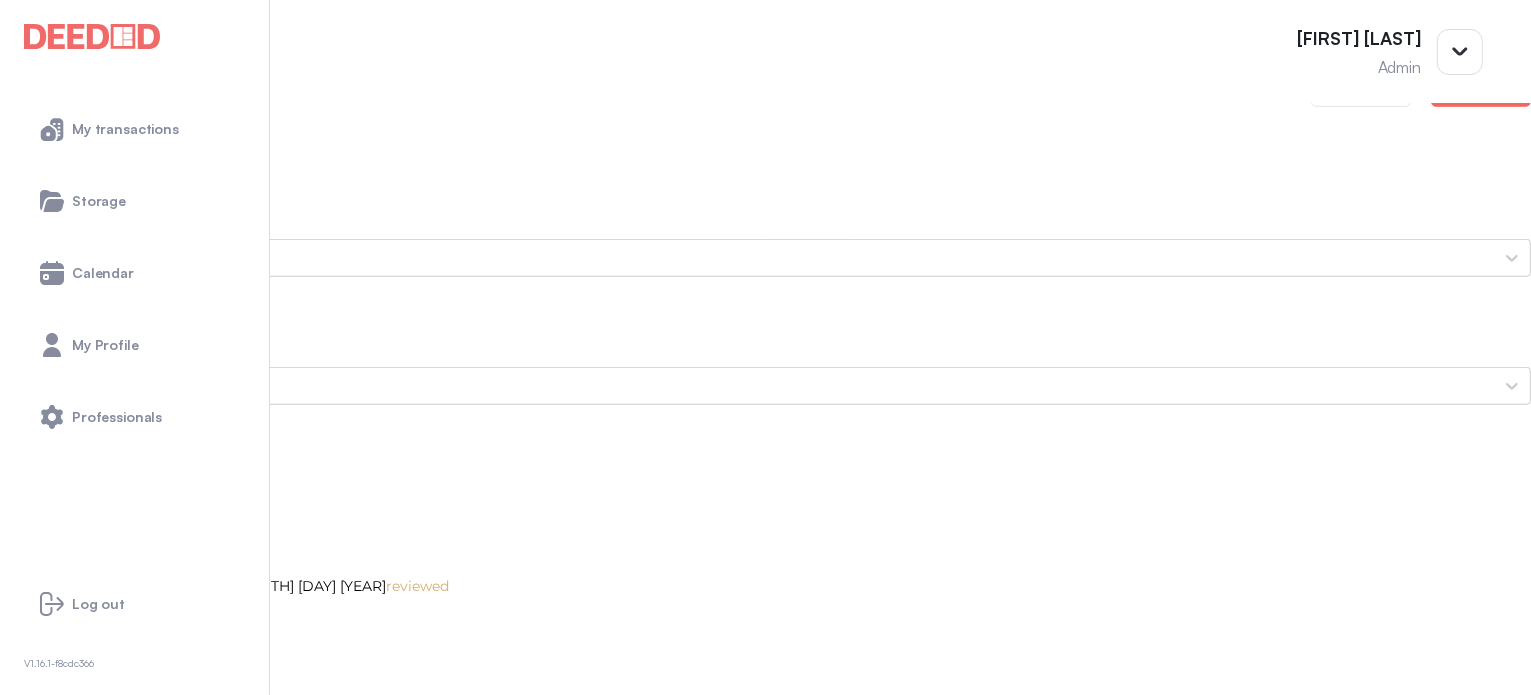 scroll, scrollTop: 1600, scrollLeft: 0, axis: vertical 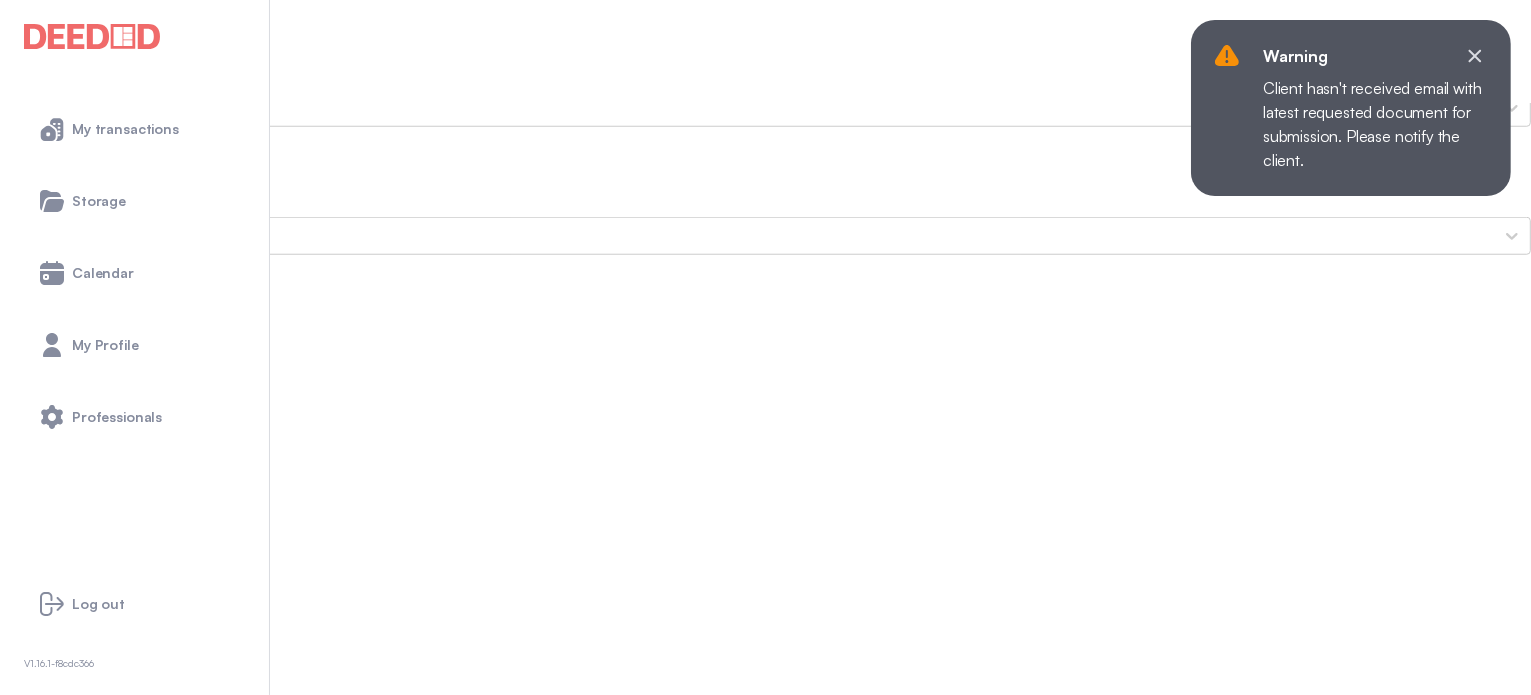 click on "Current Mortgage Statement(s) and Lines of Credit Statement(s)" at bounding box center [765, 900] 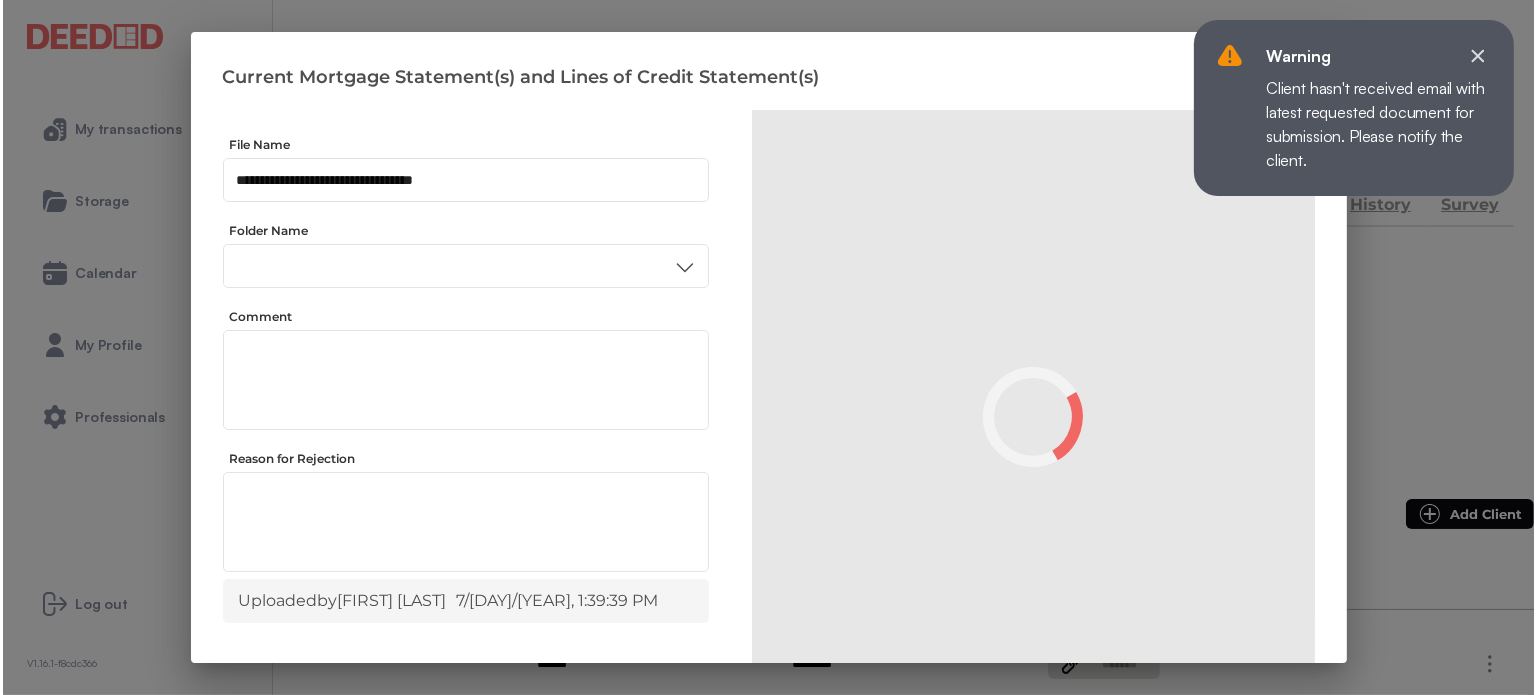 scroll, scrollTop: 0, scrollLeft: 0, axis: both 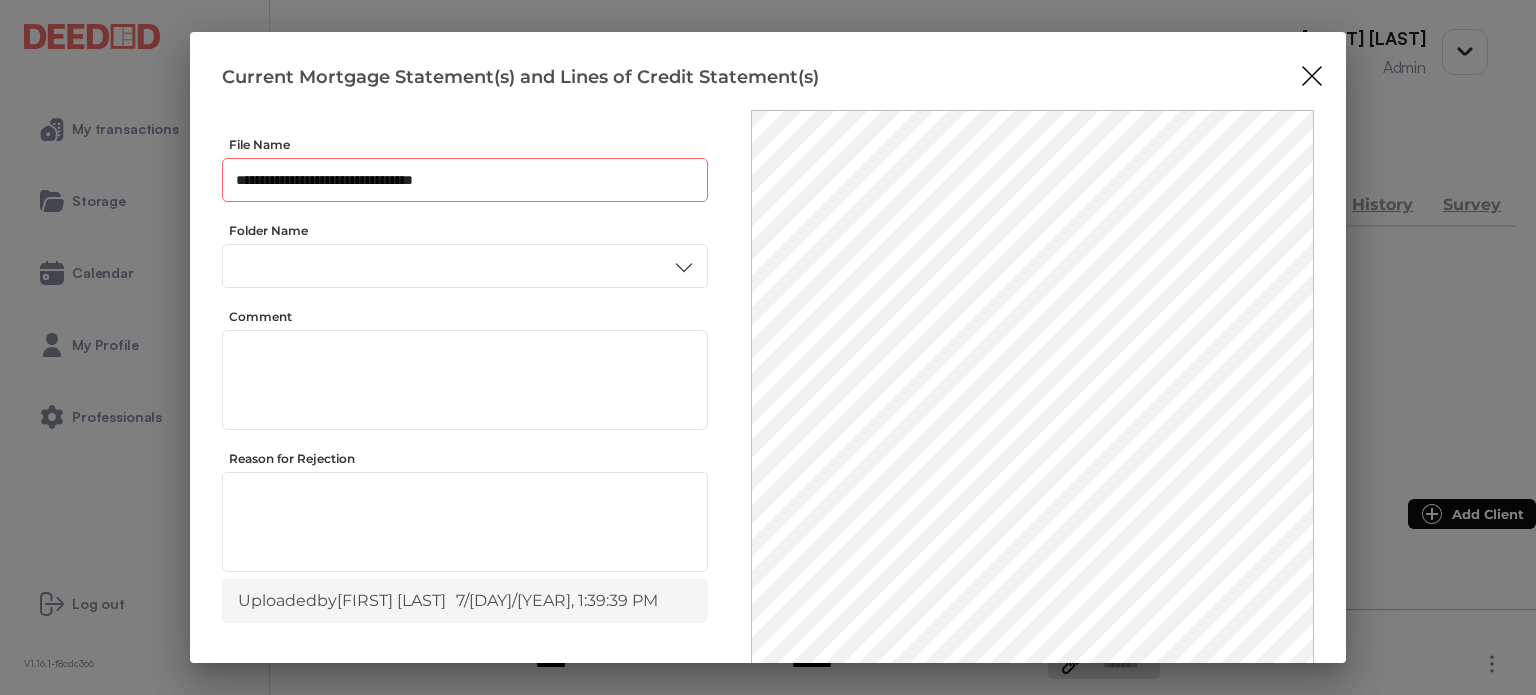 drag, startPoint x: 488, startPoint y: 180, endPoint x: 222, endPoint y: 189, distance: 266.15222 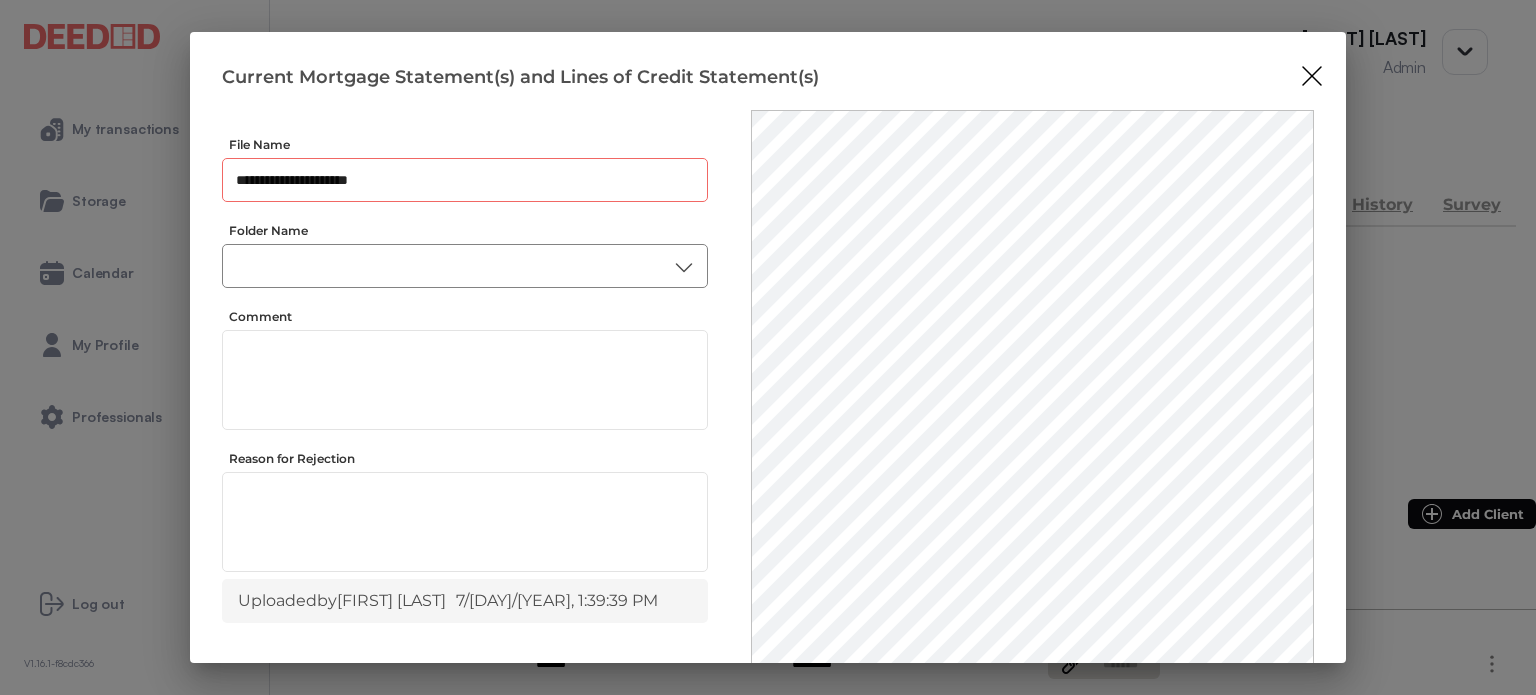 type on "**********" 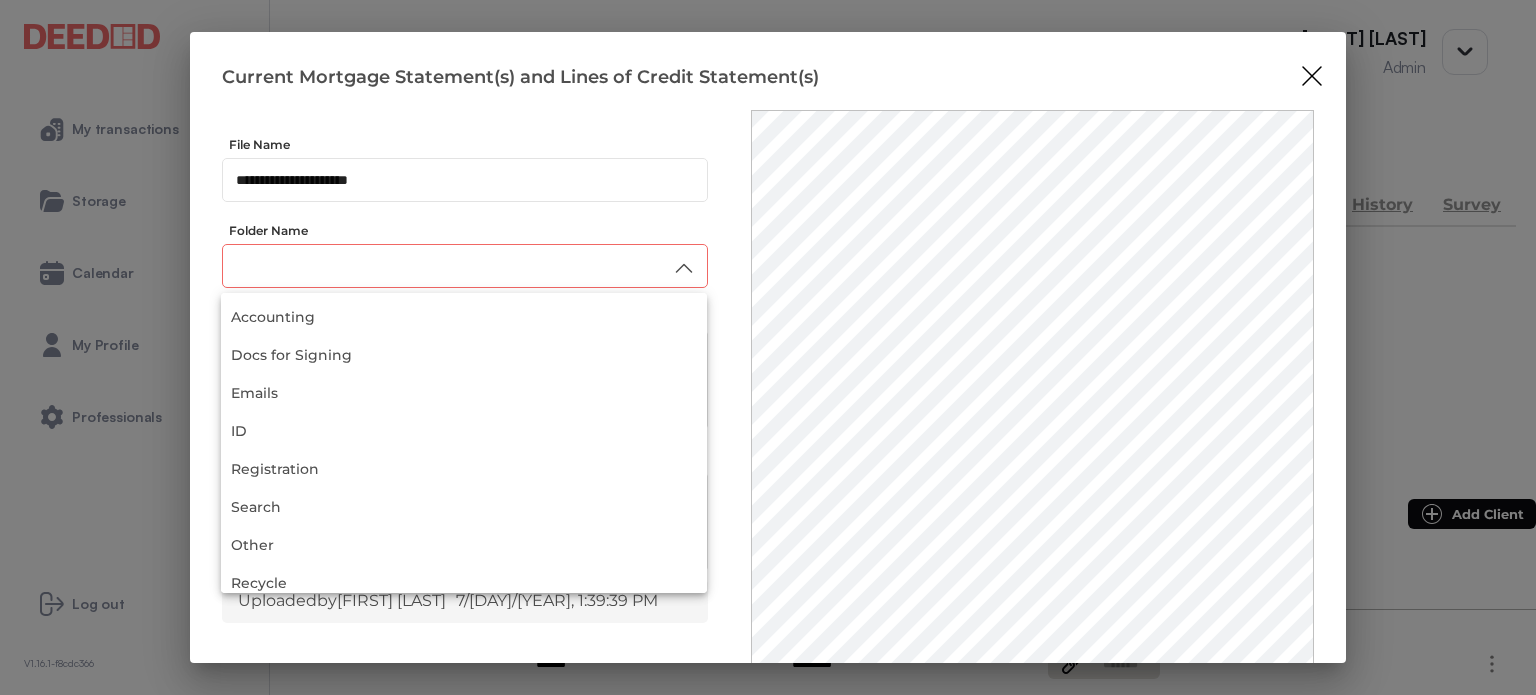 click at bounding box center [465, 266] 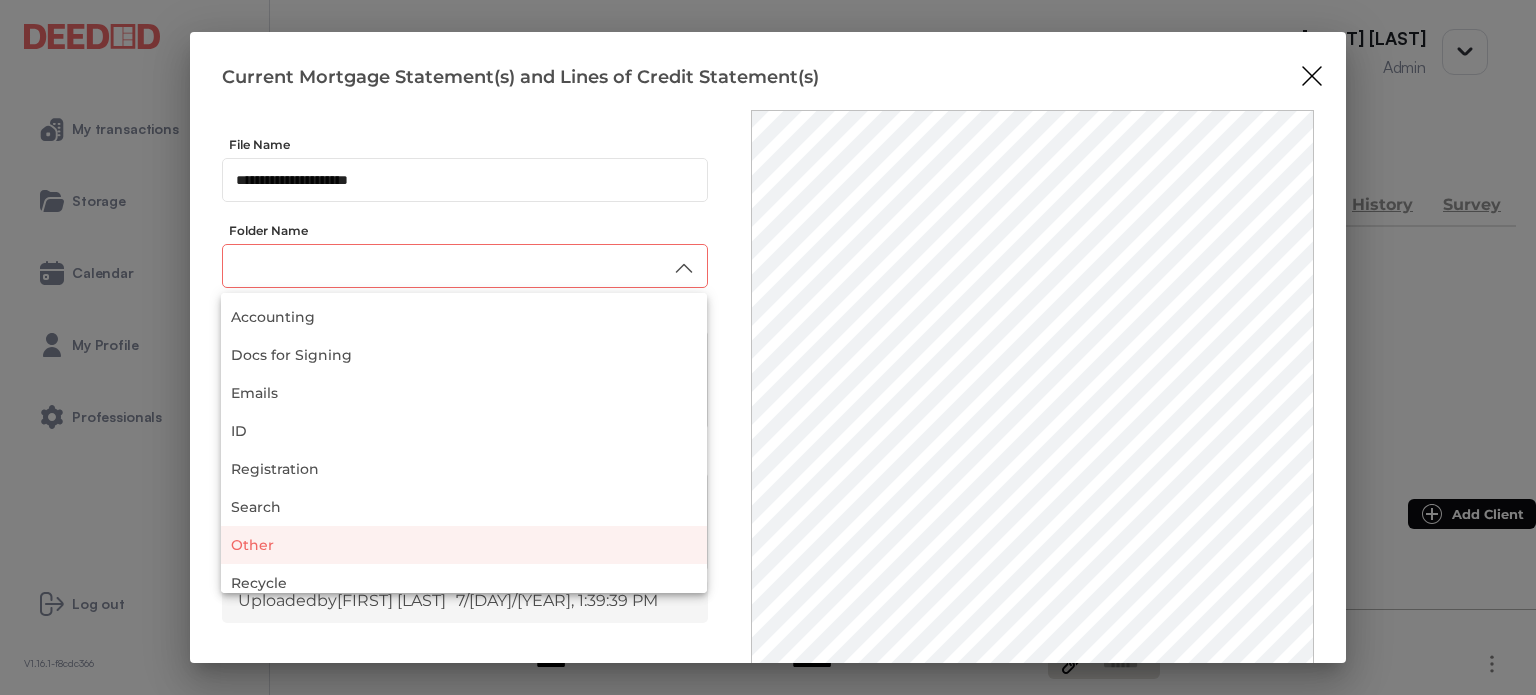 click on "Other" at bounding box center (464, 545) 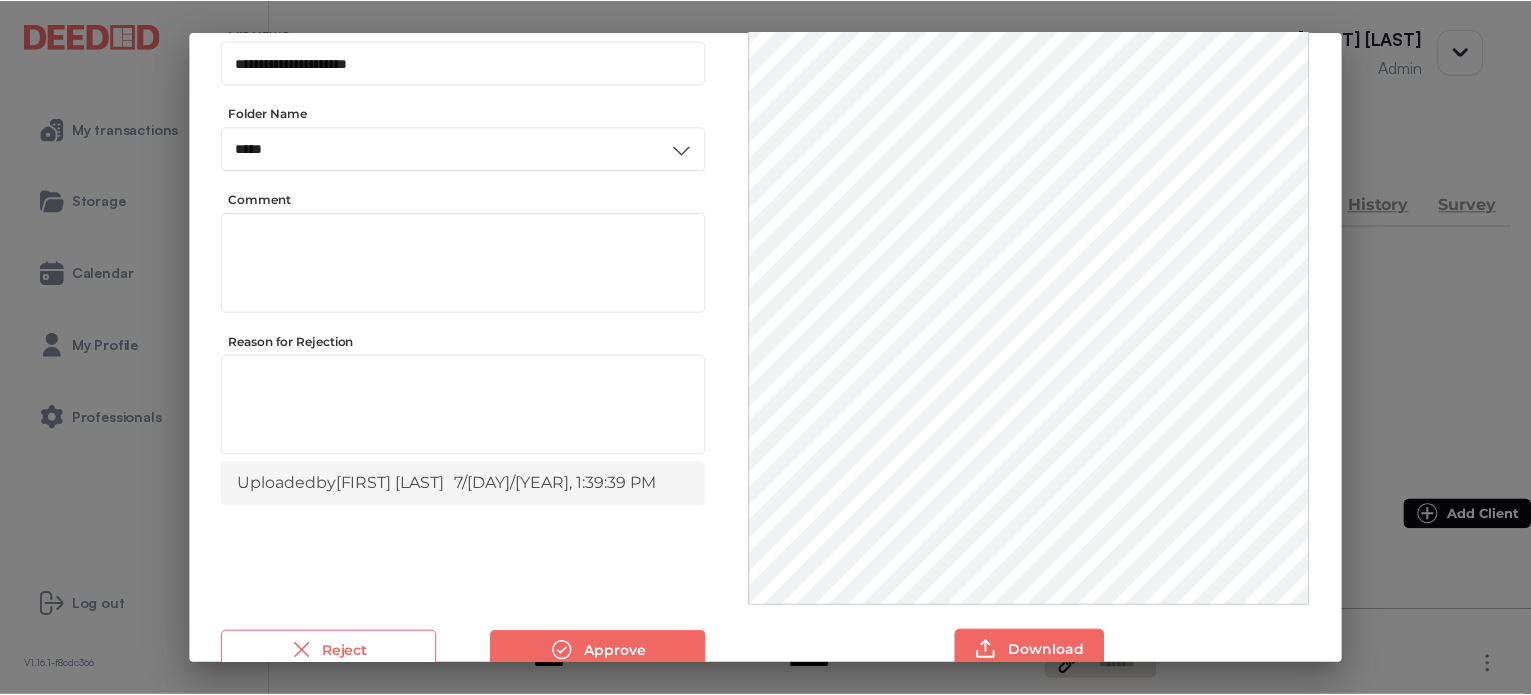 scroll, scrollTop: 156, scrollLeft: 0, axis: vertical 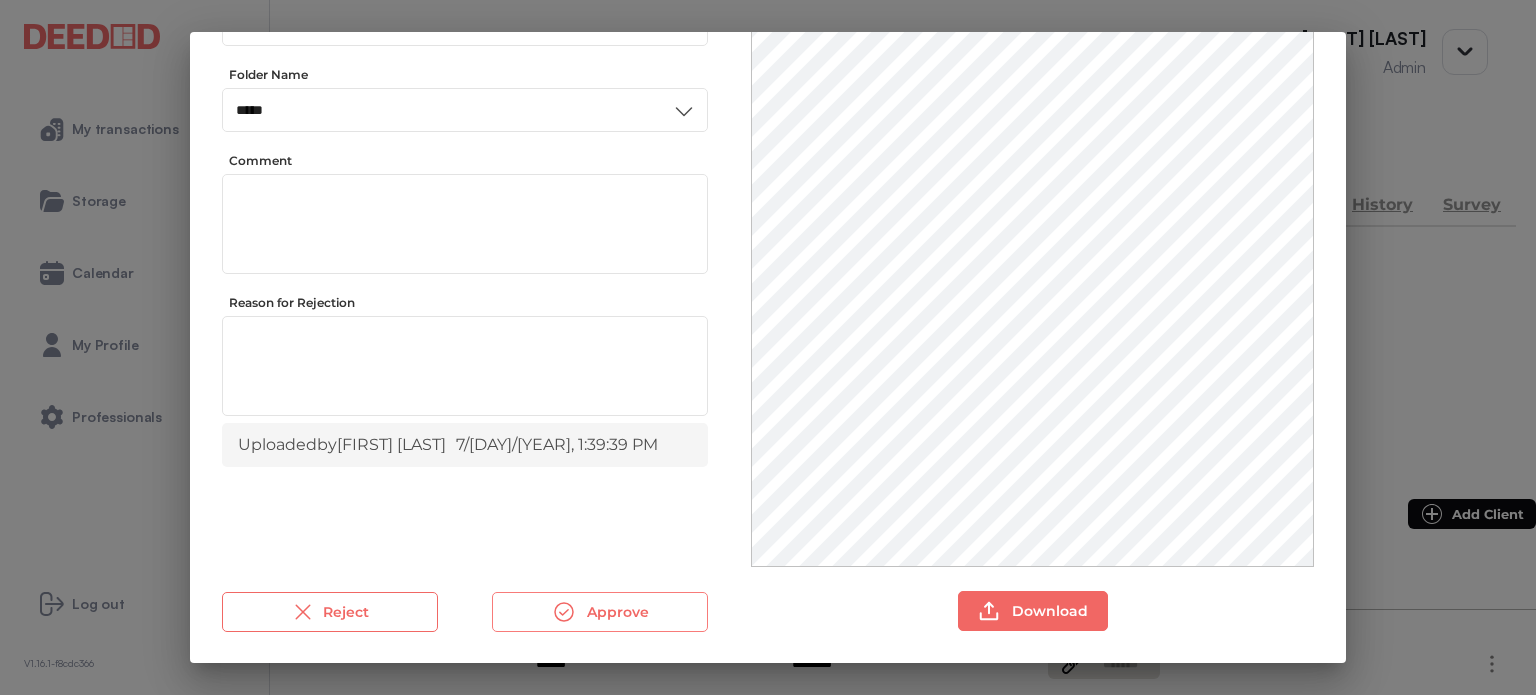 click on "Approve" at bounding box center (600, 612) 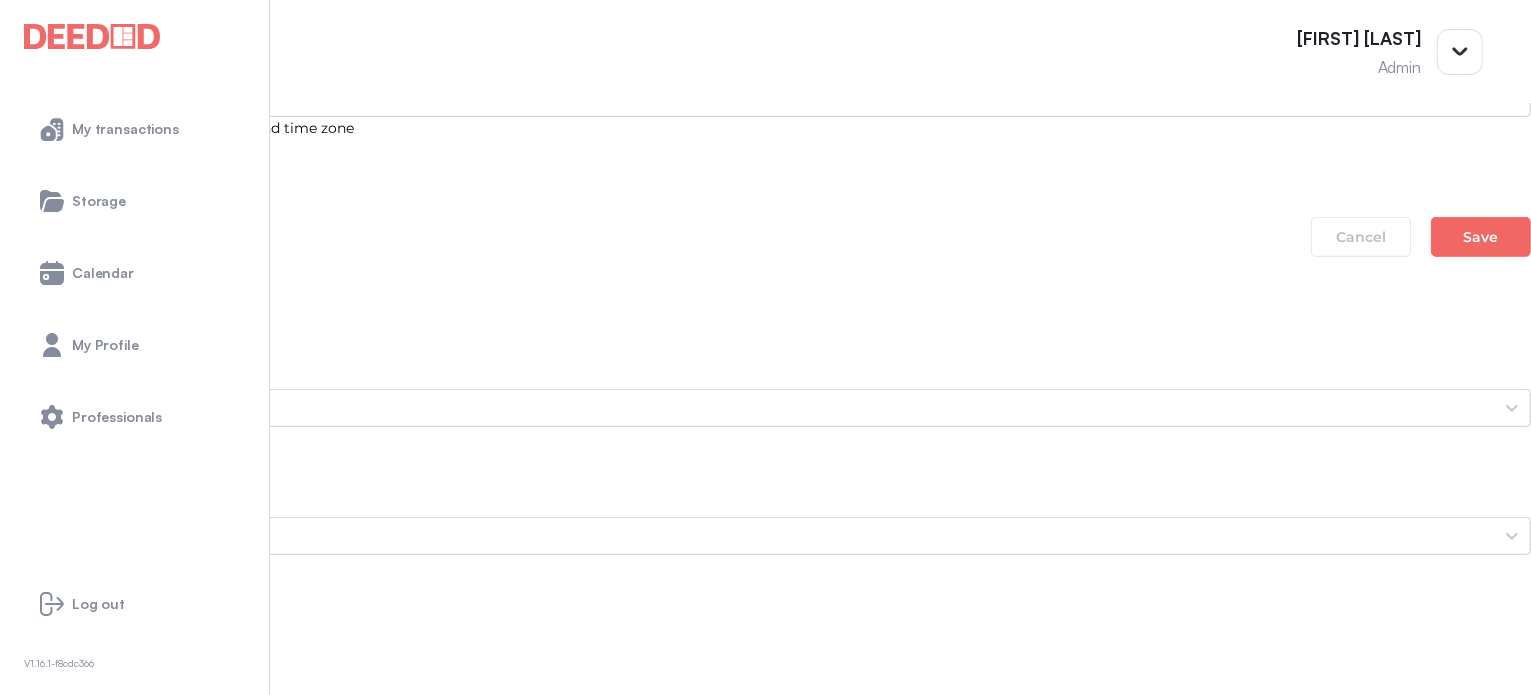 scroll, scrollTop: 1700, scrollLeft: 0, axis: vertical 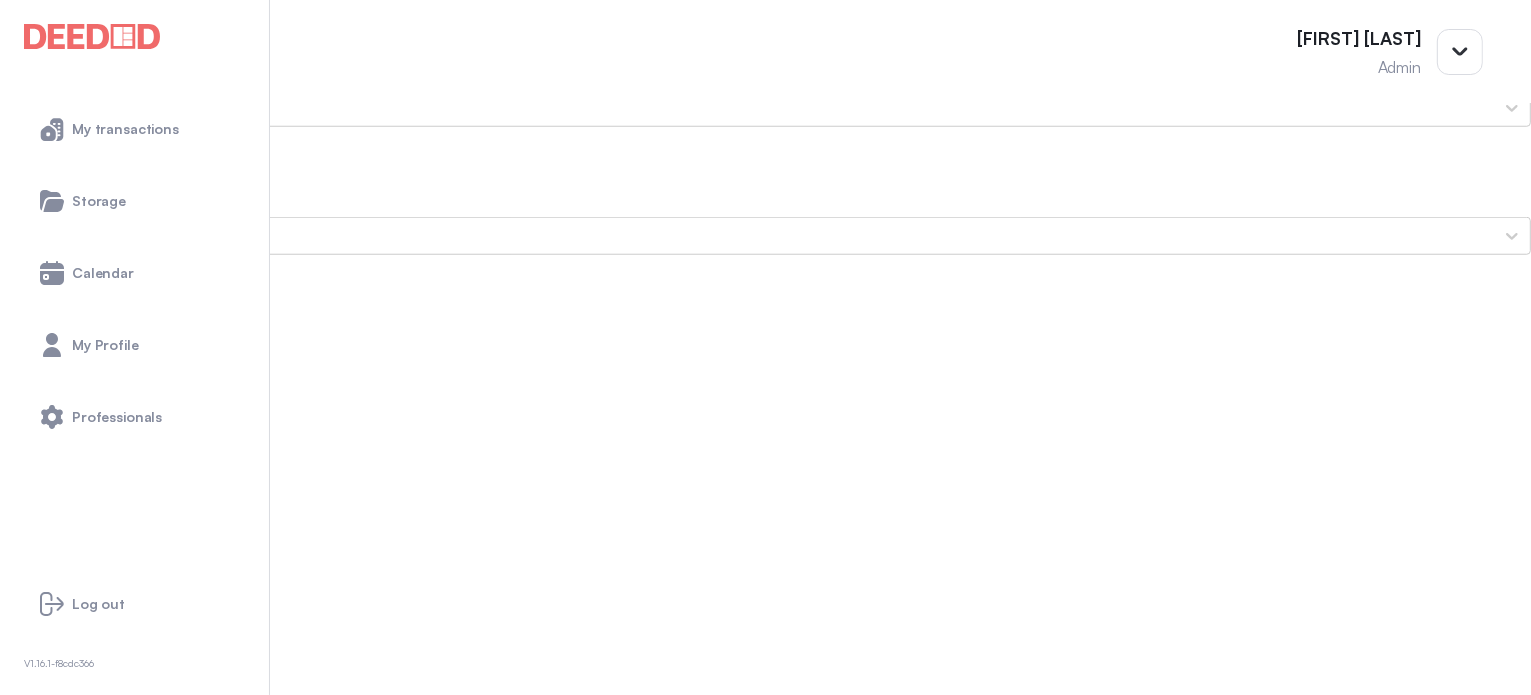 click on "Current Property Tax Bill" at bounding box center [765, 1004] 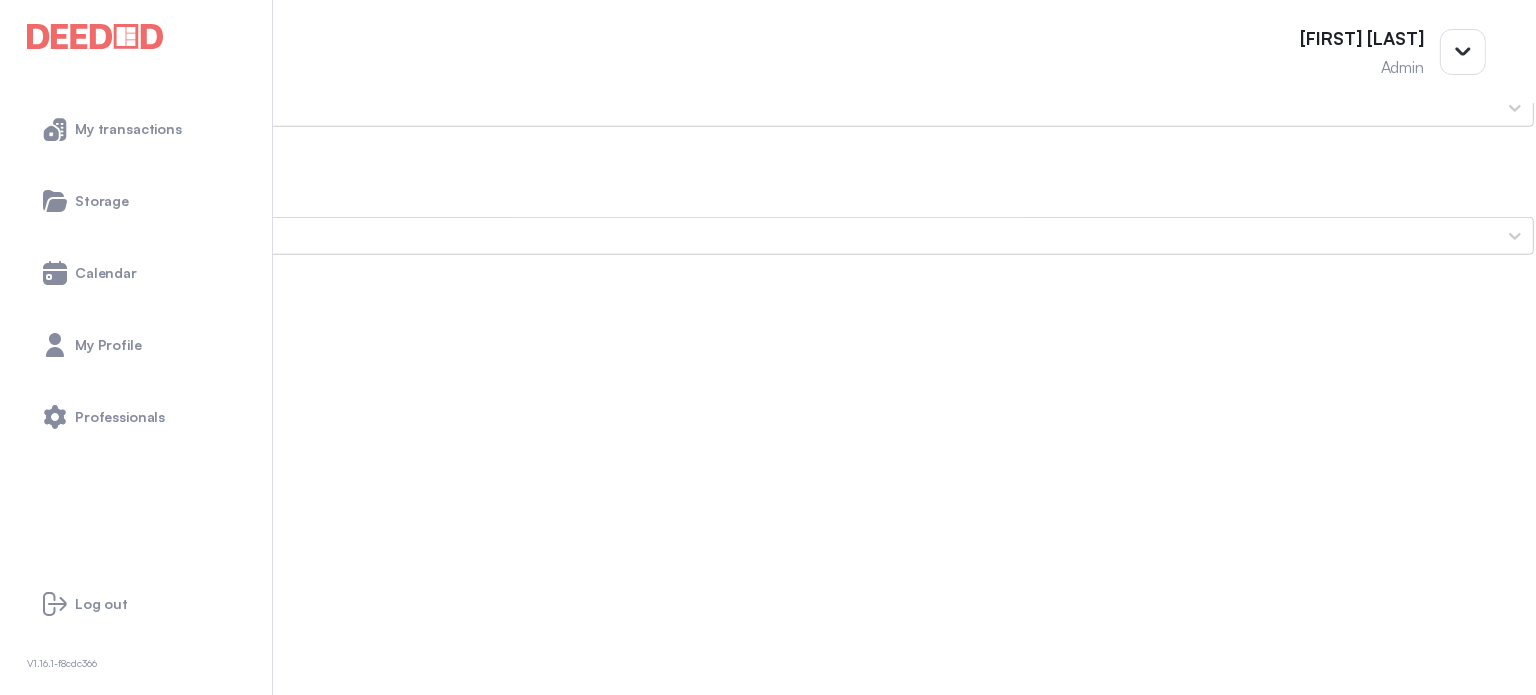 scroll, scrollTop: 0, scrollLeft: 0, axis: both 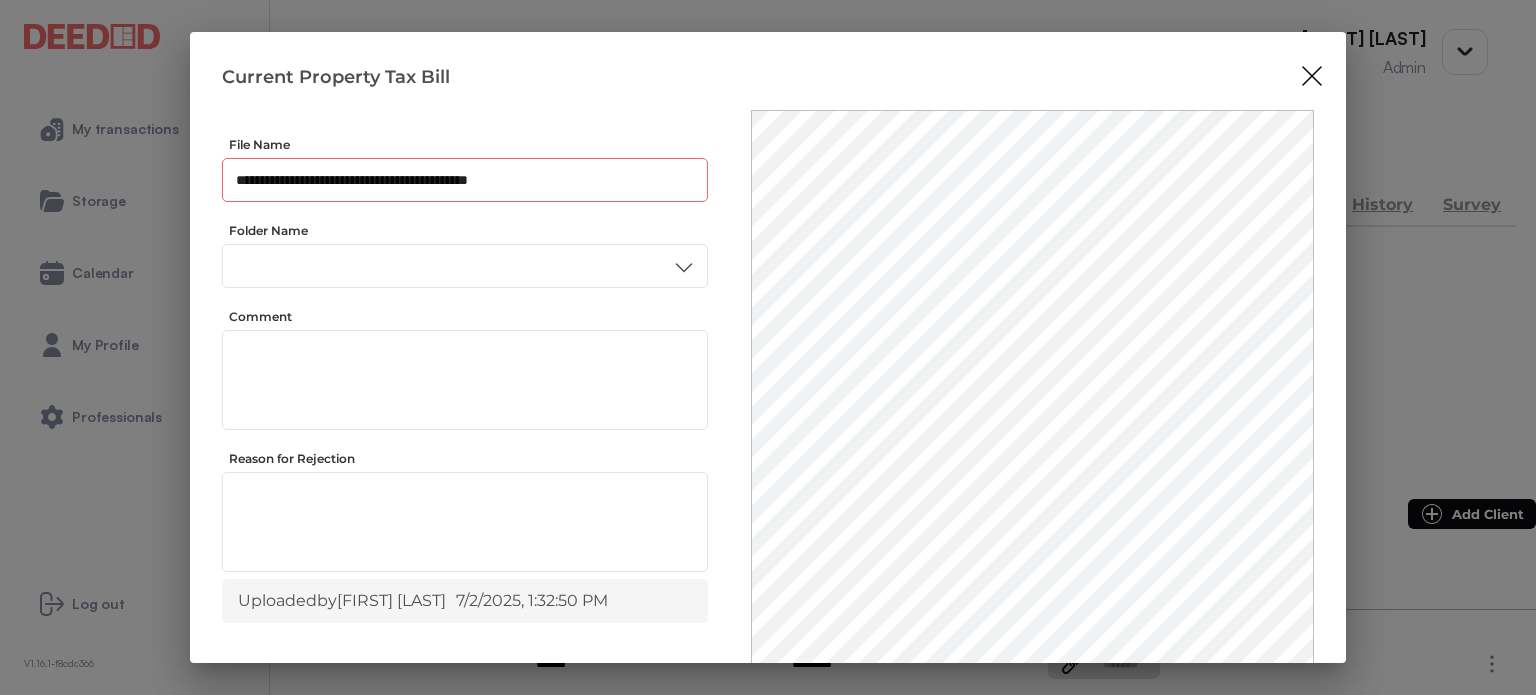 drag, startPoint x: 561, startPoint y: 175, endPoint x: 215, endPoint y: 215, distance: 348.30447 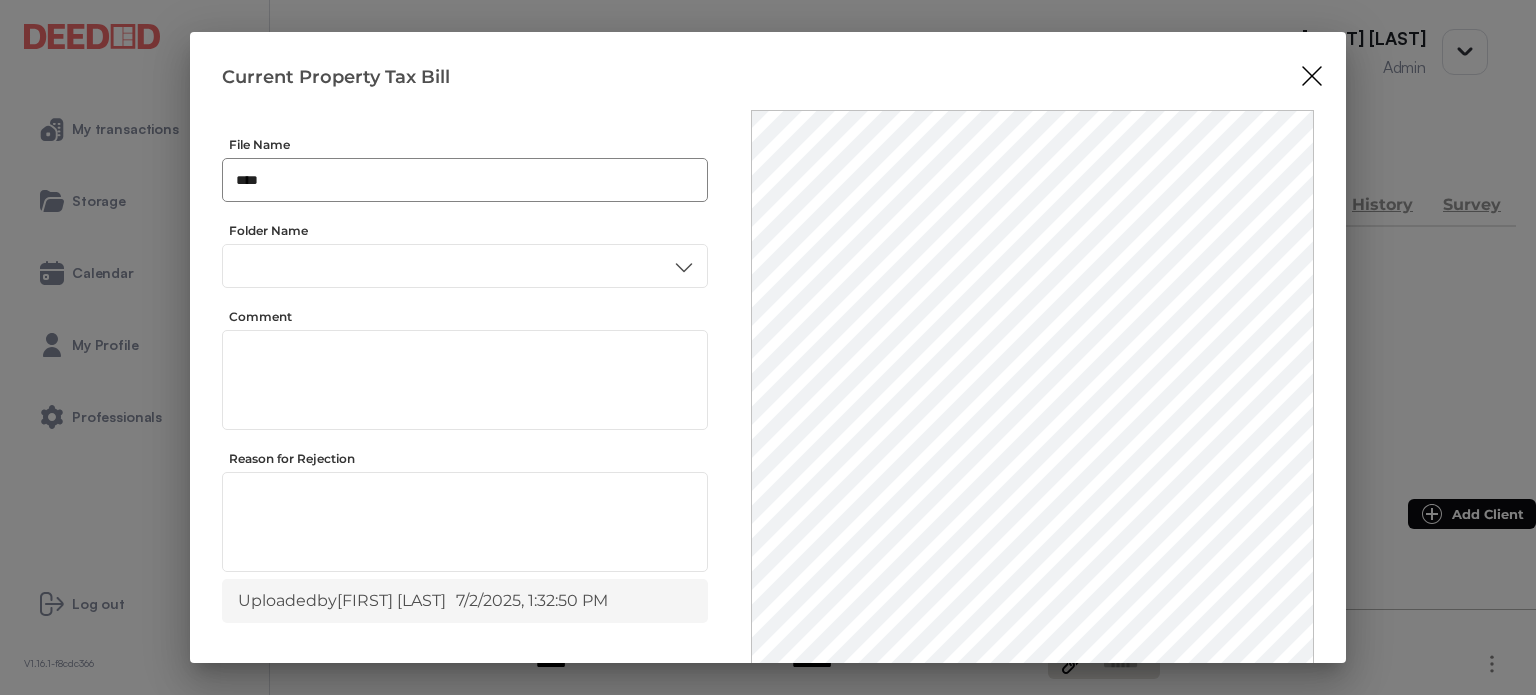 click on "**** ​" at bounding box center [465, 180] 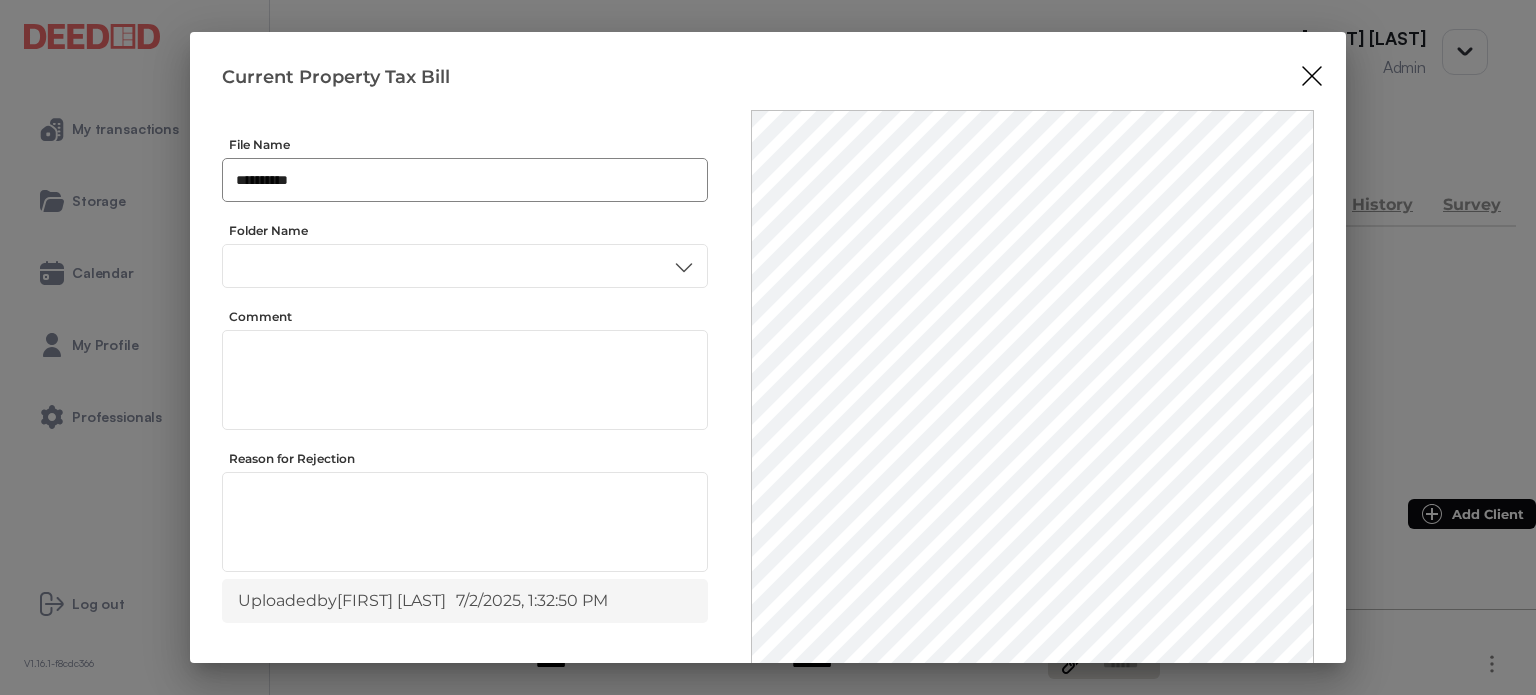 click on "**********" at bounding box center [465, 180] 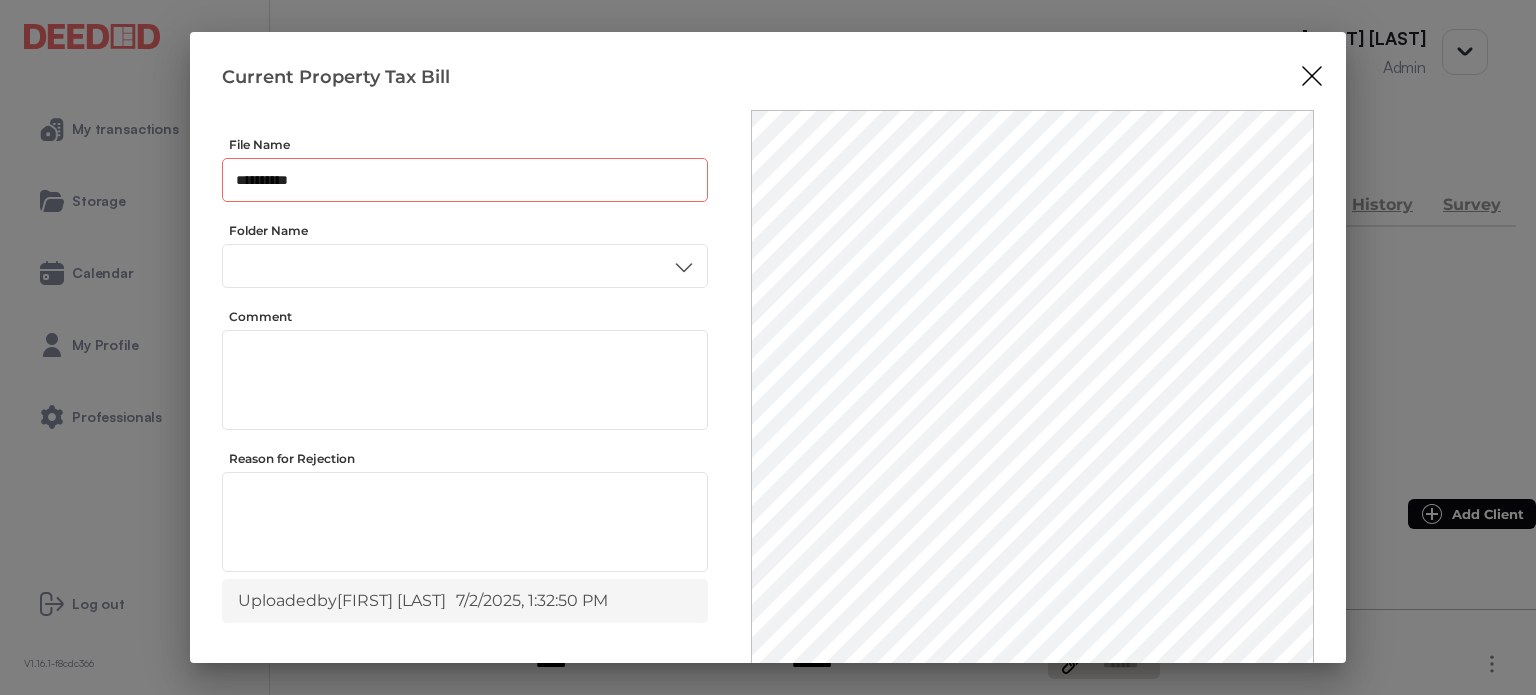 click on "**********" at bounding box center (465, 180) 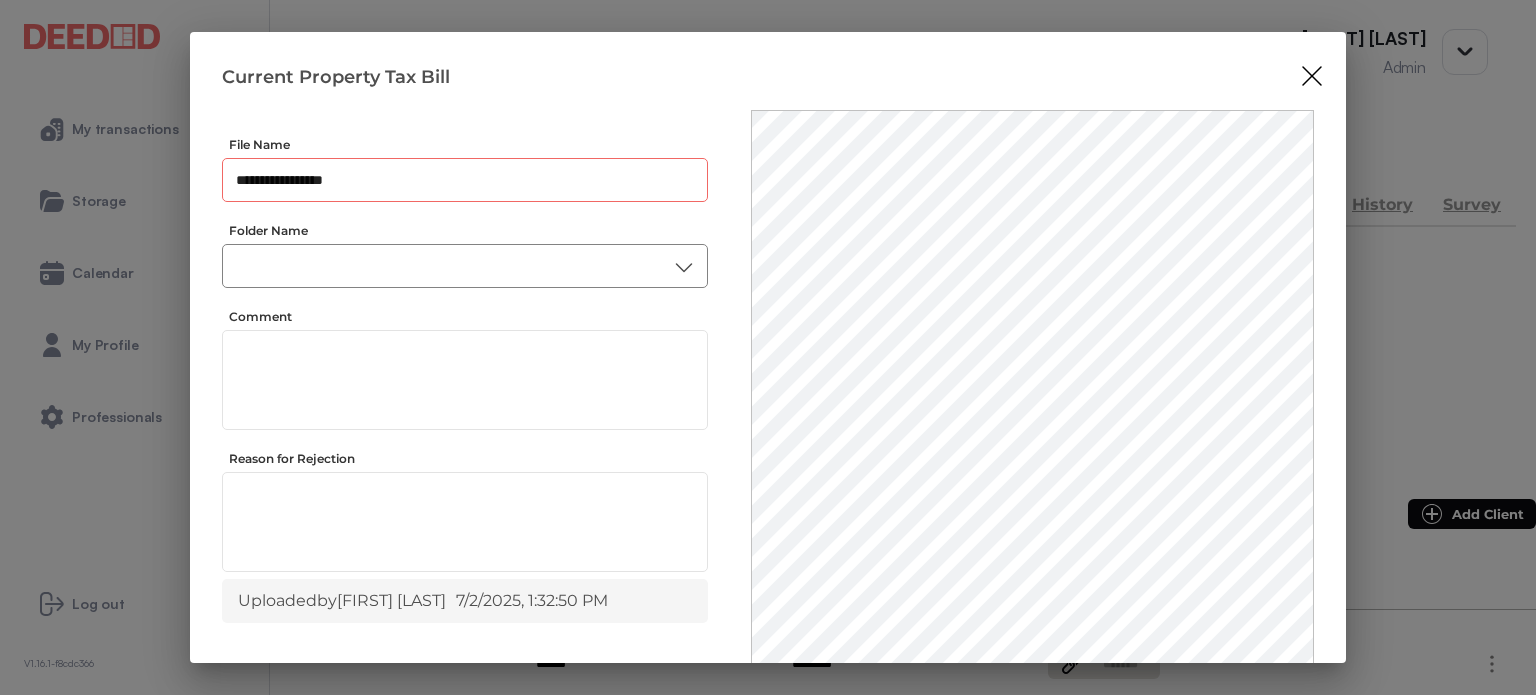 type on "**********" 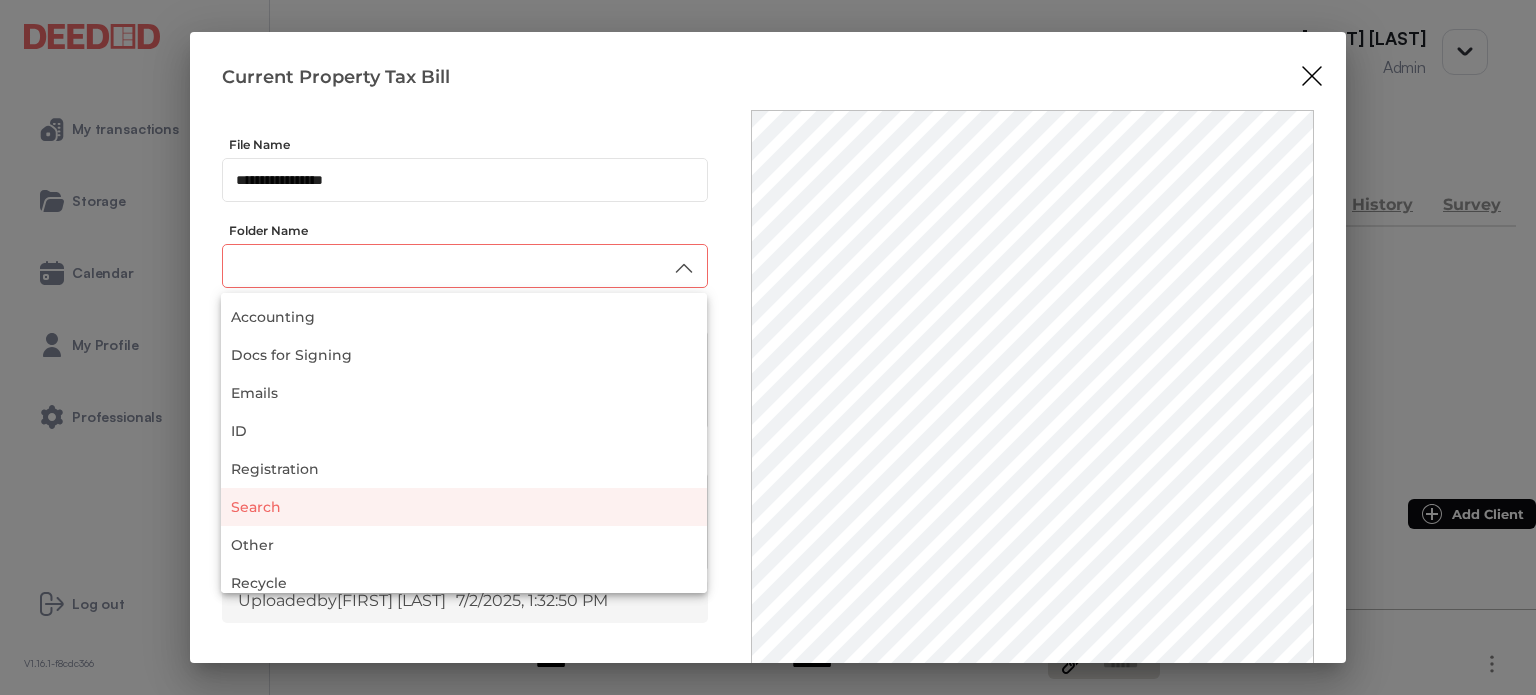 click on "Search" at bounding box center [464, 507] 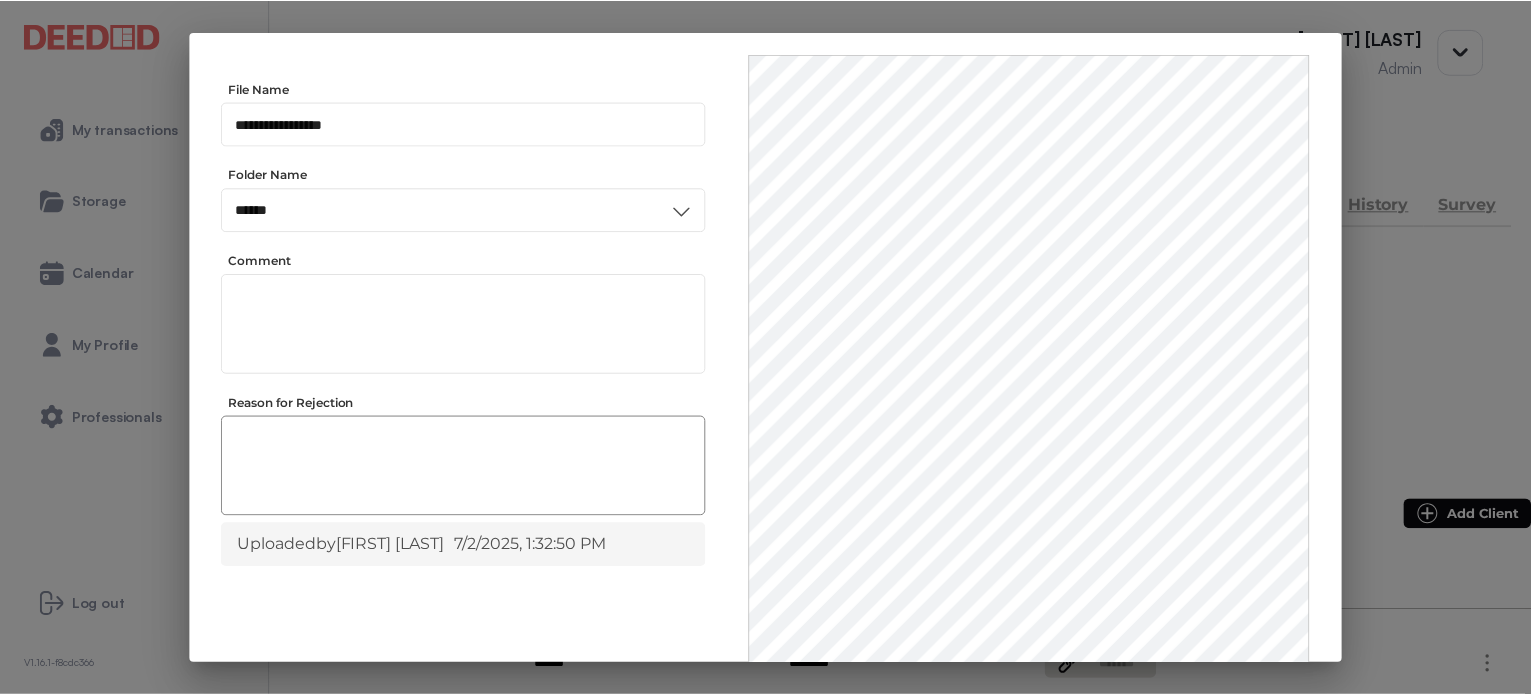 scroll, scrollTop: 156, scrollLeft: 0, axis: vertical 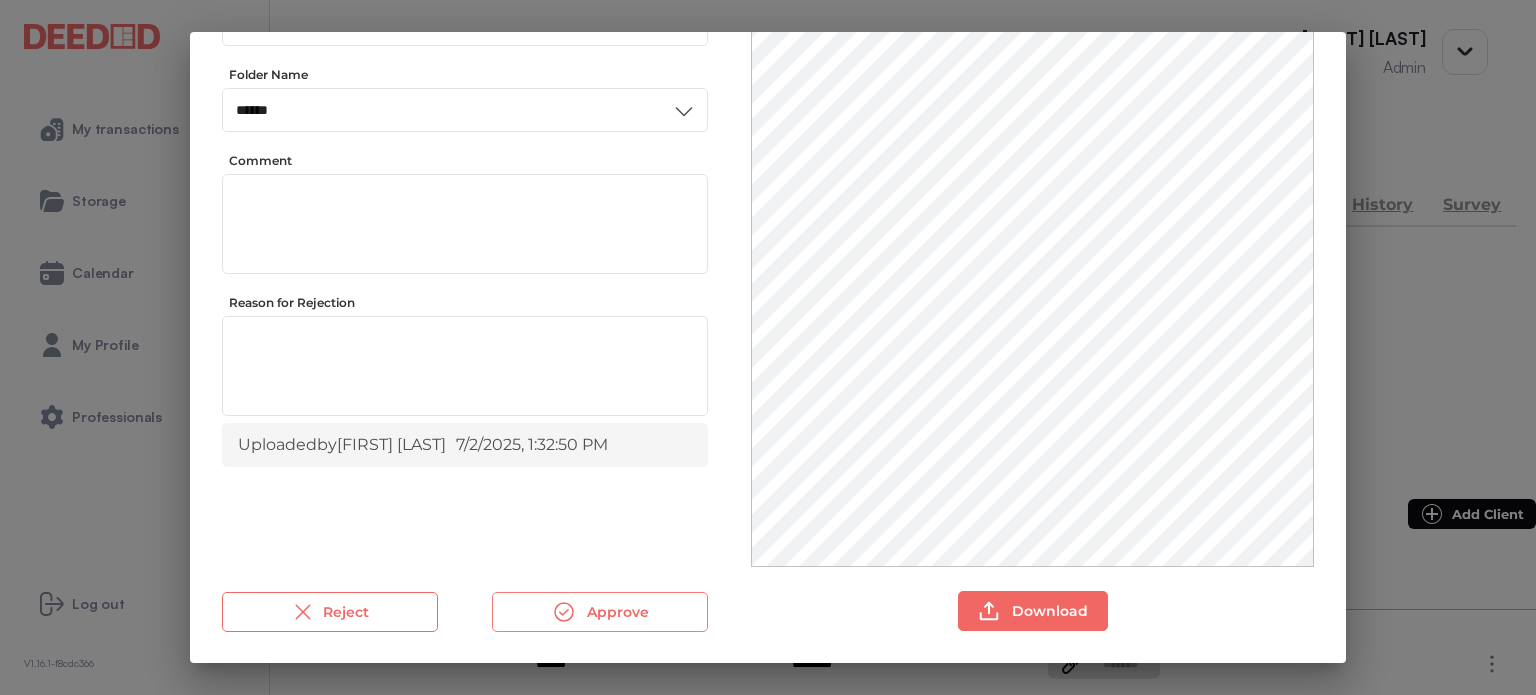 click on "Approve" at bounding box center [600, 612] 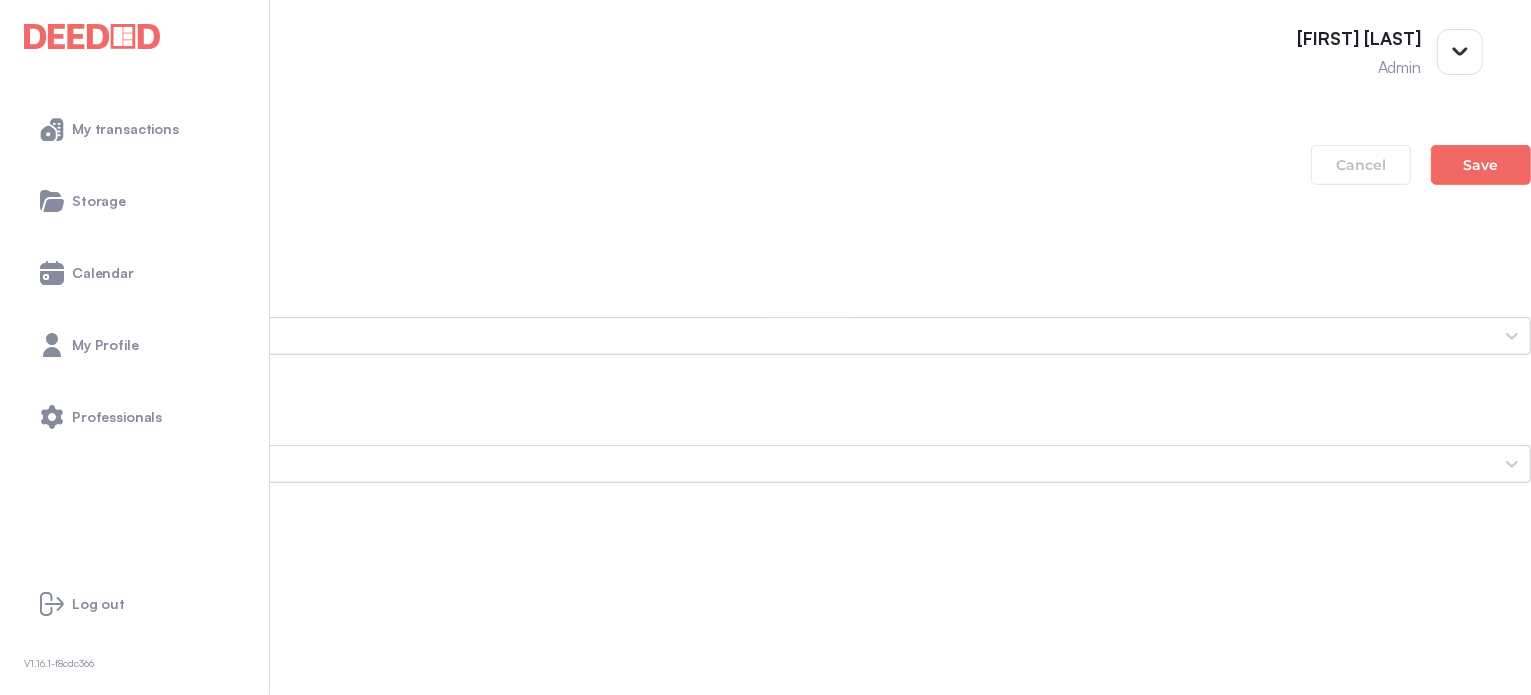 scroll, scrollTop: 1500, scrollLeft: 0, axis: vertical 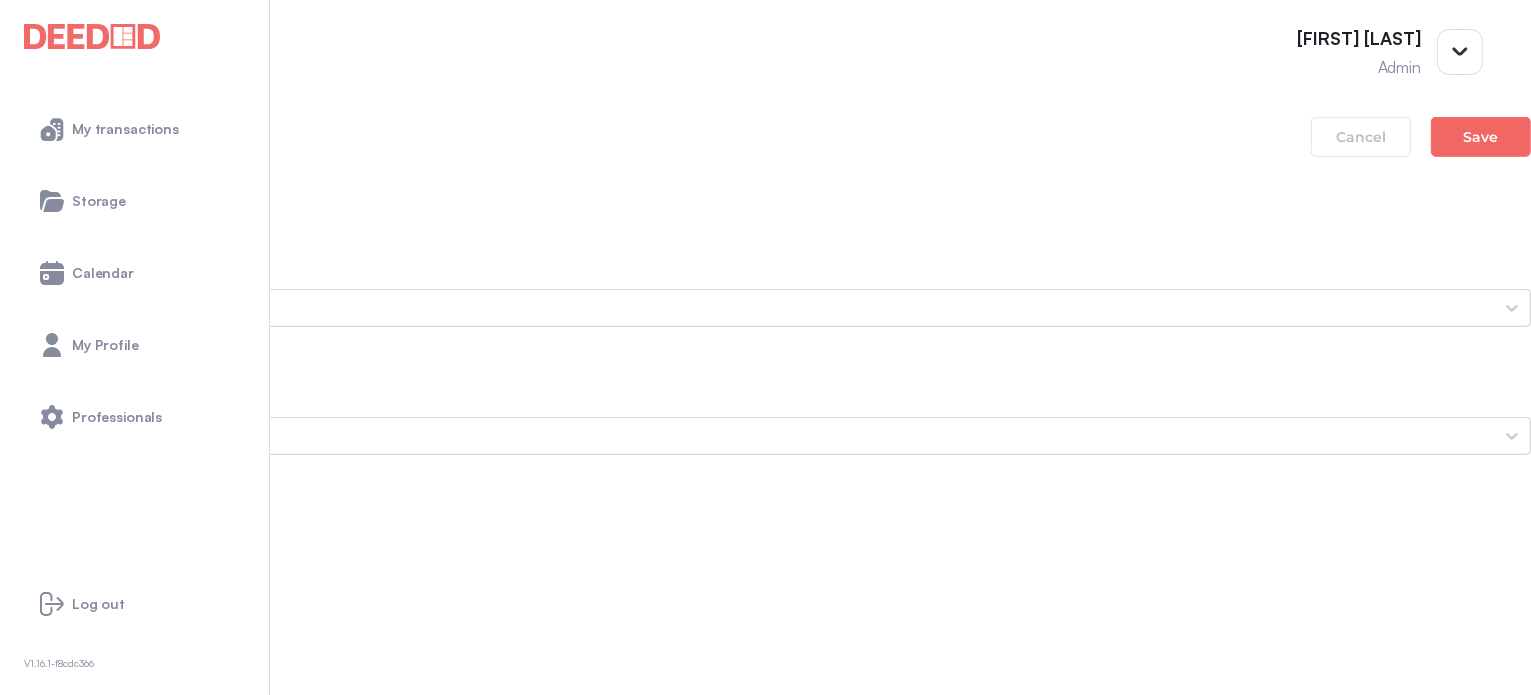 click on "Void Cheque void_cheque-(1).pdf" at bounding box center (765, 1317) 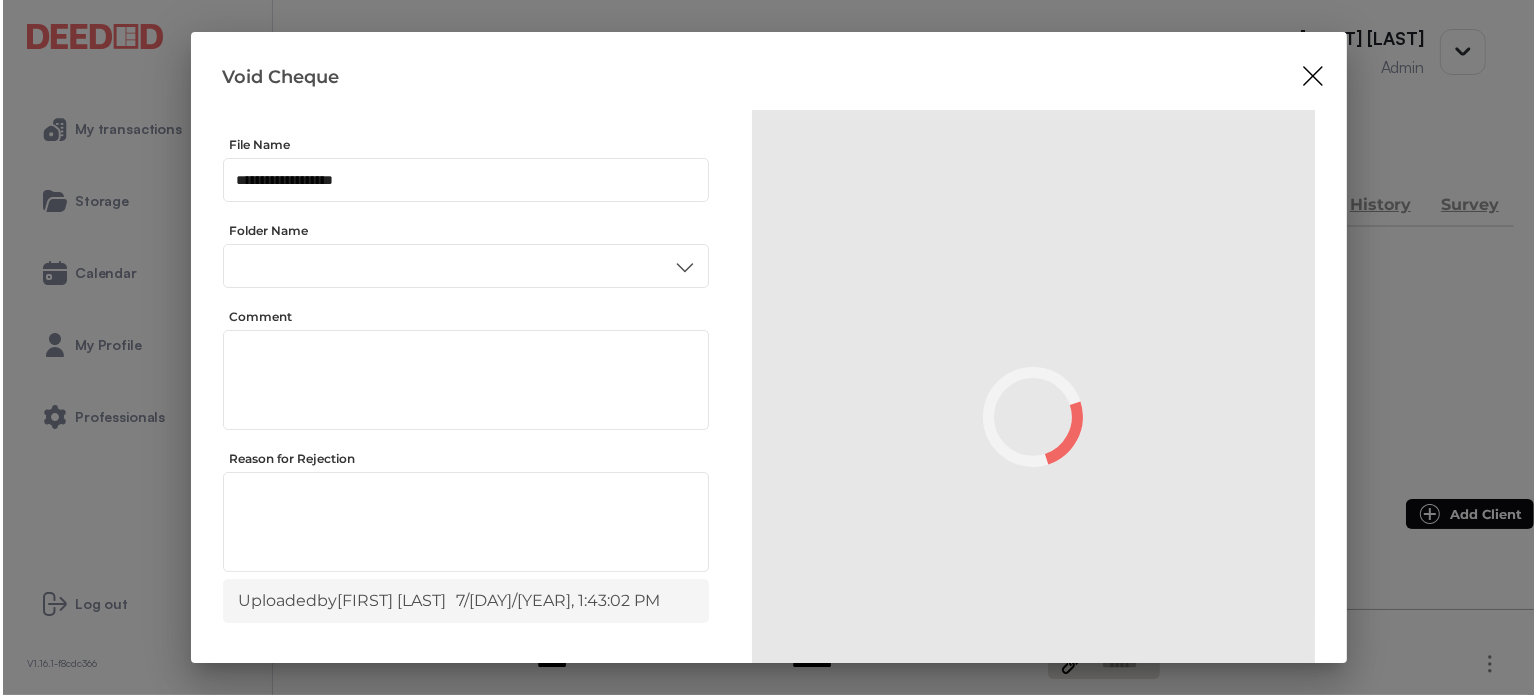 scroll, scrollTop: 0, scrollLeft: 0, axis: both 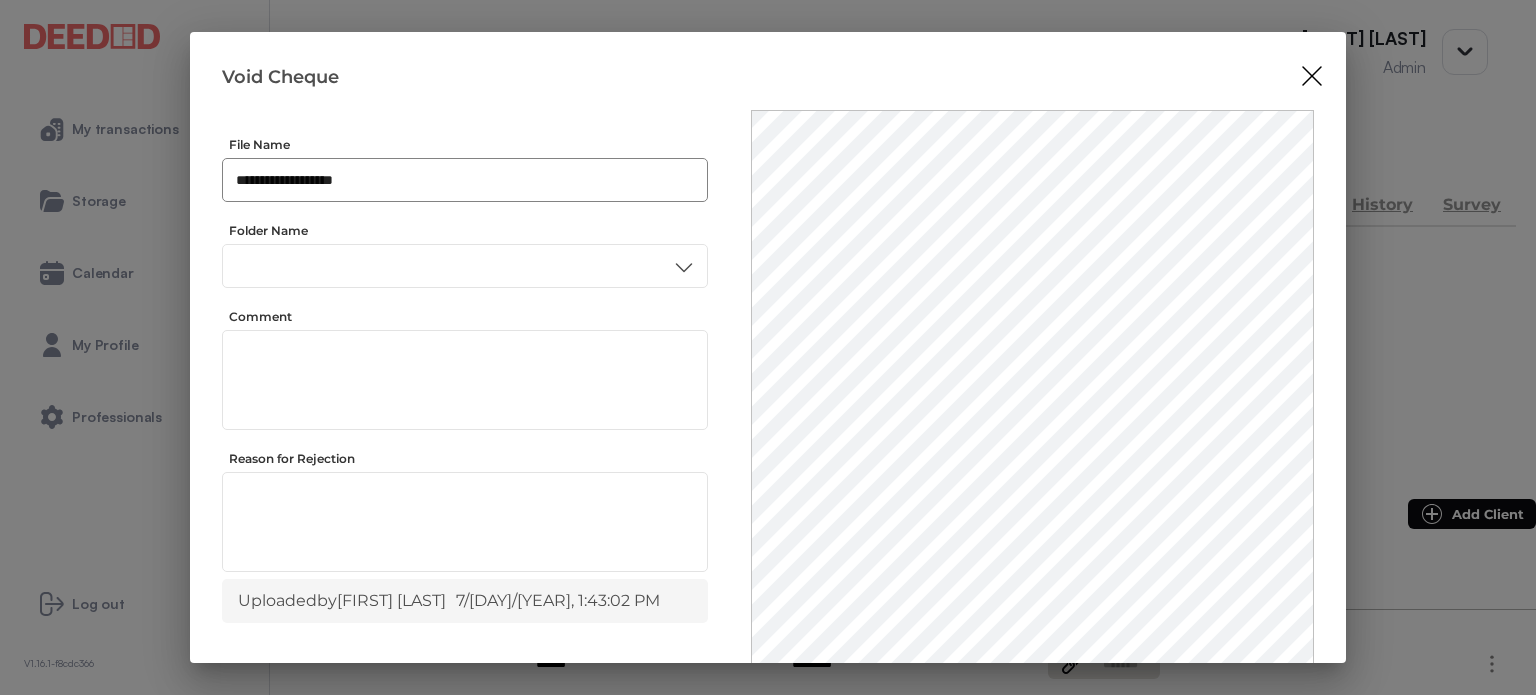 click on "**********" at bounding box center [465, 180] 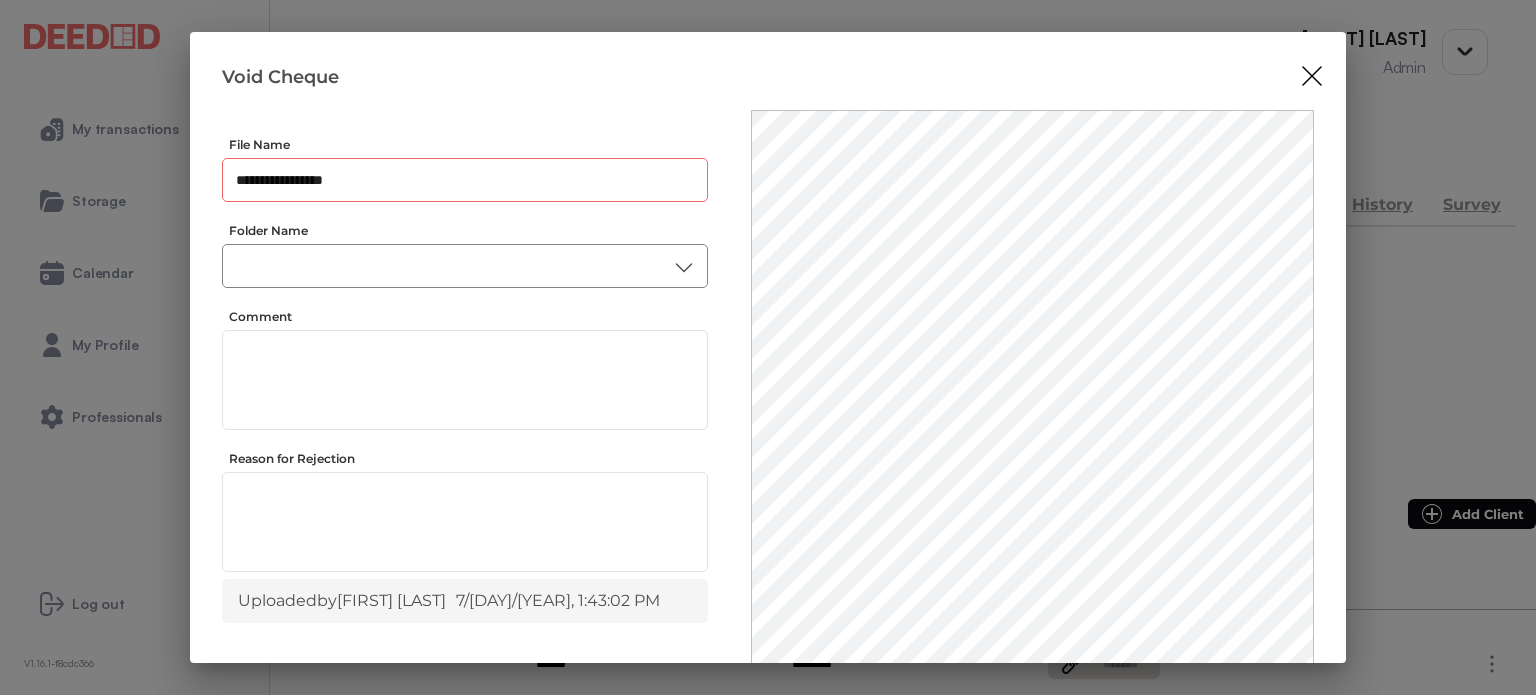 type on "**********" 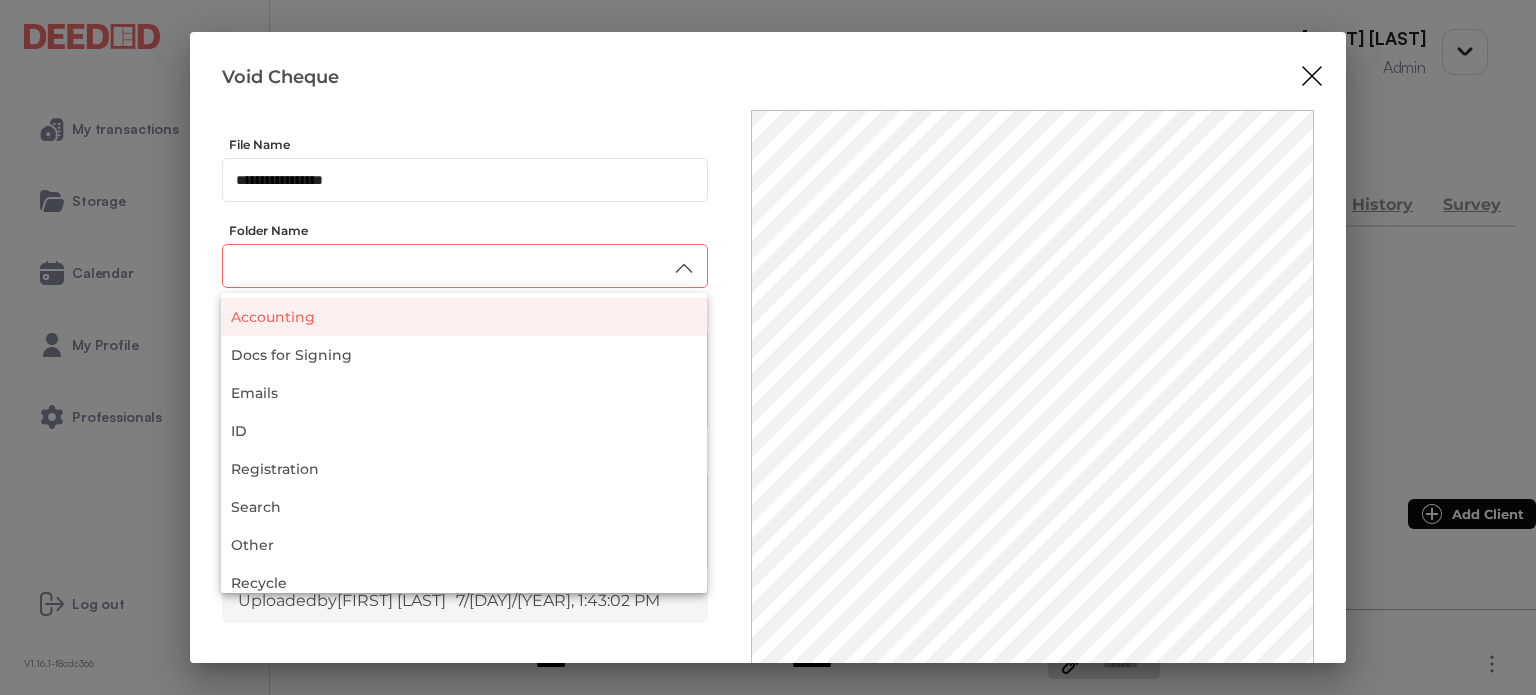 click on "Accounting" at bounding box center (464, 317) 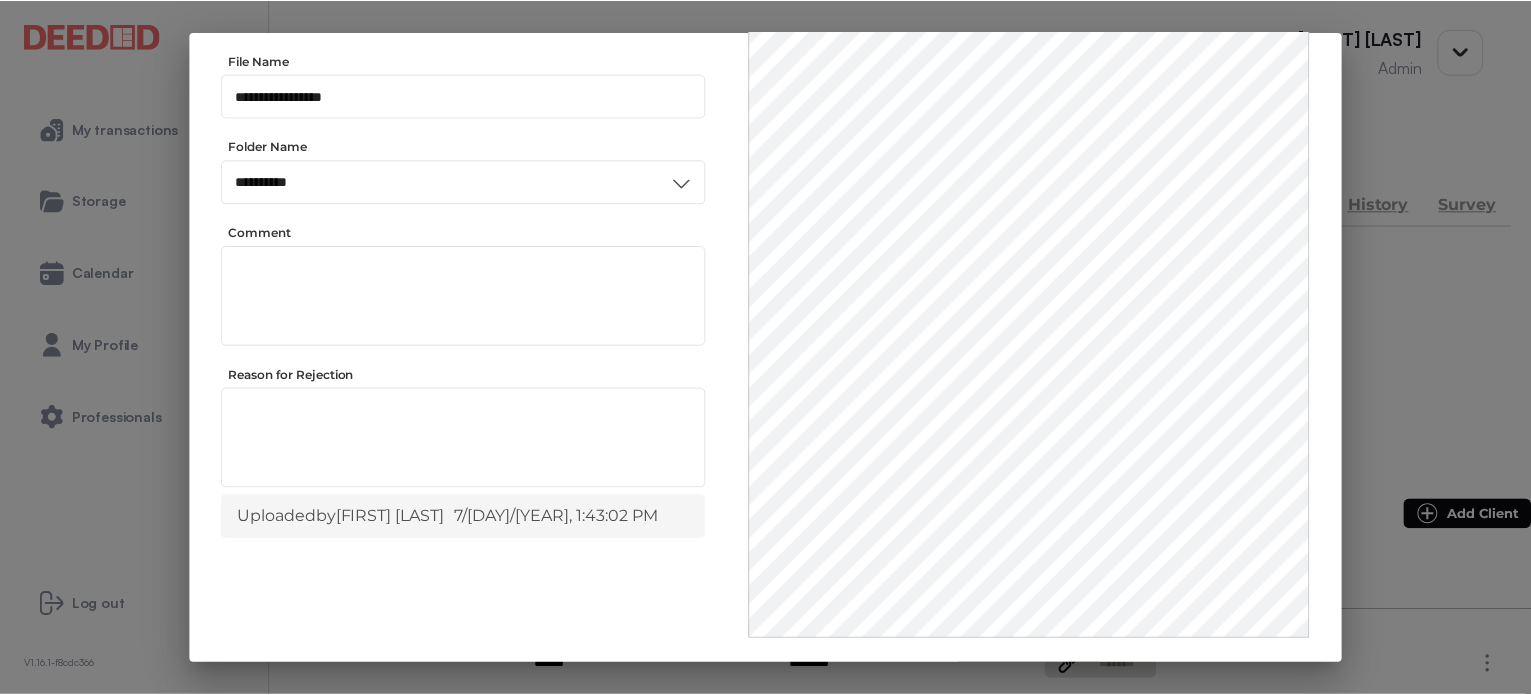 scroll, scrollTop: 156, scrollLeft: 0, axis: vertical 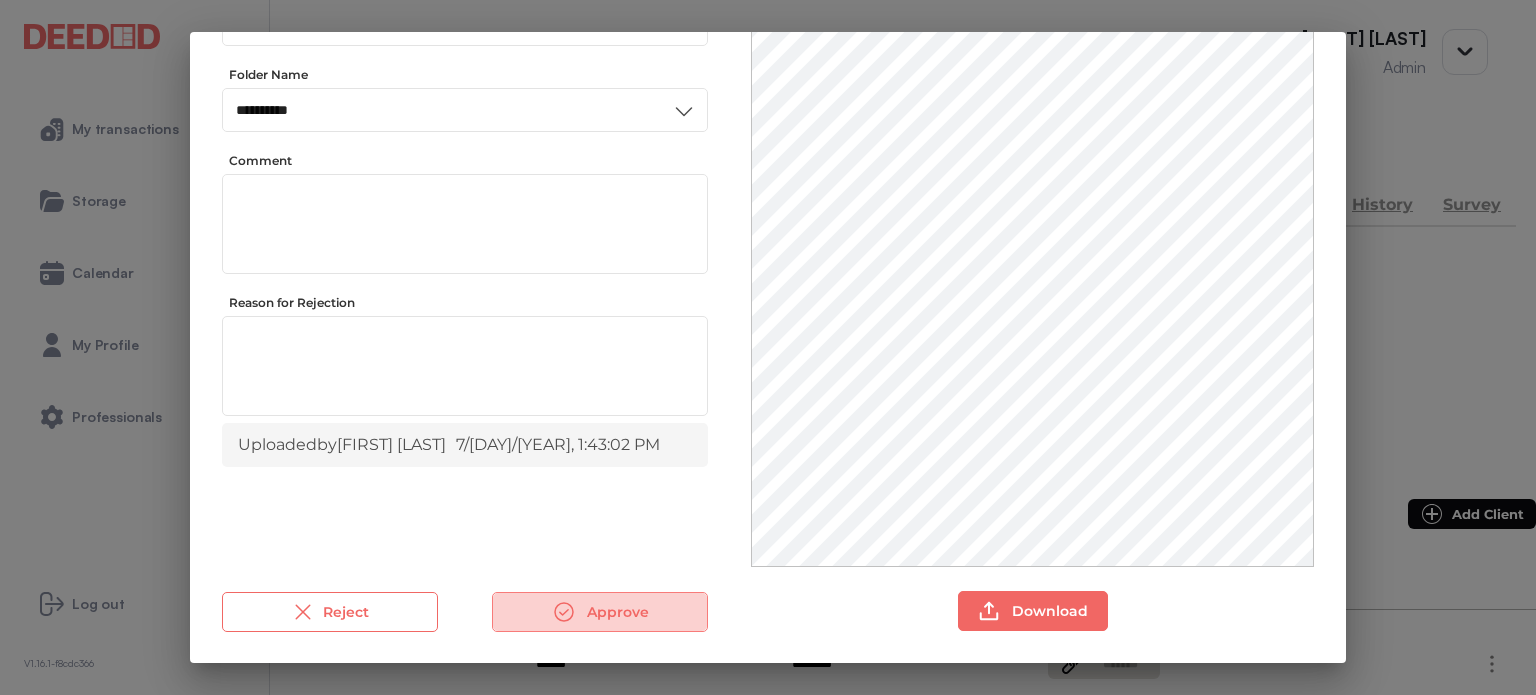click on "Approve" at bounding box center (600, 612) 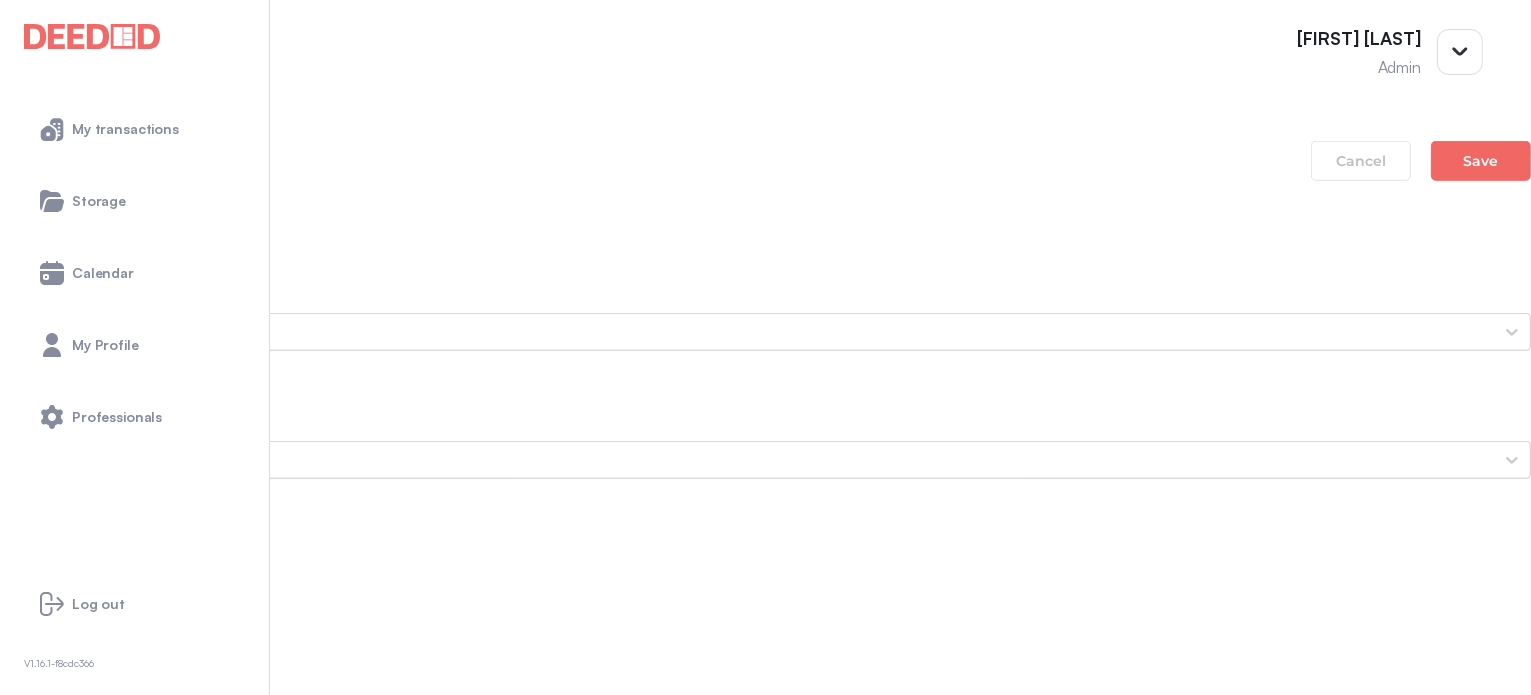 scroll, scrollTop: 1600, scrollLeft: 0, axis: vertical 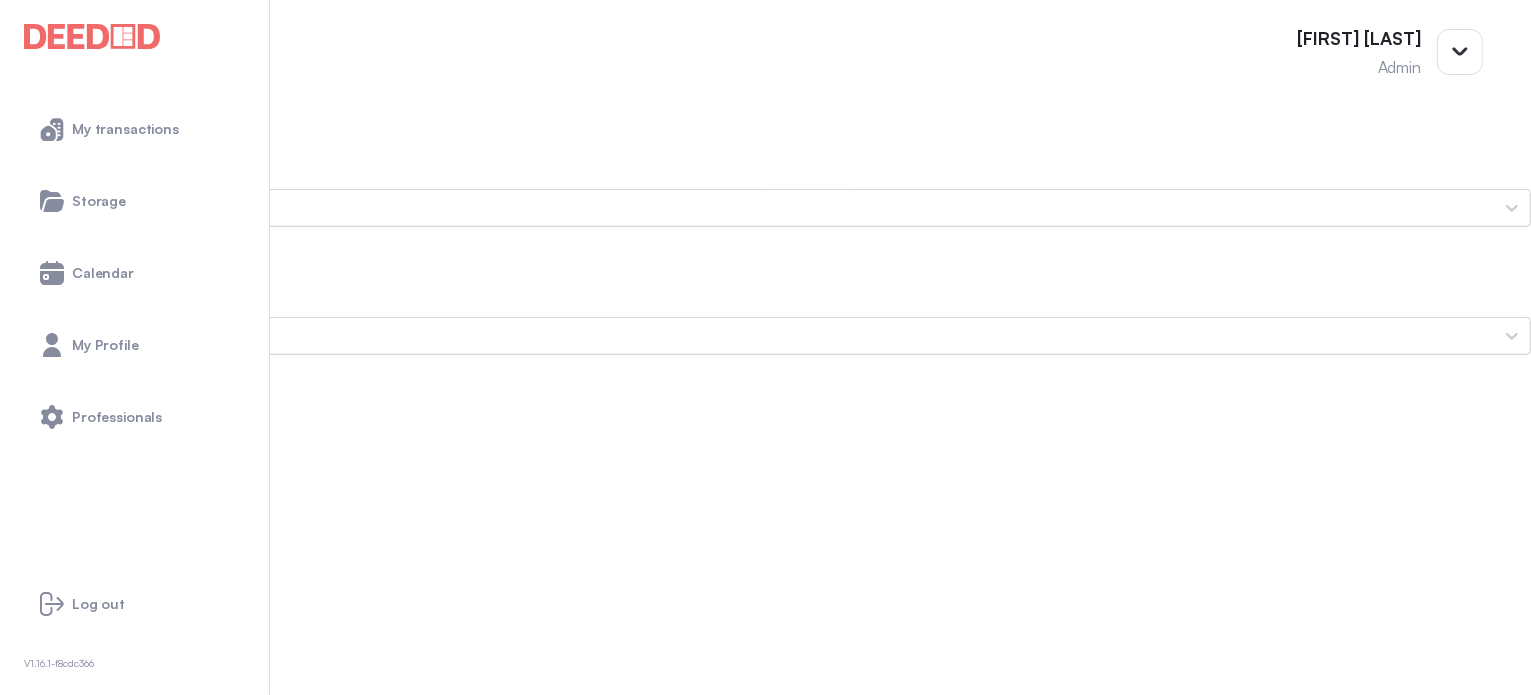 click on "Proof of Home Insurance" at bounding box center (765, 1312) 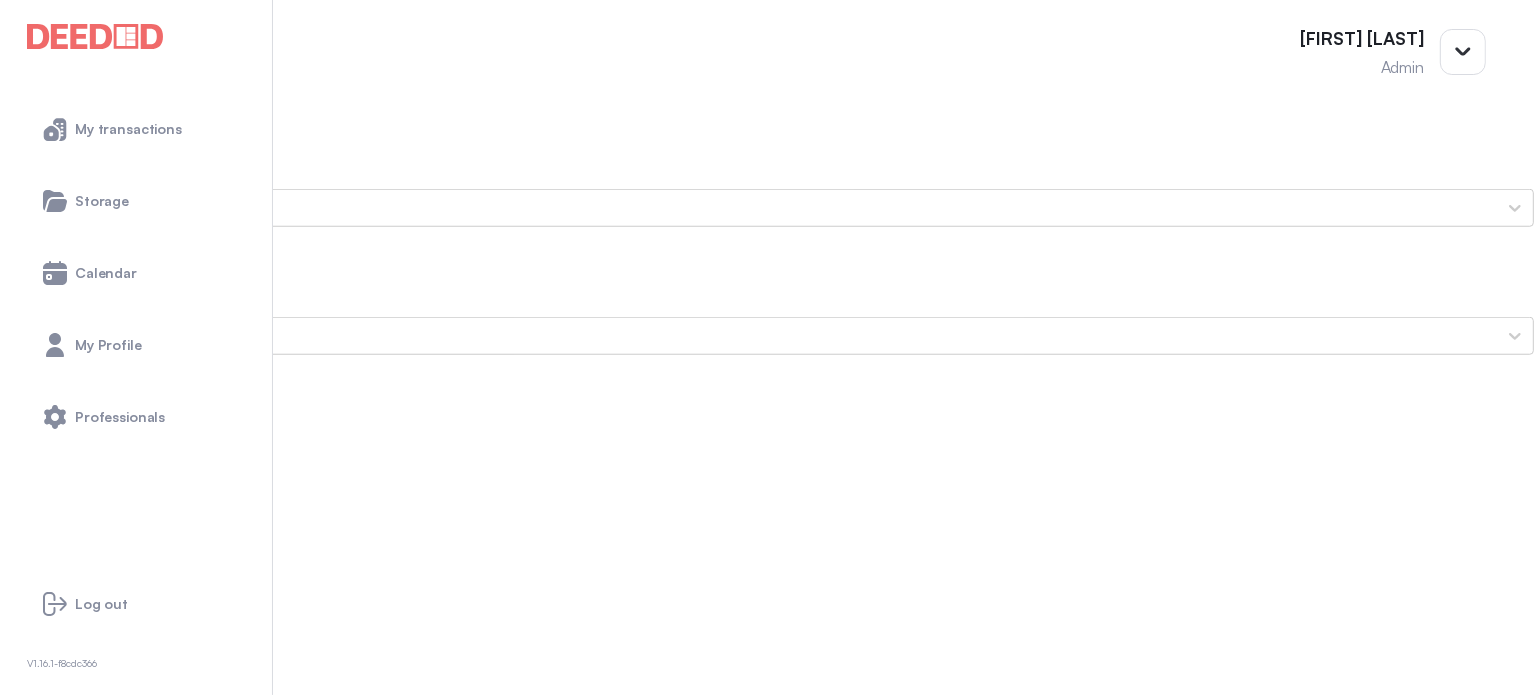 scroll, scrollTop: 0, scrollLeft: 0, axis: both 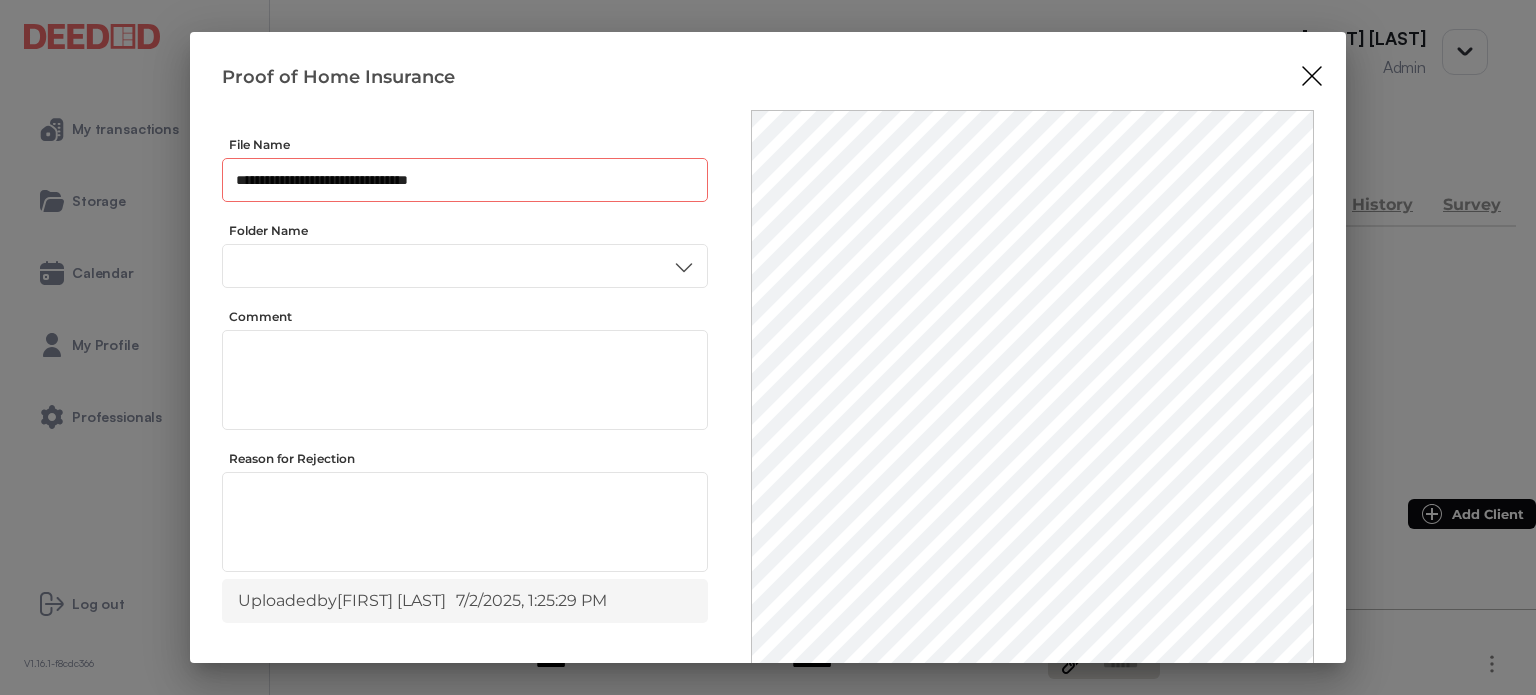 click on "**********" at bounding box center [465, 180] 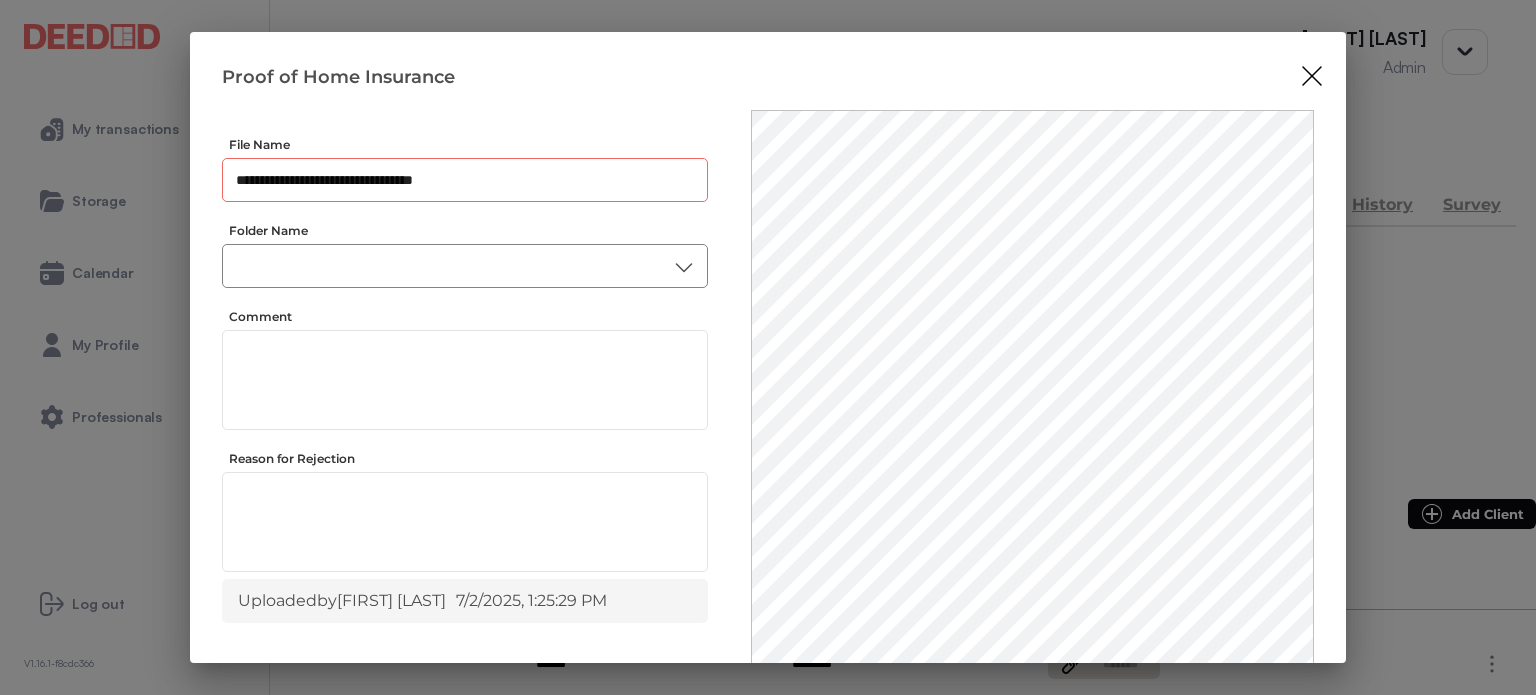 type on "**********" 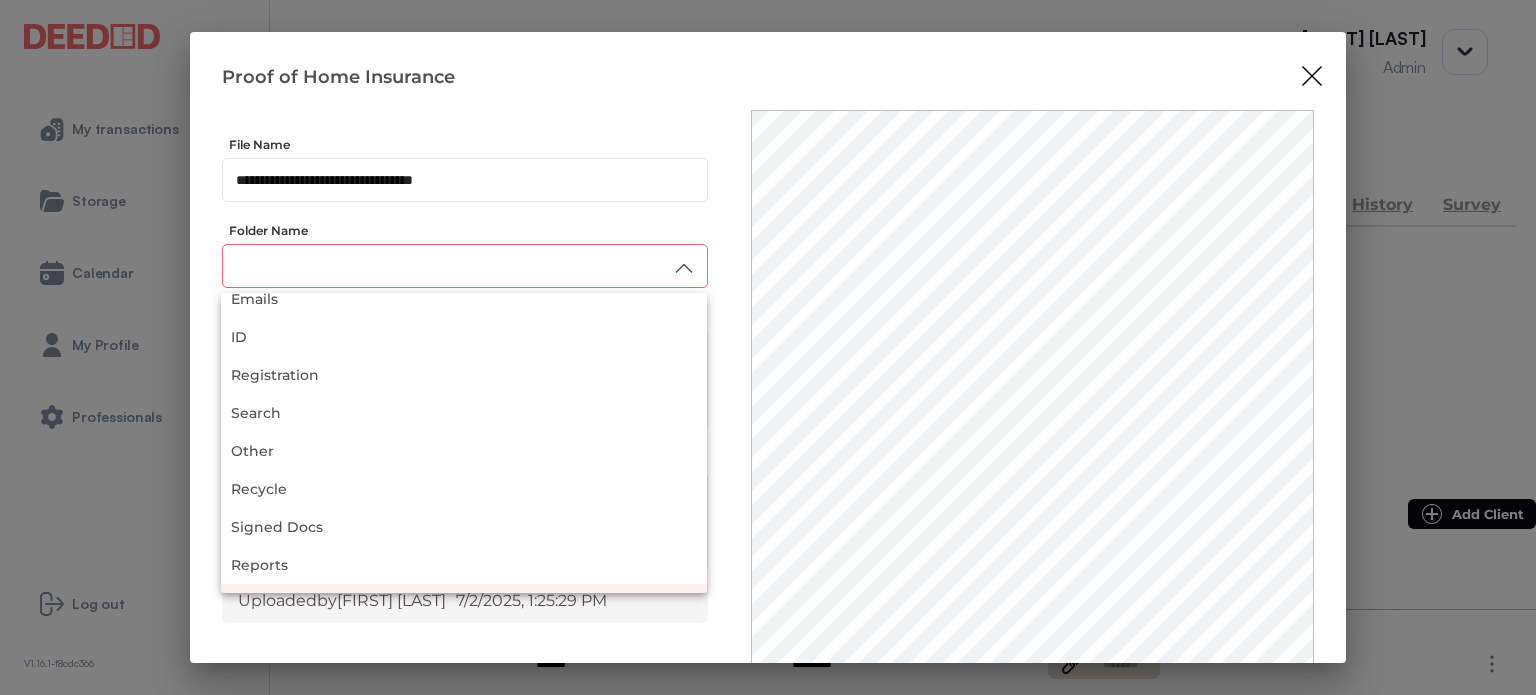 scroll, scrollTop: 188, scrollLeft: 0, axis: vertical 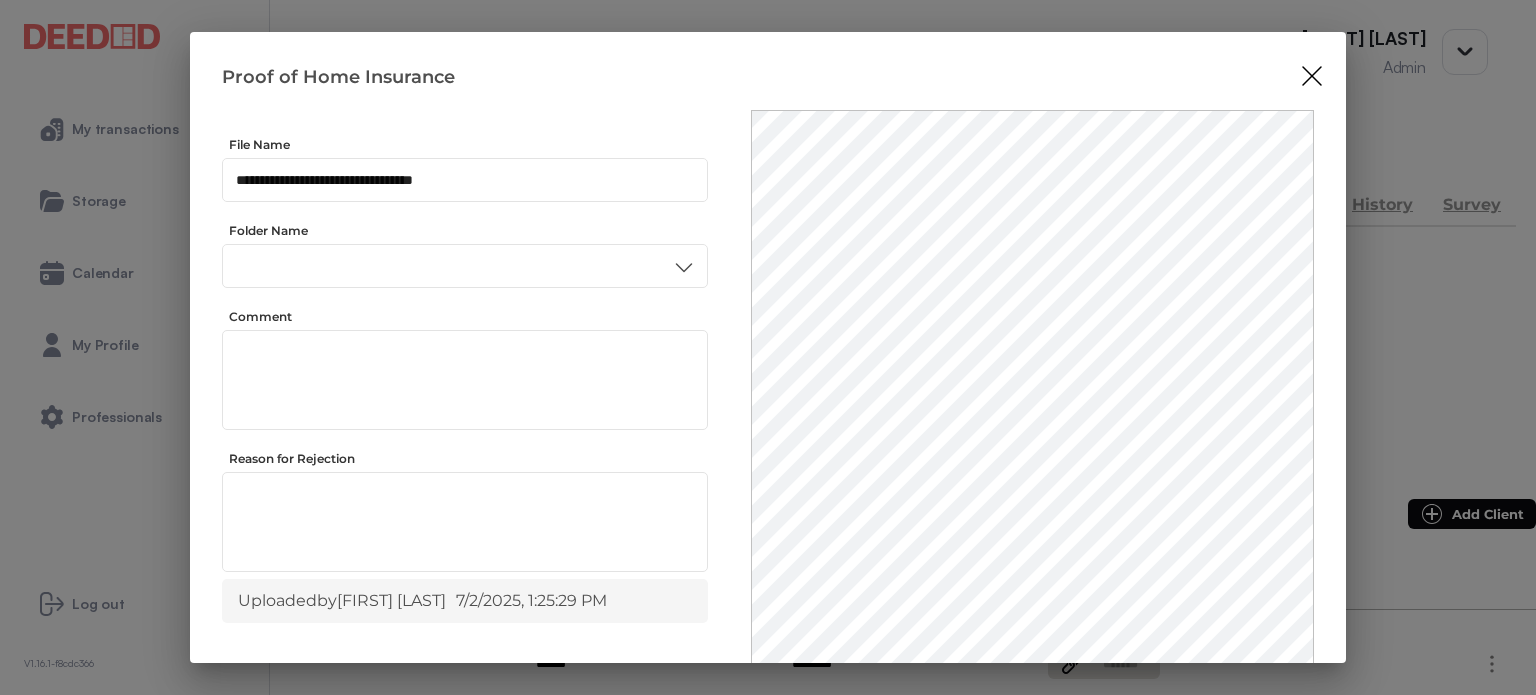 click on "Insurance" at bounding box center [464, 479] 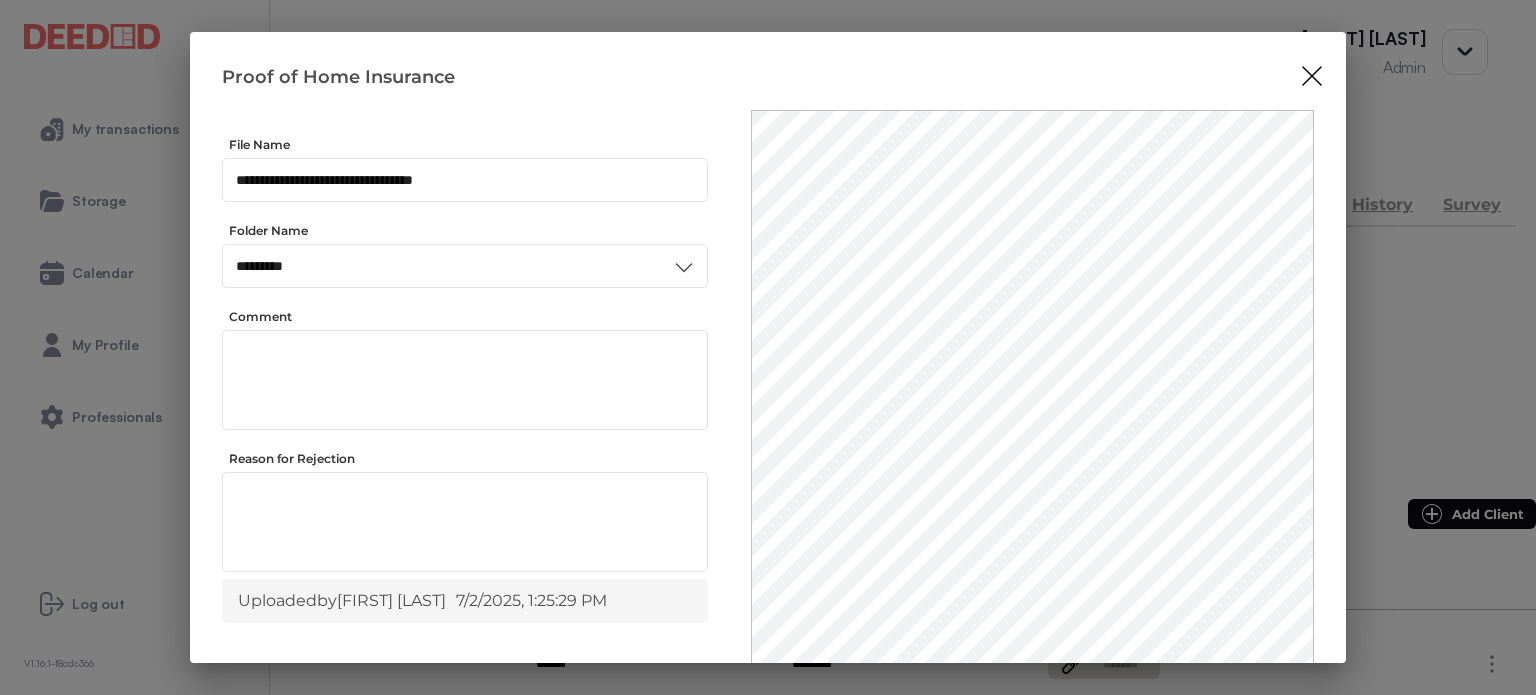 scroll, scrollTop: 0, scrollLeft: 0, axis: both 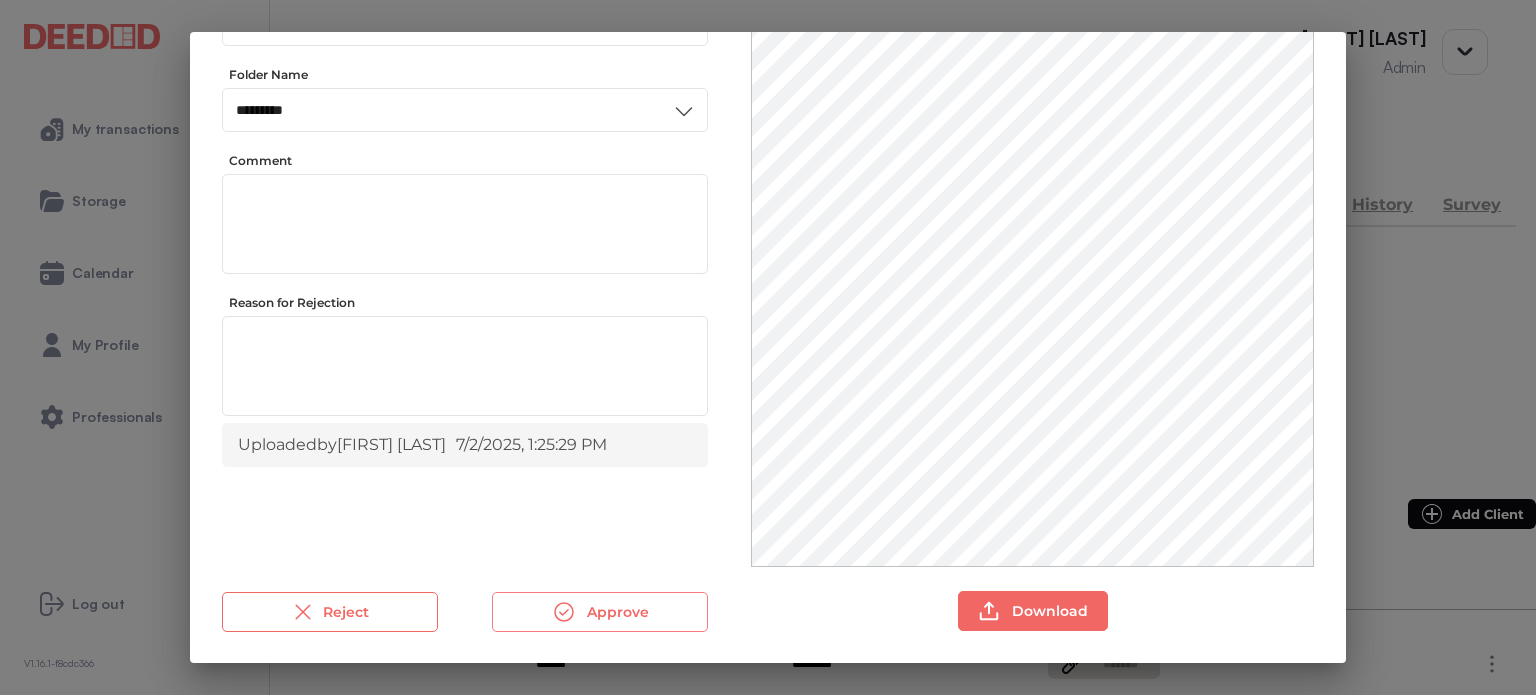 click on "Approve" at bounding box center [600, 612] 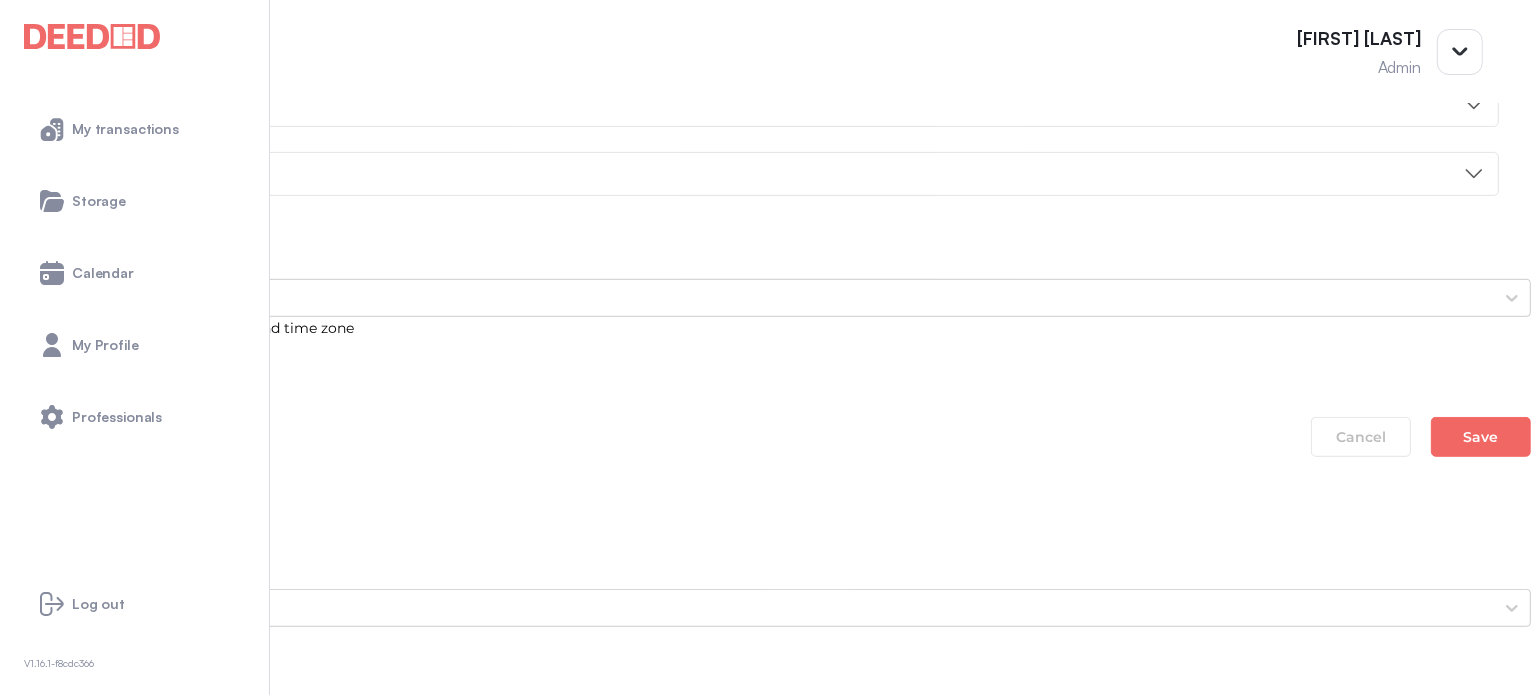 scroll, scrollTop: 1600, scrollLeft: 0, axis: vertical 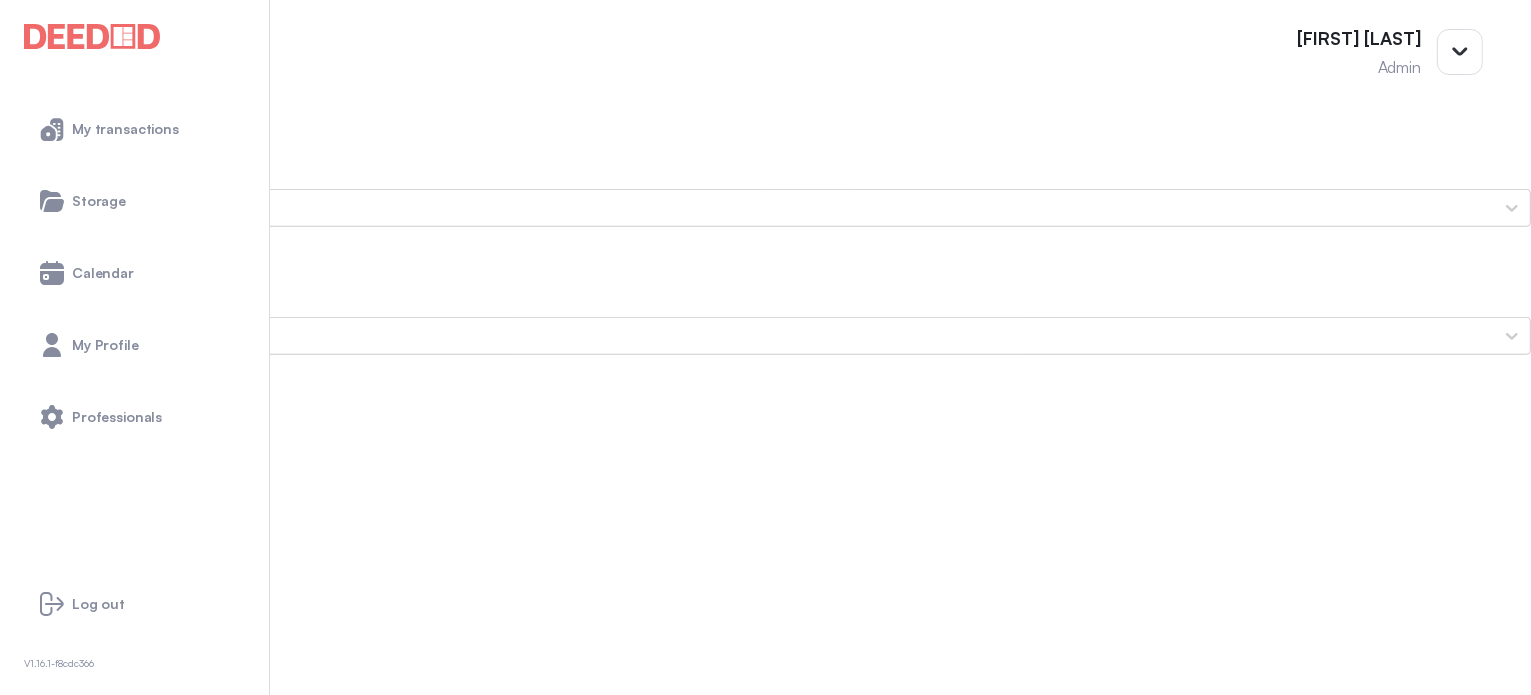click on "[FIRST]'s Photo ID (Front Side)" at bounding box center (765, 1416) 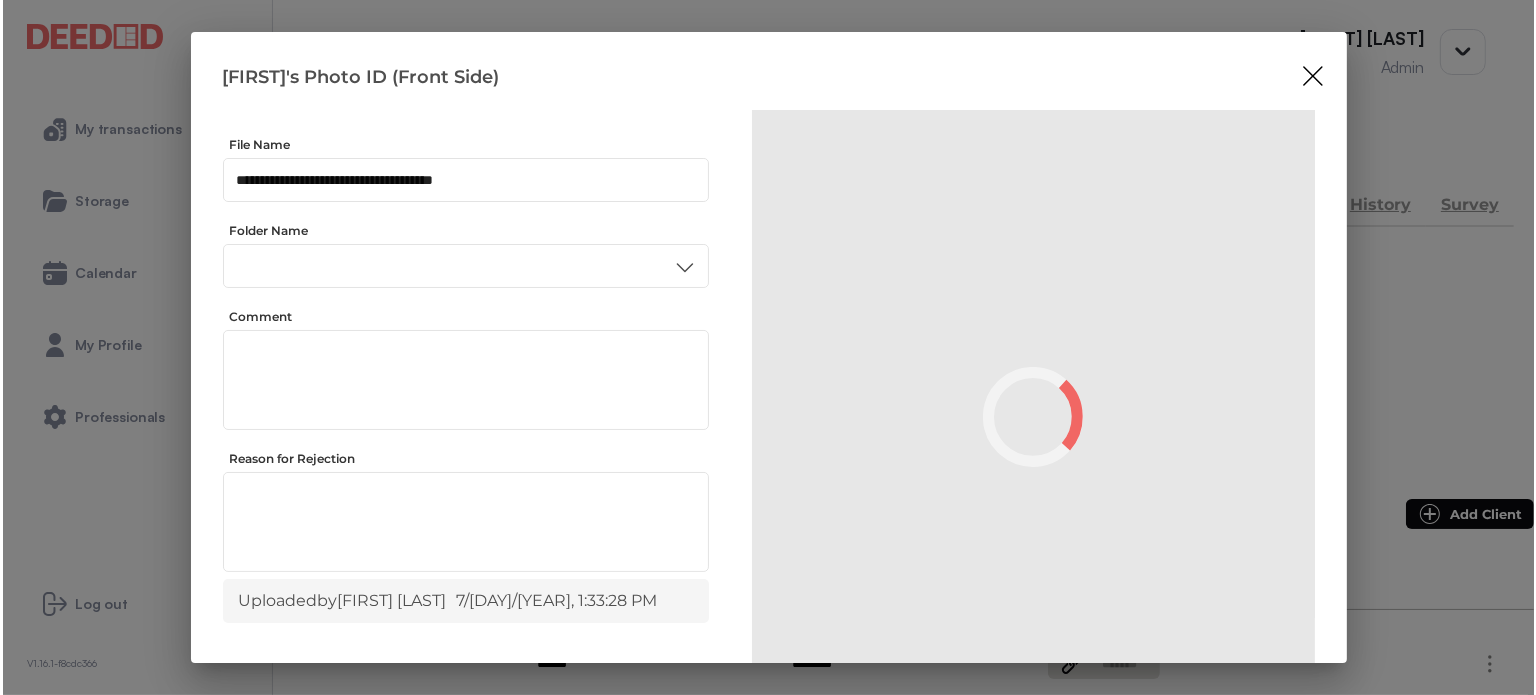 scroll, scrollTop: 0, scrollLeft: 0, axis: both 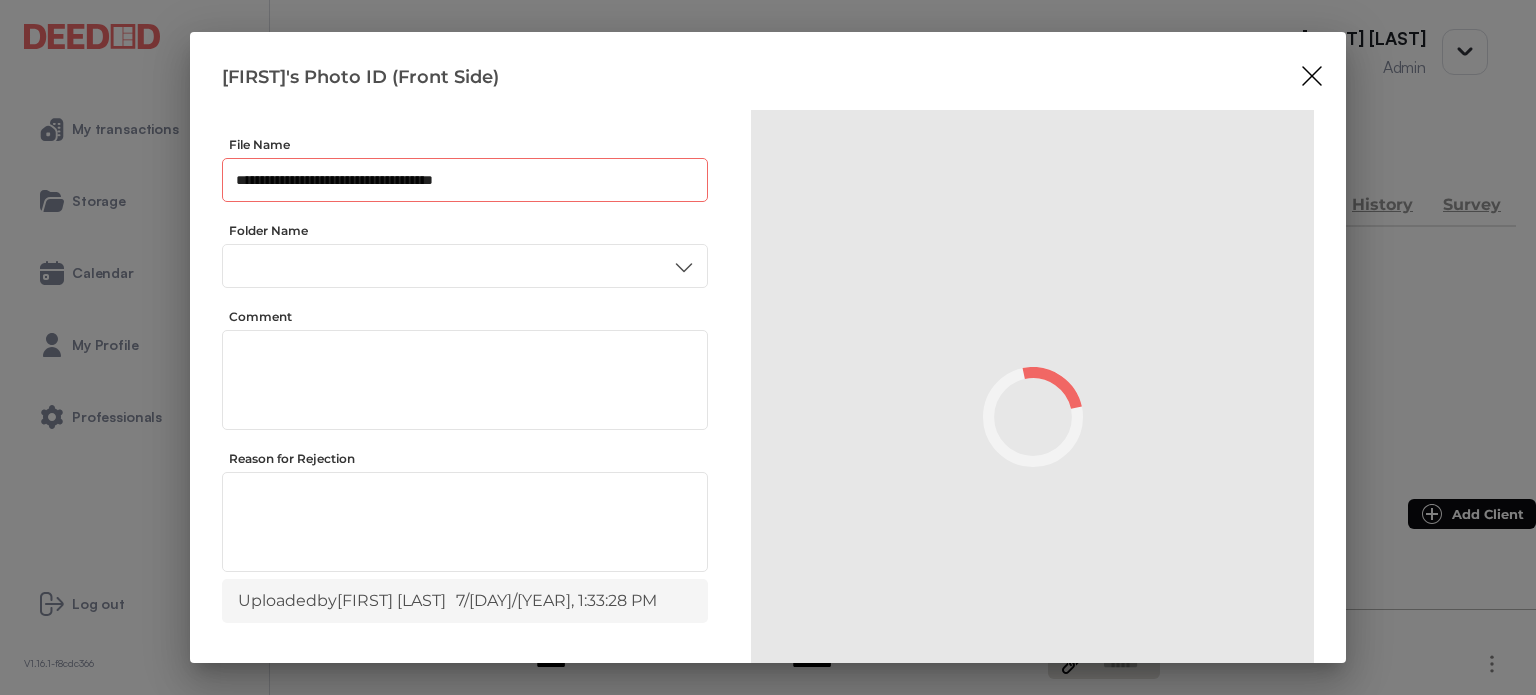 click on "**********" at bounding box center (465, 180) 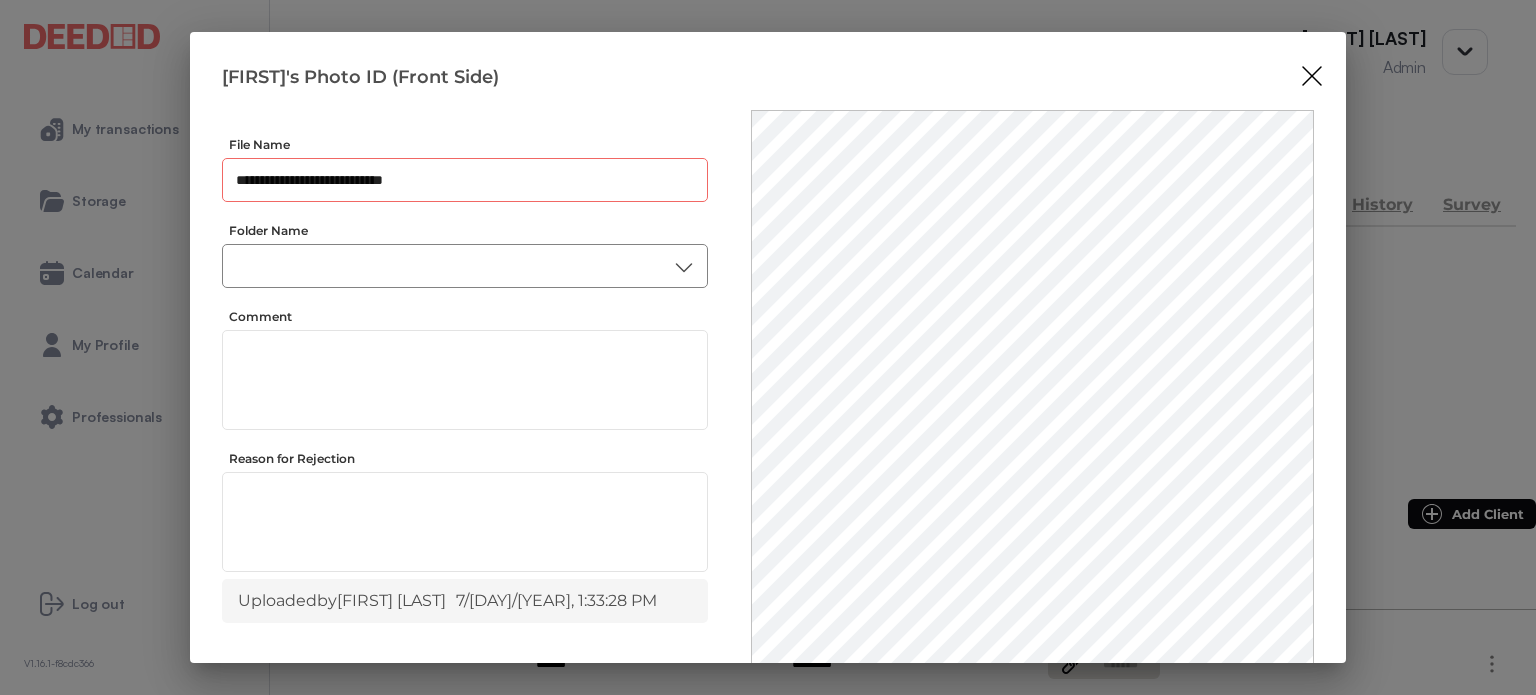 type on "**********" 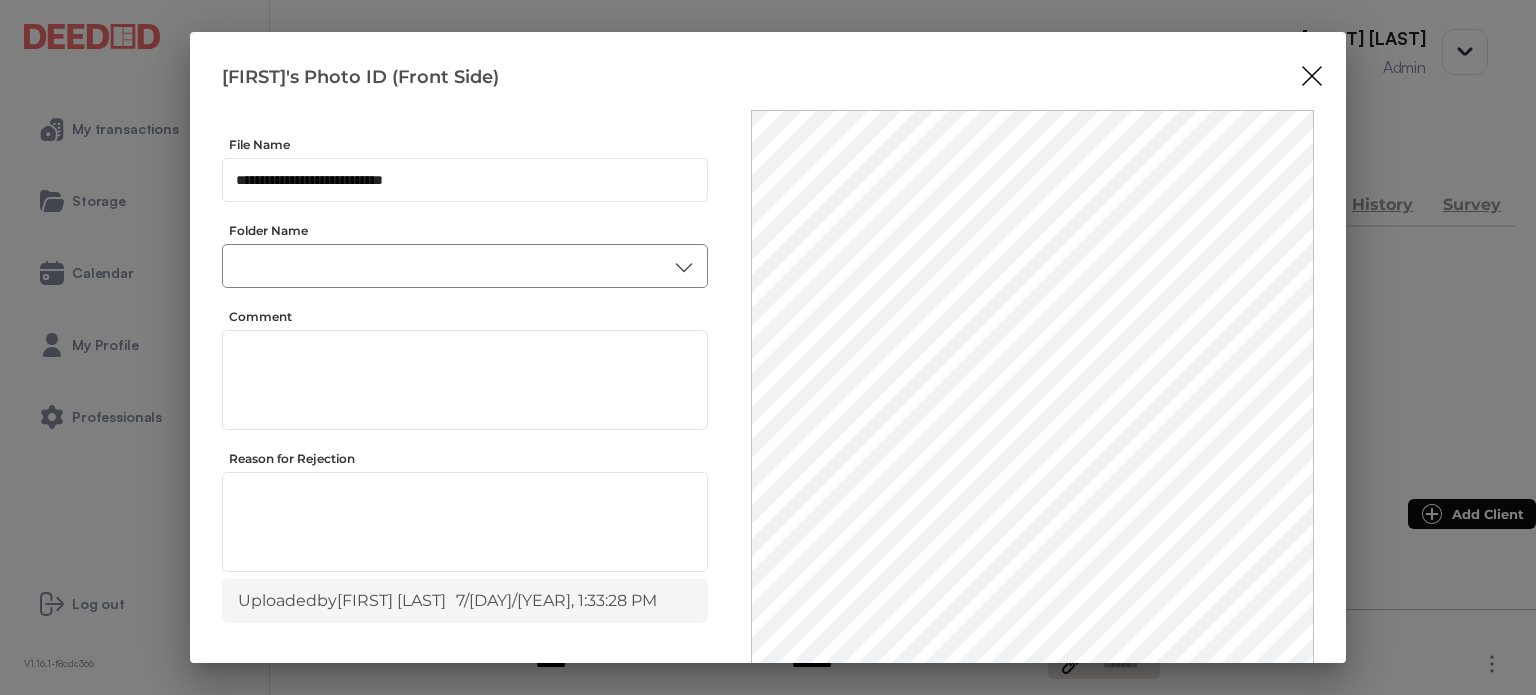 click on "​" at bounding box center [465, 266] 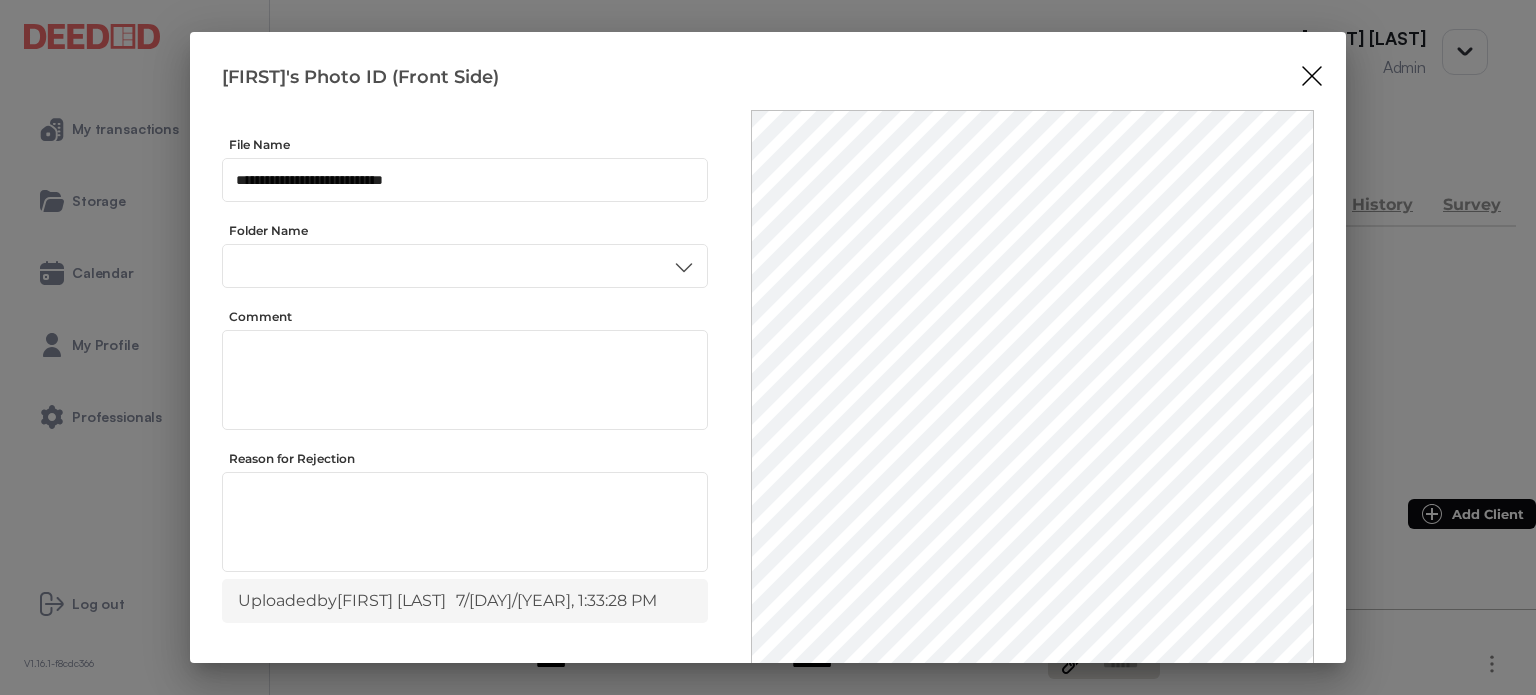click on "ID" at bounding box center [464, 436] 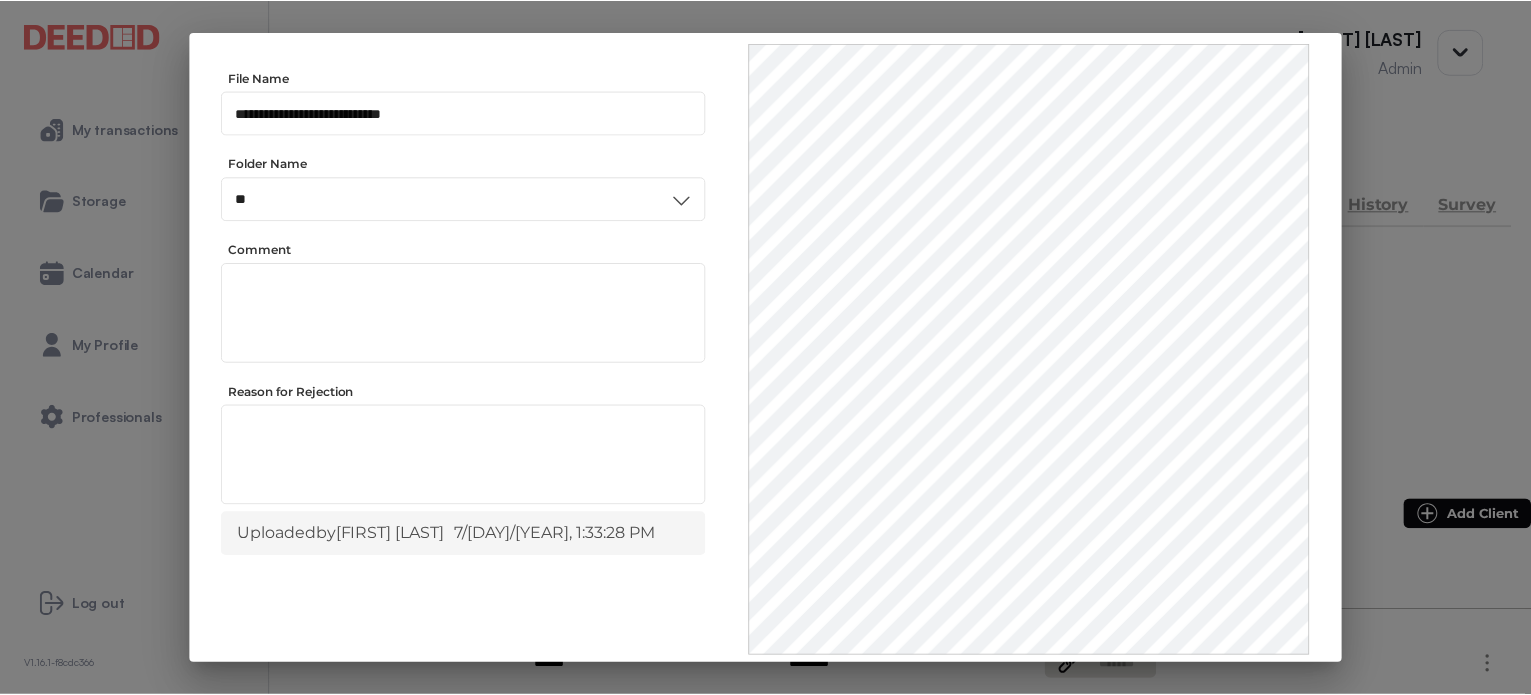 scroll, scrollTop: 156, scrollLeft: 0, axis: vertical 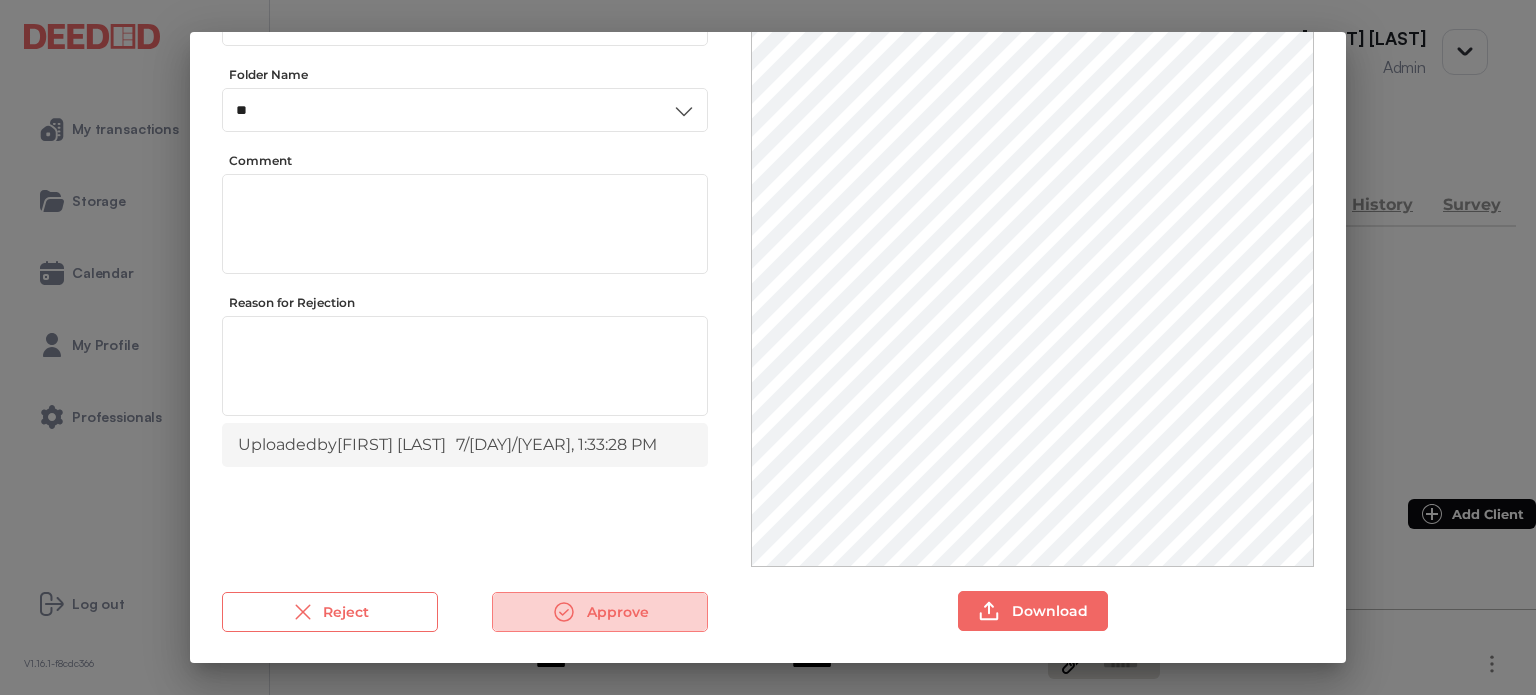 click on "Approve" at bounding box center (600, 612) 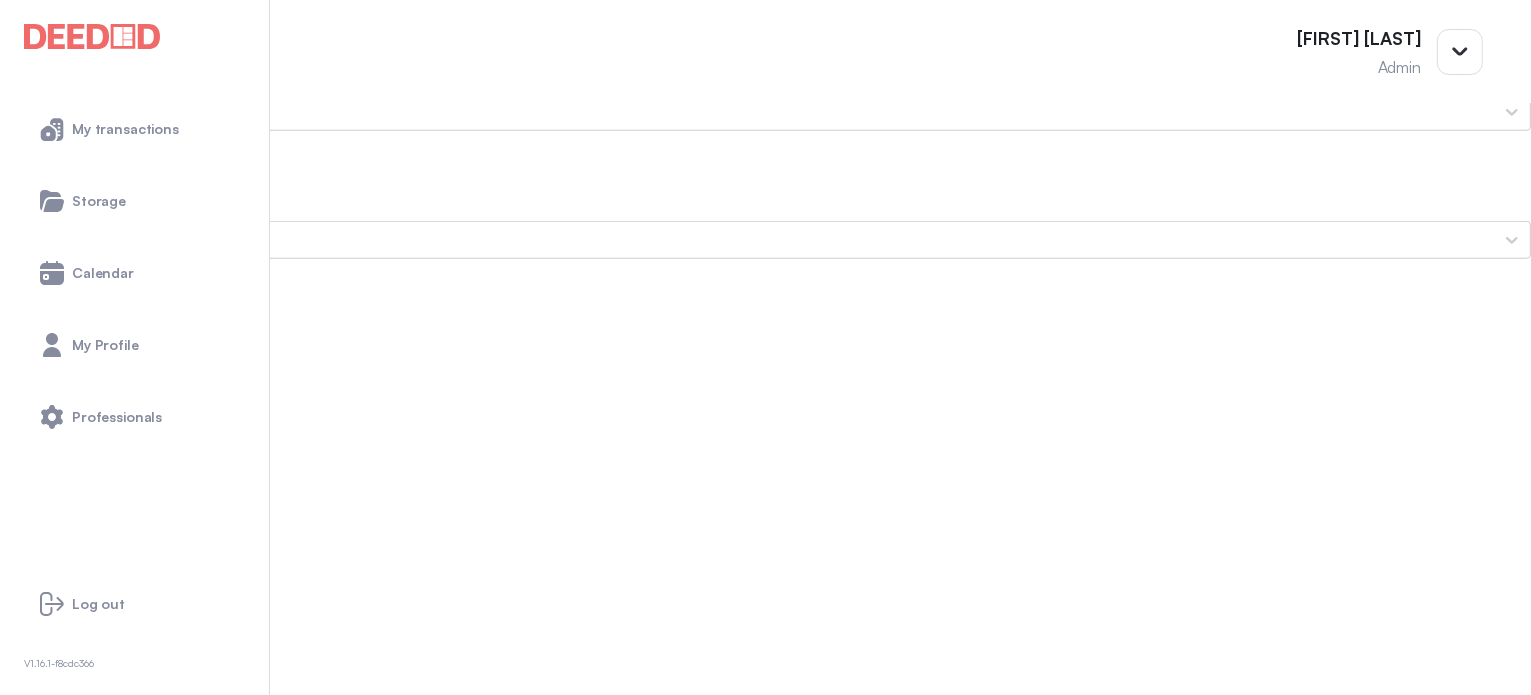 scroll, scrollTop: 1700, scrollLeft: 0, axis: vertical 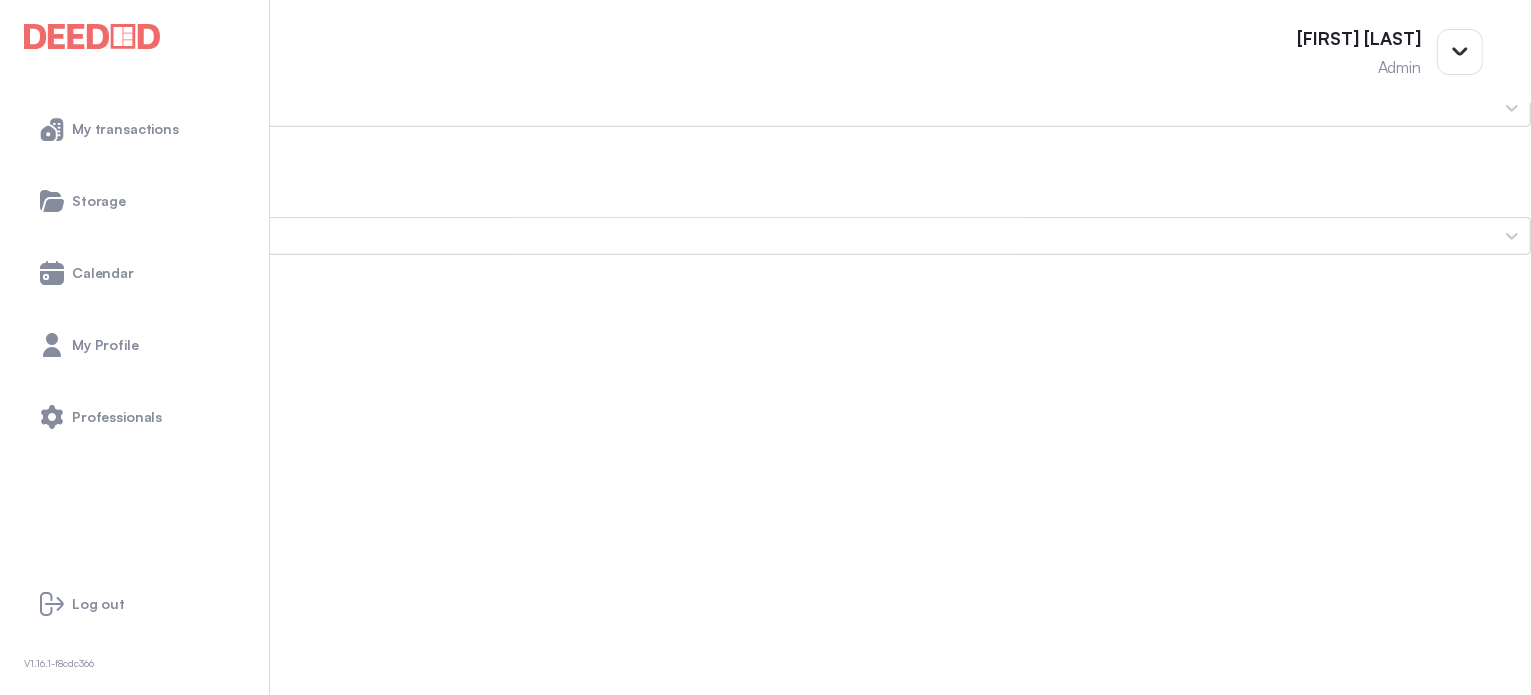 click on "[FIRST]'s Photo ID (Back Side) [FIRST]-Bailey-Drivers-License" at bounding box center [765, 1429] 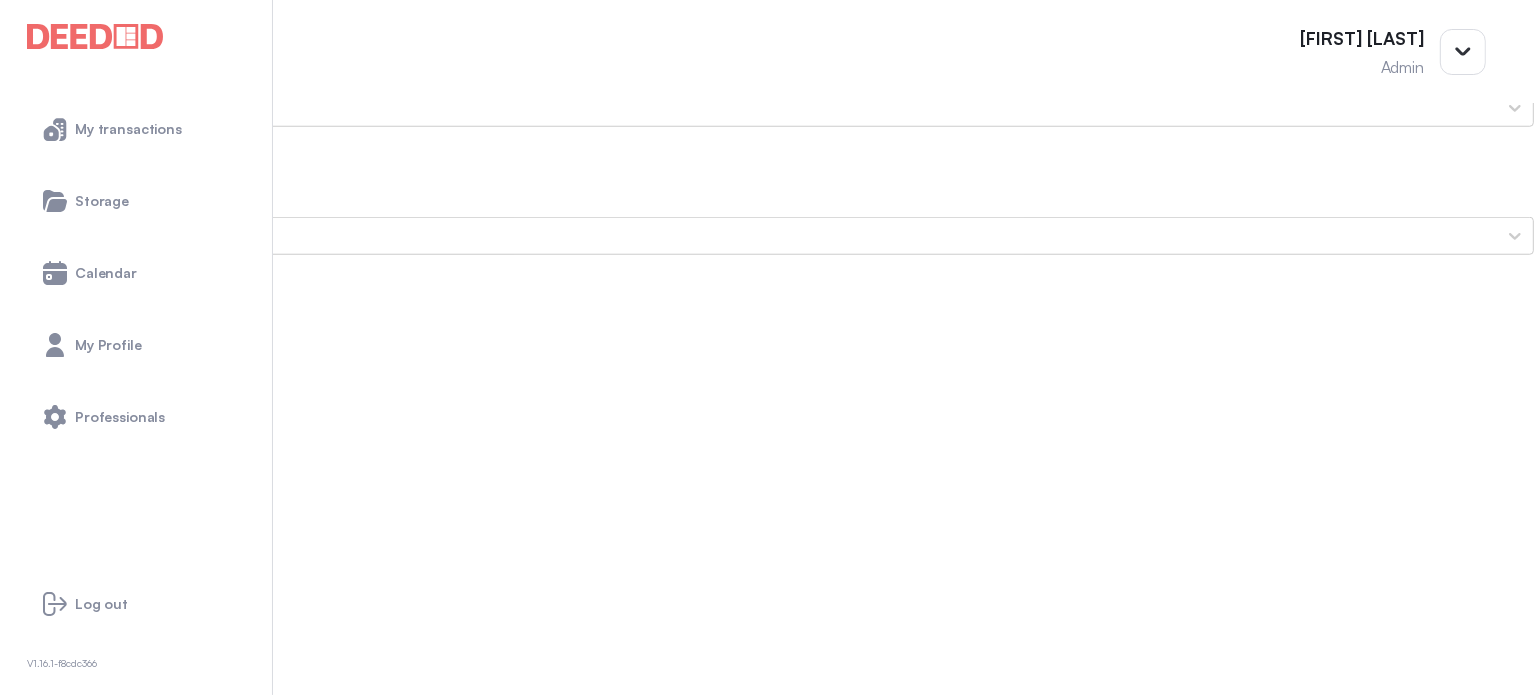 scroll, scrollTop: 0, scrollLeft: 0, axis: both 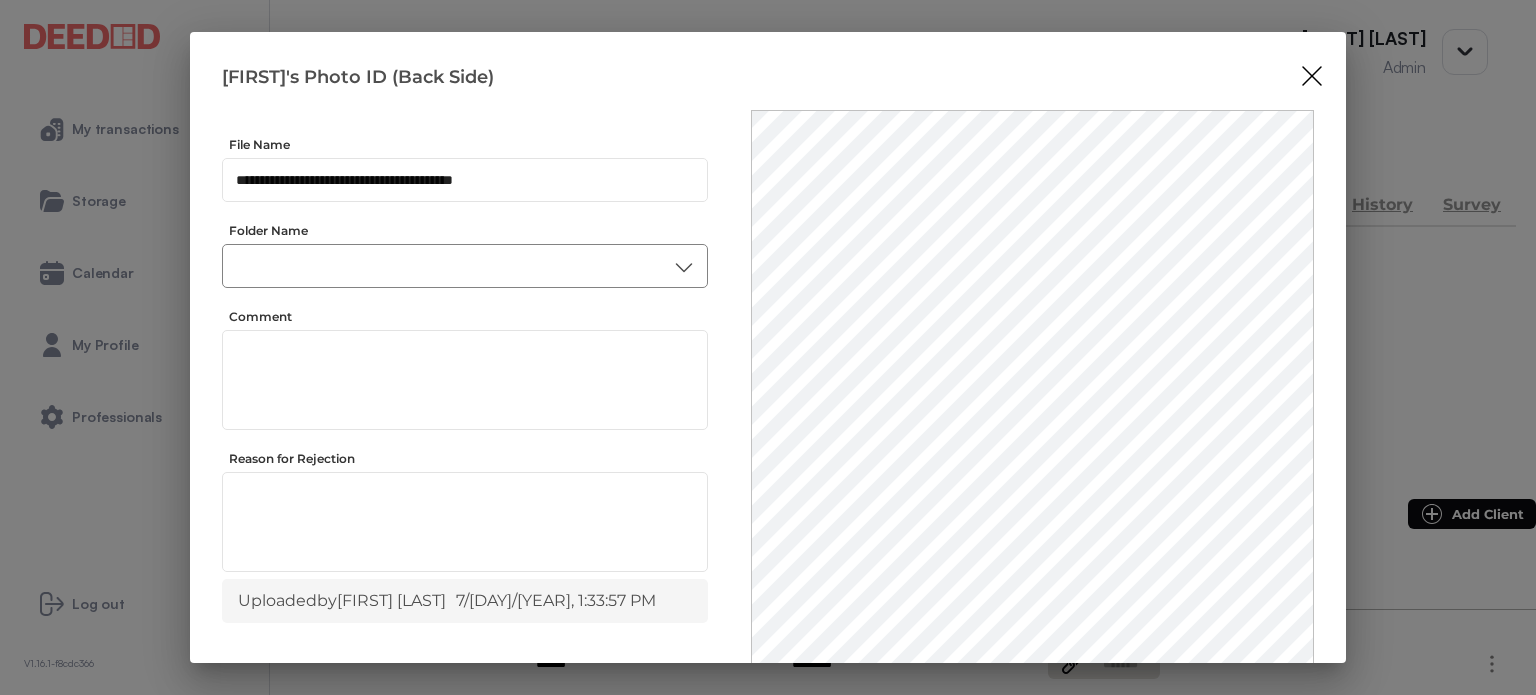 click at bounding box center [465, 266] 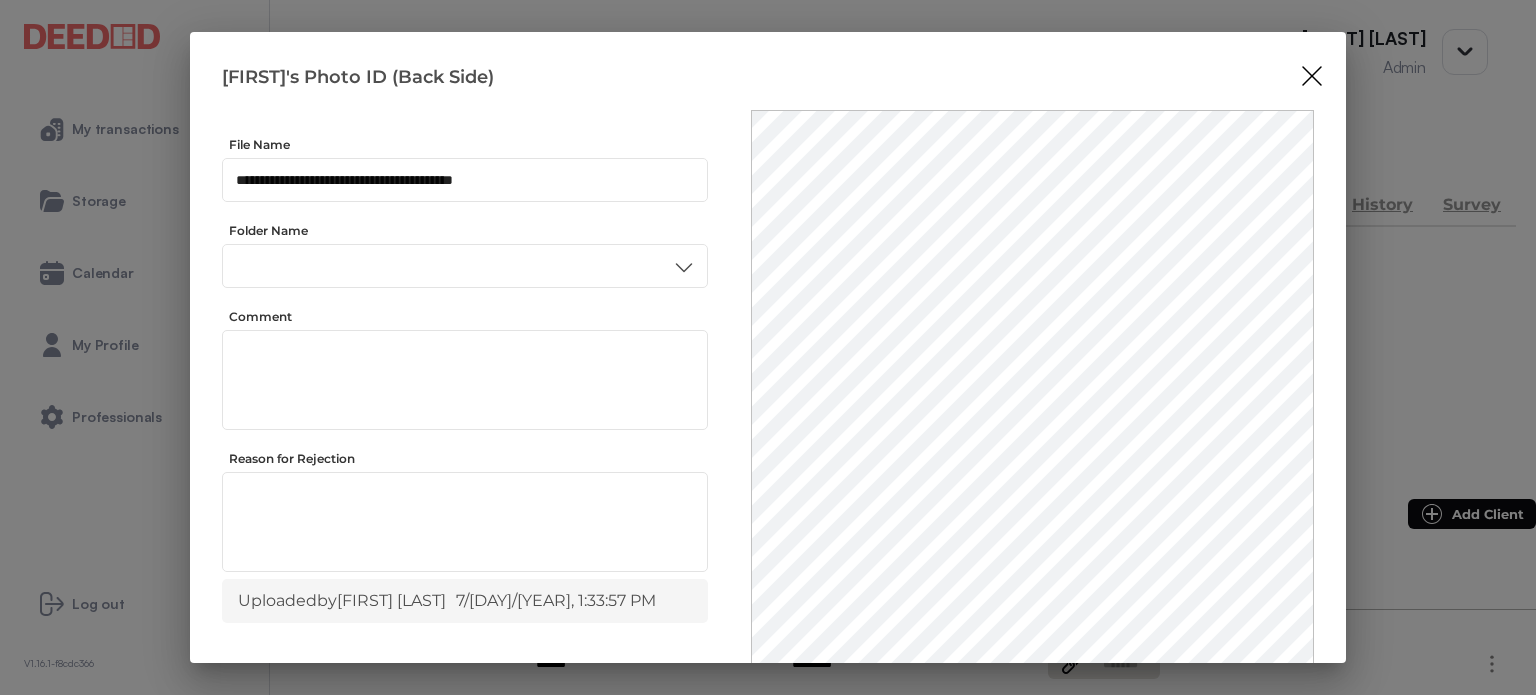 click on "Recycle" at bounding box center (464, 521) 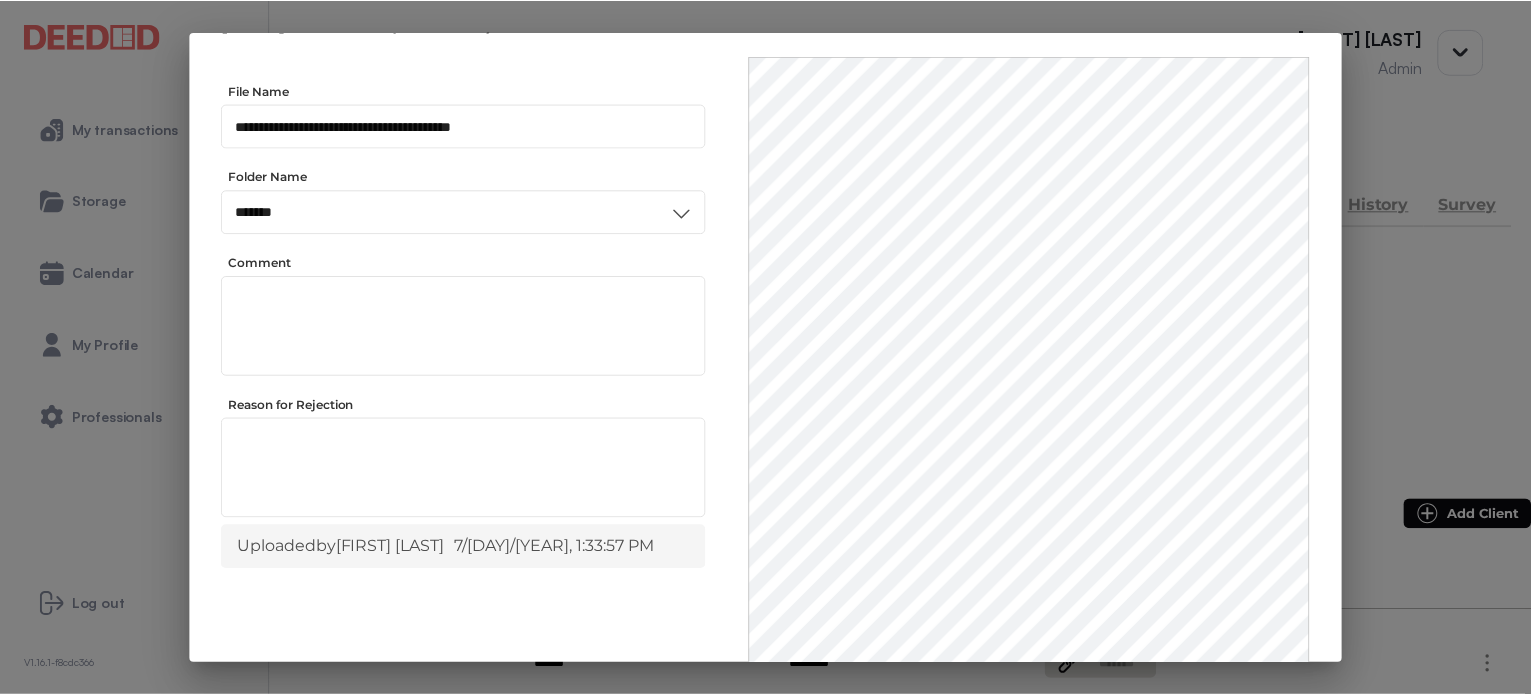scroll, scrollTop: 156, scrollLeft: 0, axis: vertical 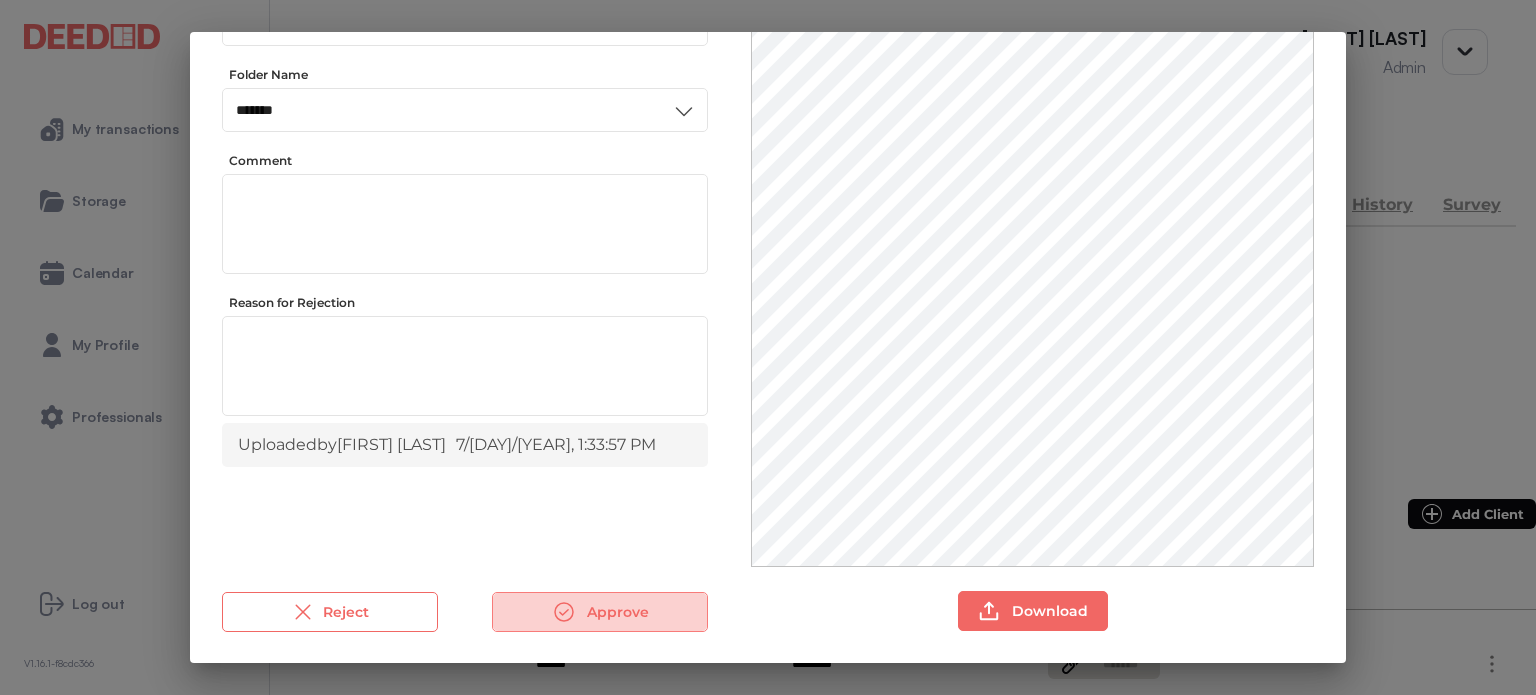 click on "Approve" at bounding box center [600, 612] 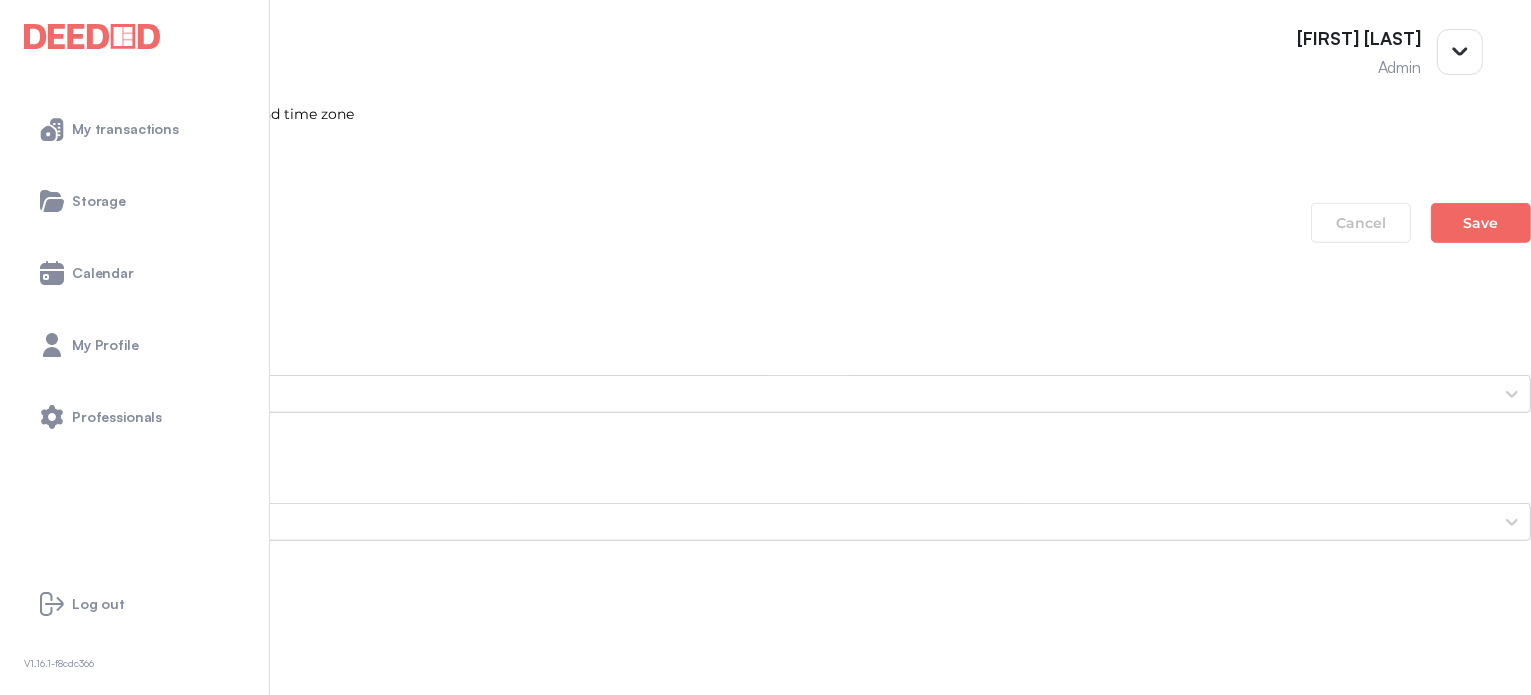 scroll, scrollTop: 1500, scrollLeft: 0, axis: vertical 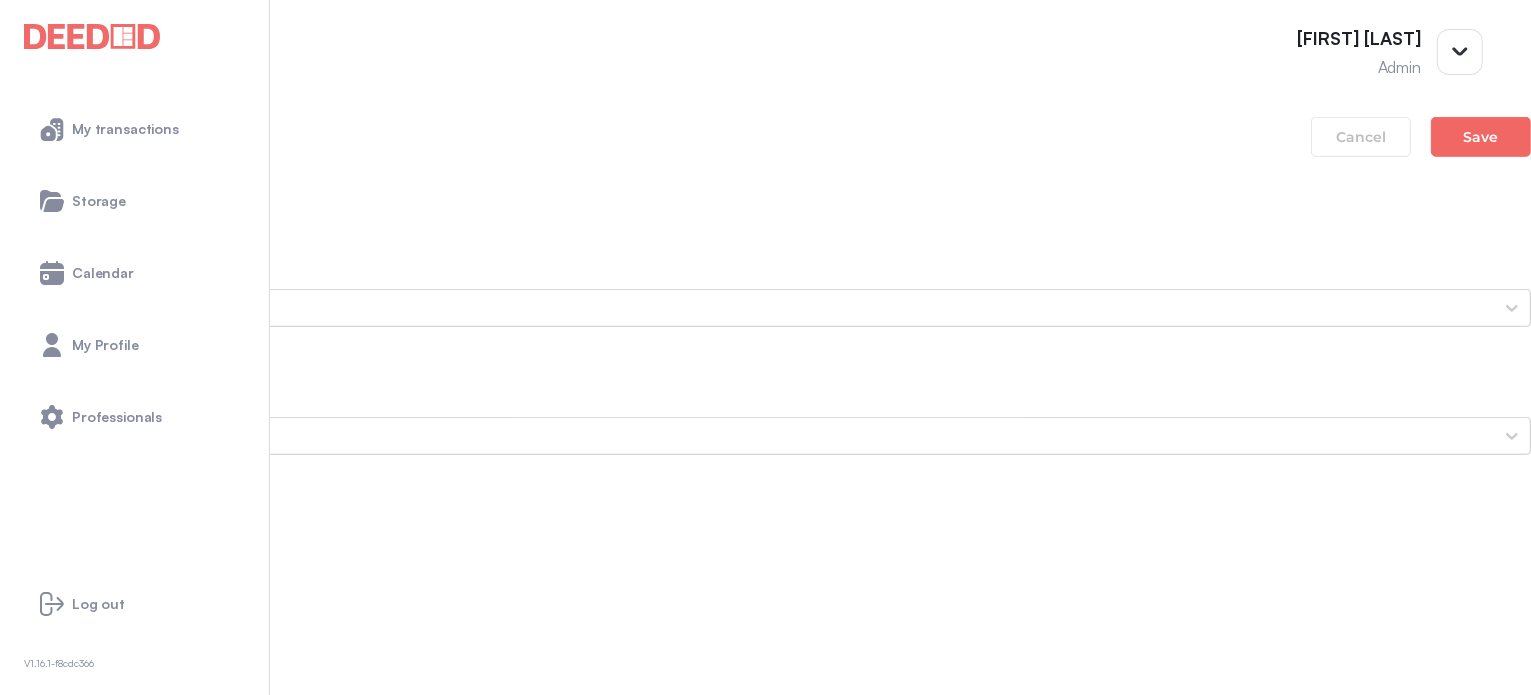 click on "[FIRST]'s Secondary ID (Front Side)" at bounding box center [765, 1724] 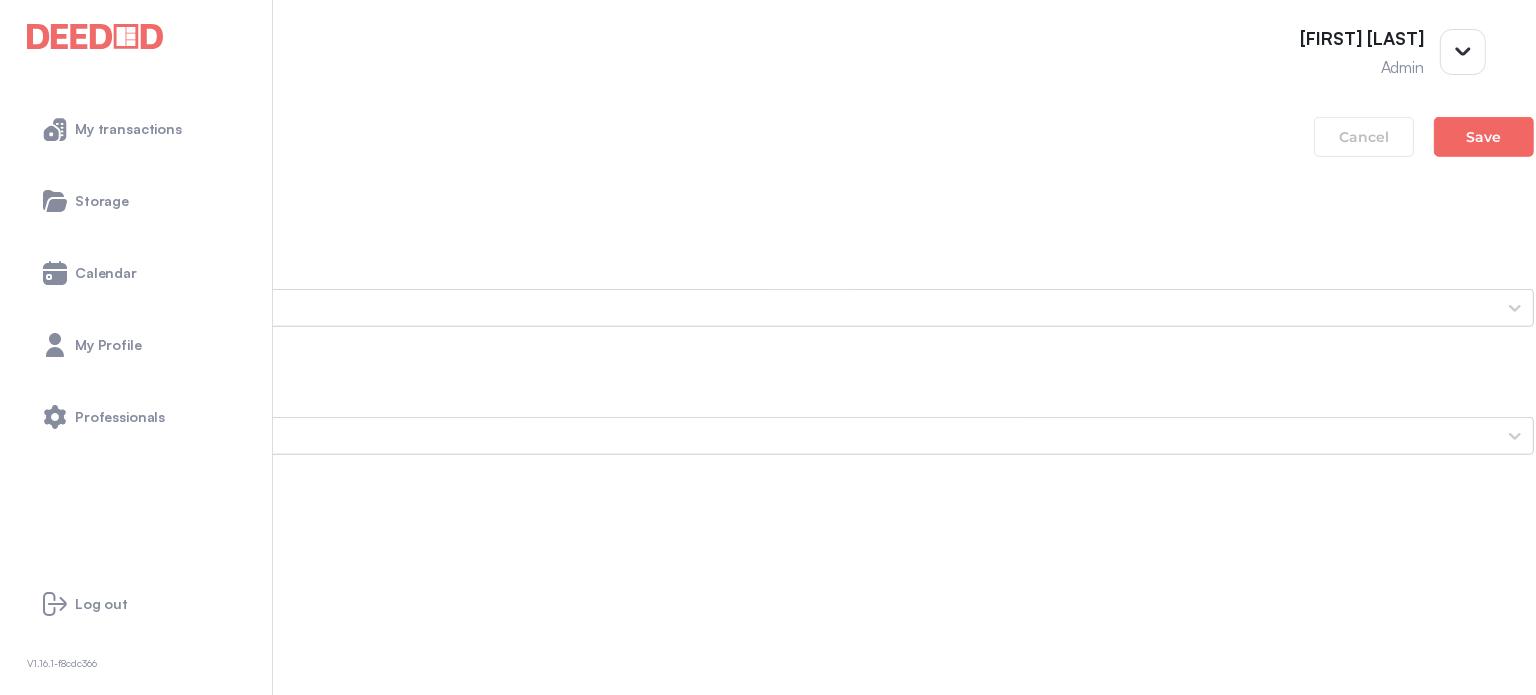 scroll, scrollTop: 0, scrollLeft: 0, axis: both 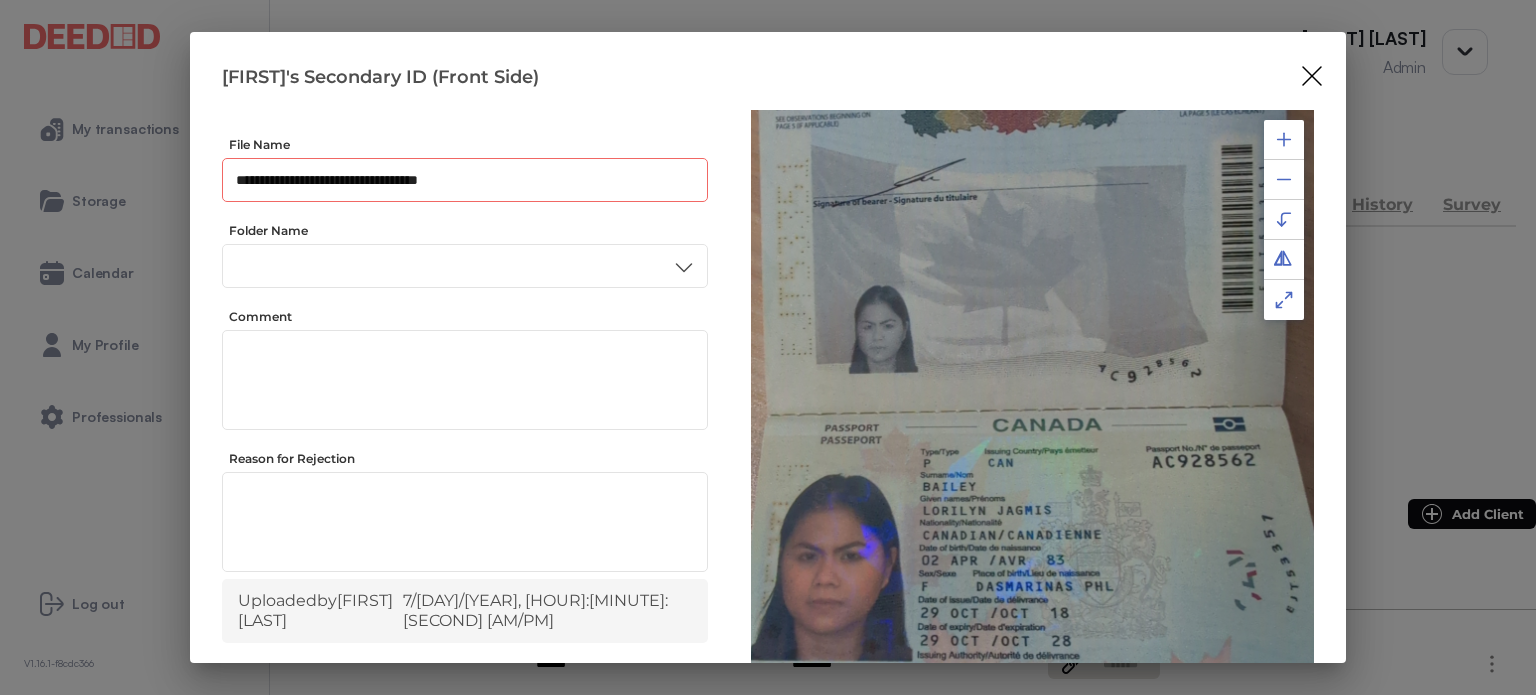 drag, startPoint x: 490, startPoint y: 177, endPoint x: 155, endPoint y: 205, distance: 336.16812 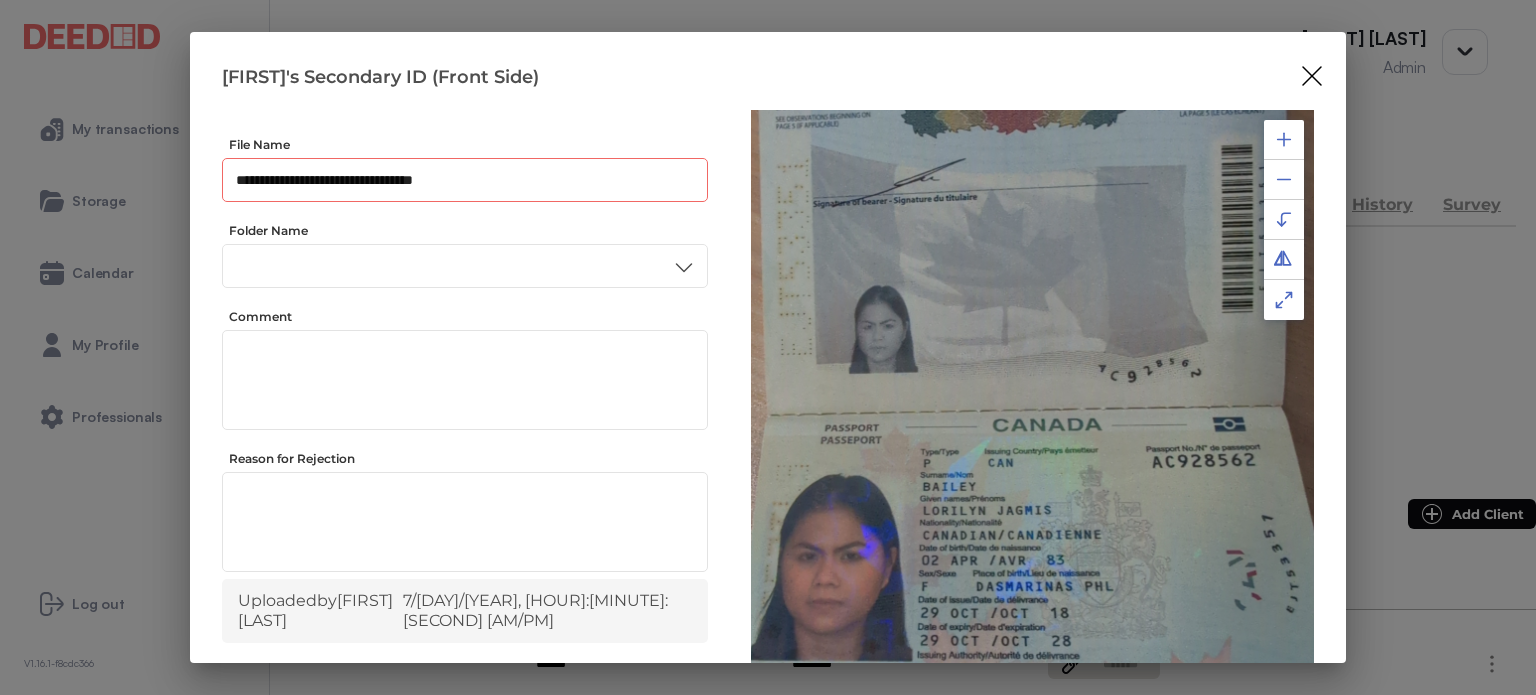 type on "**********" 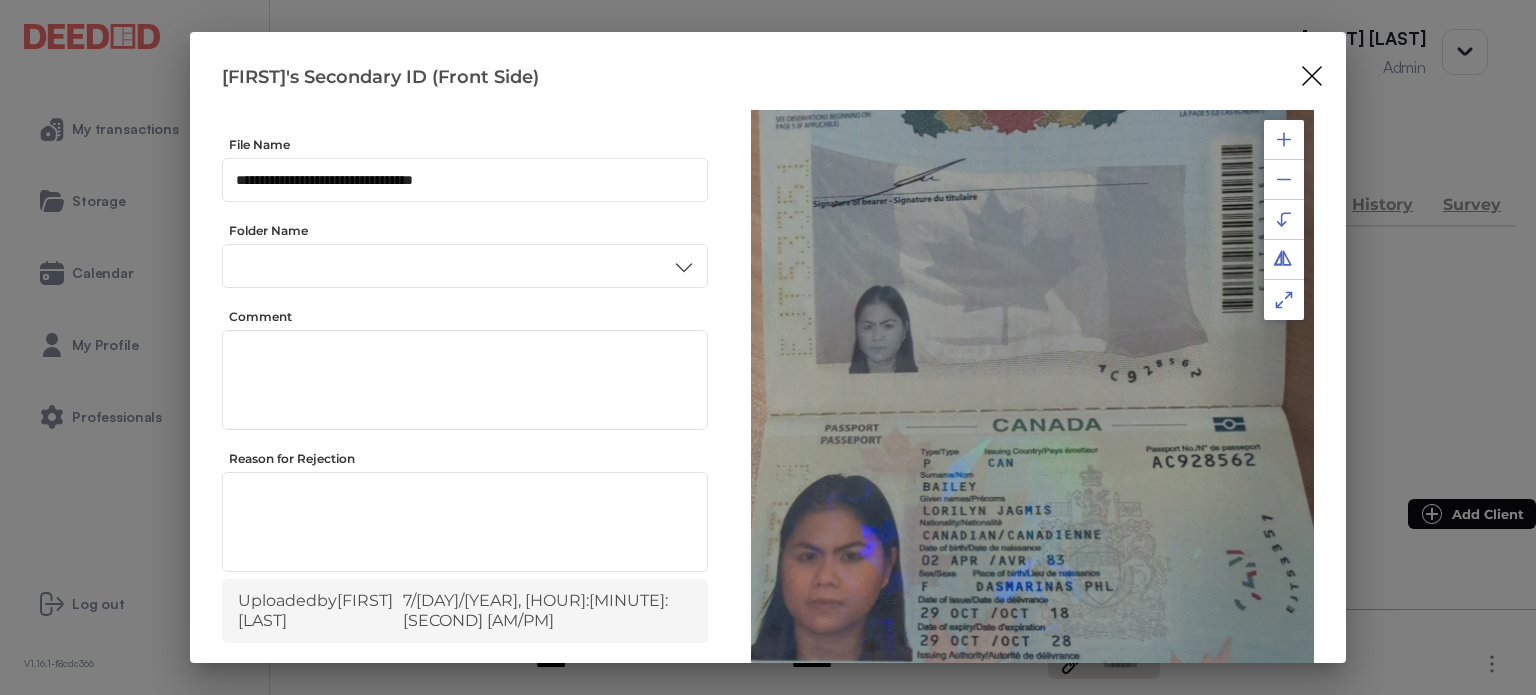 click at bounding box center [1284, 139] 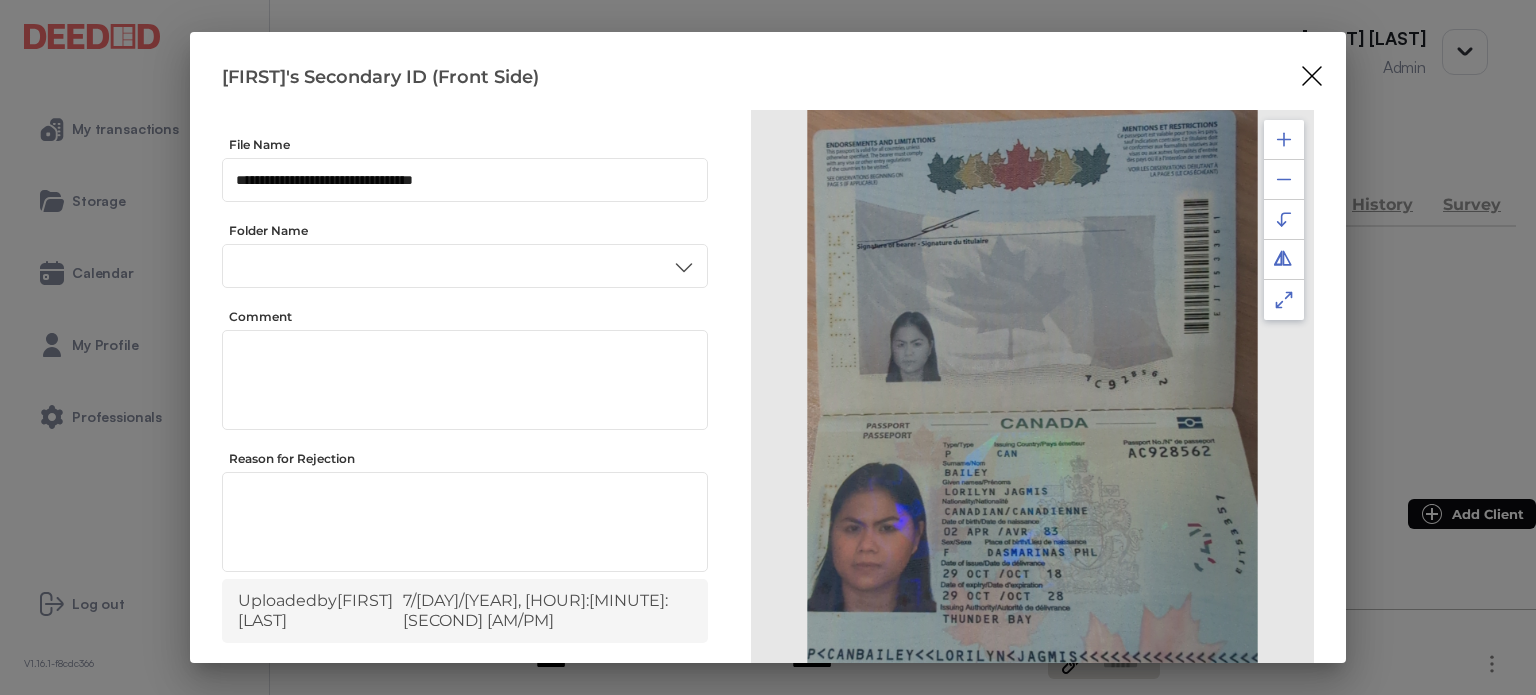 click at bounding box center (1284, 139) 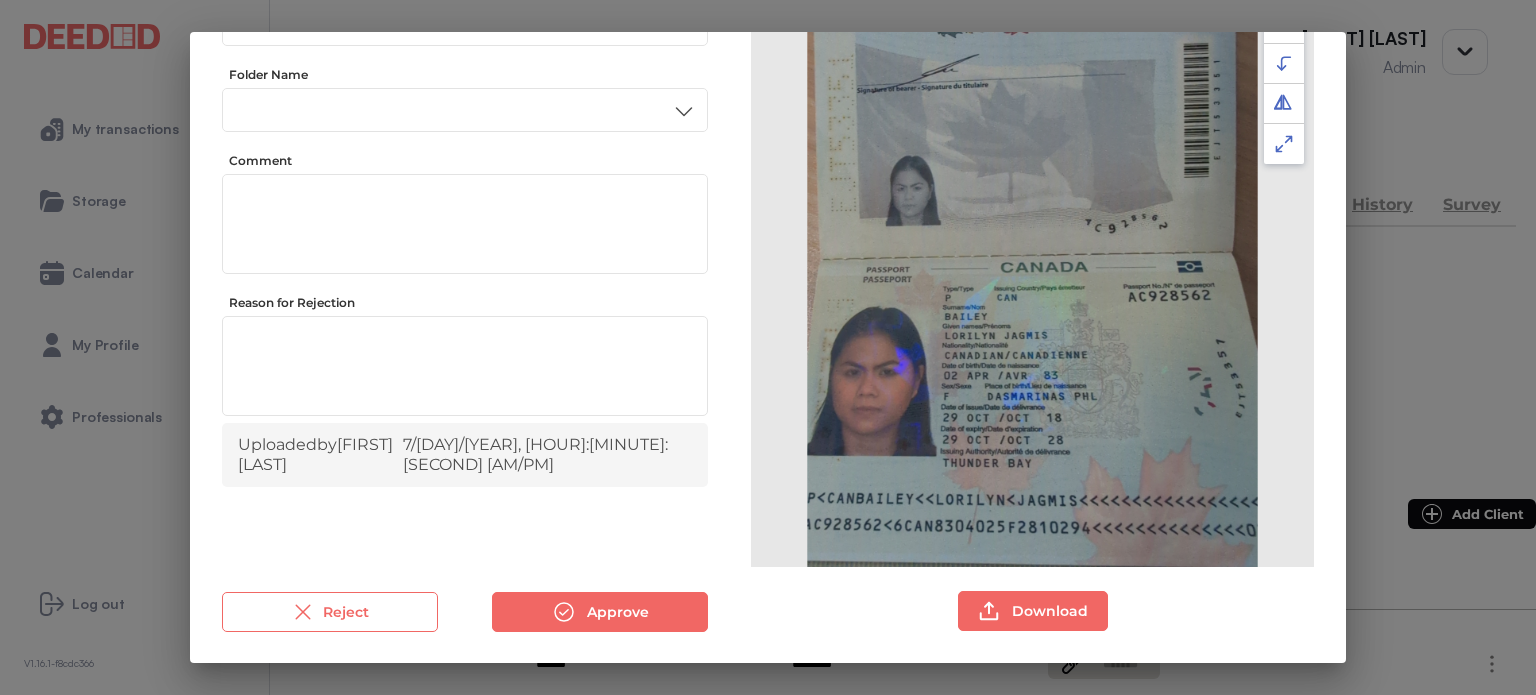 scroll, scrollTop: 0, scrollLeft: 0, axis: both 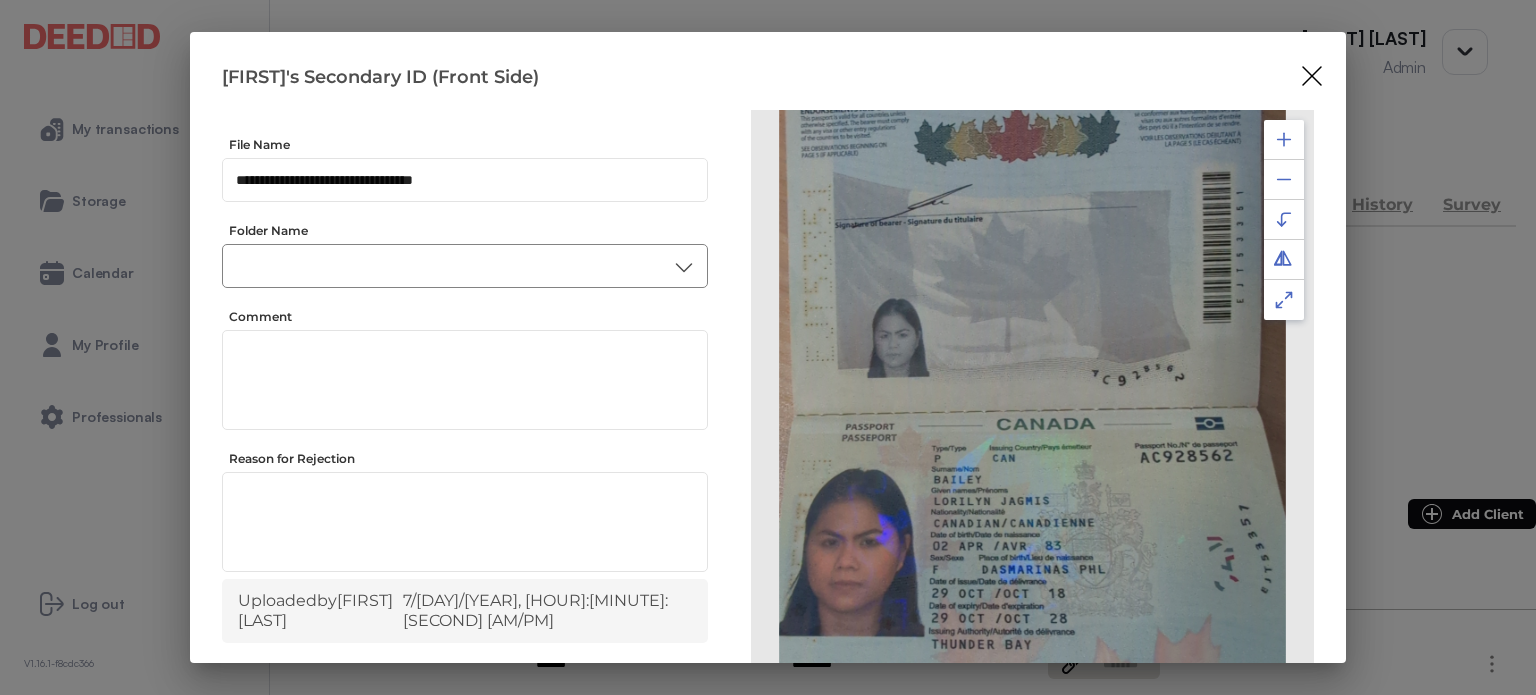 click at bounding box center (465, 266) 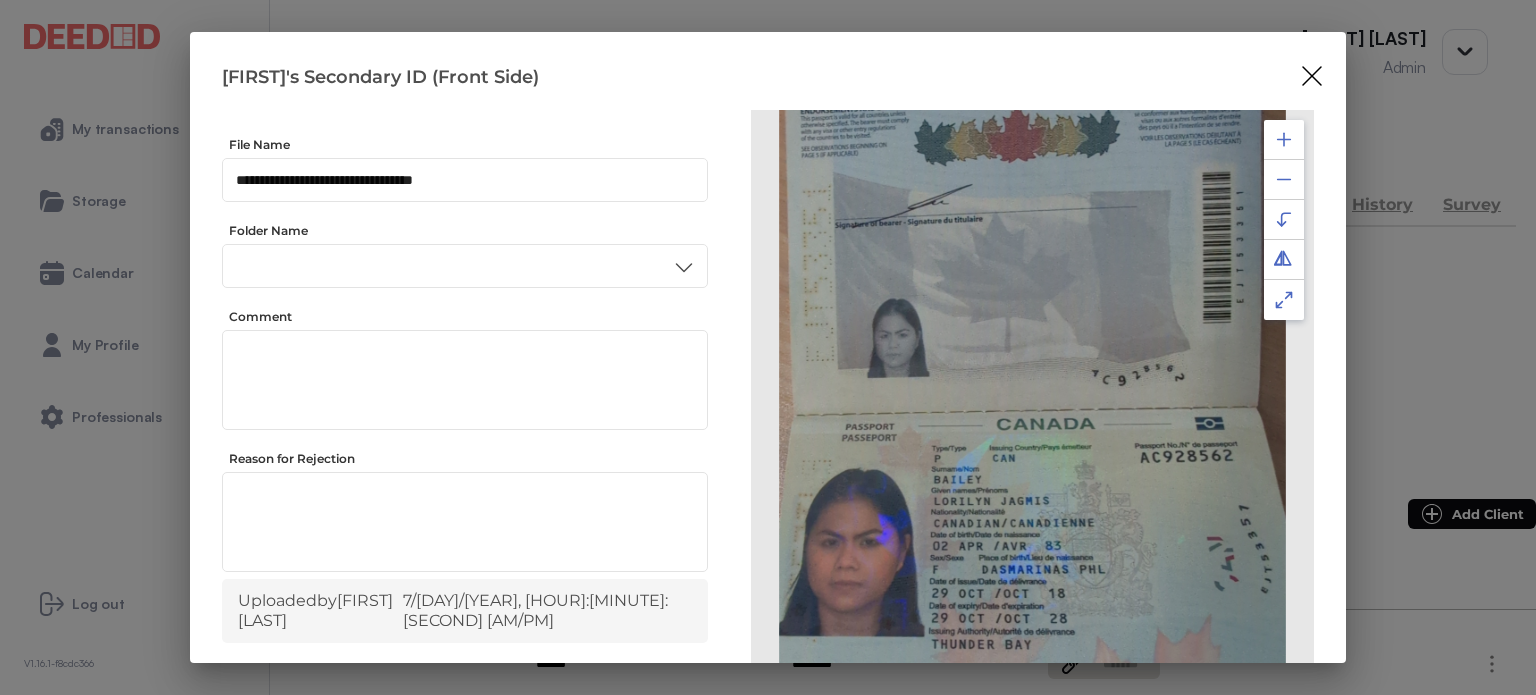 click on "ID" at bounding box center [464, 436] 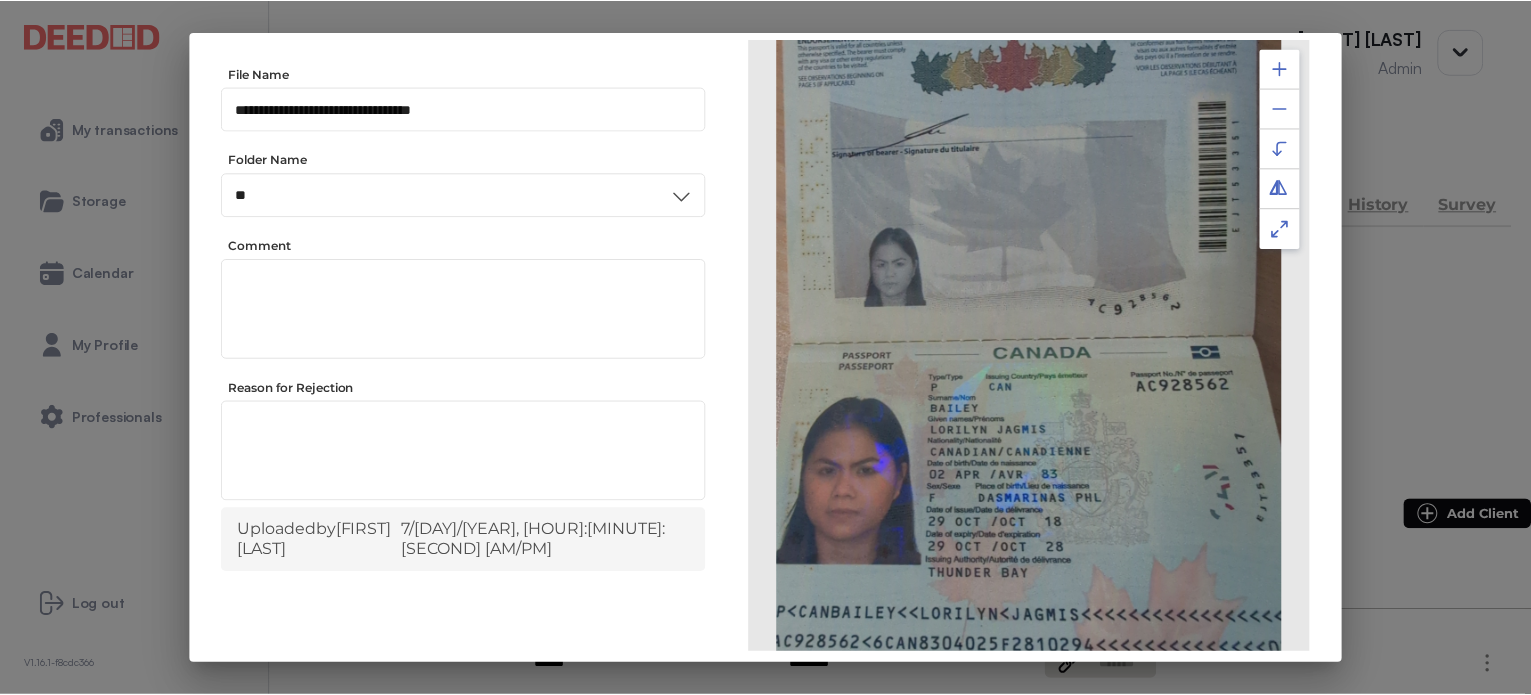 scroll, scrollTop: 156, scrollLeft: 0, axis: vertical 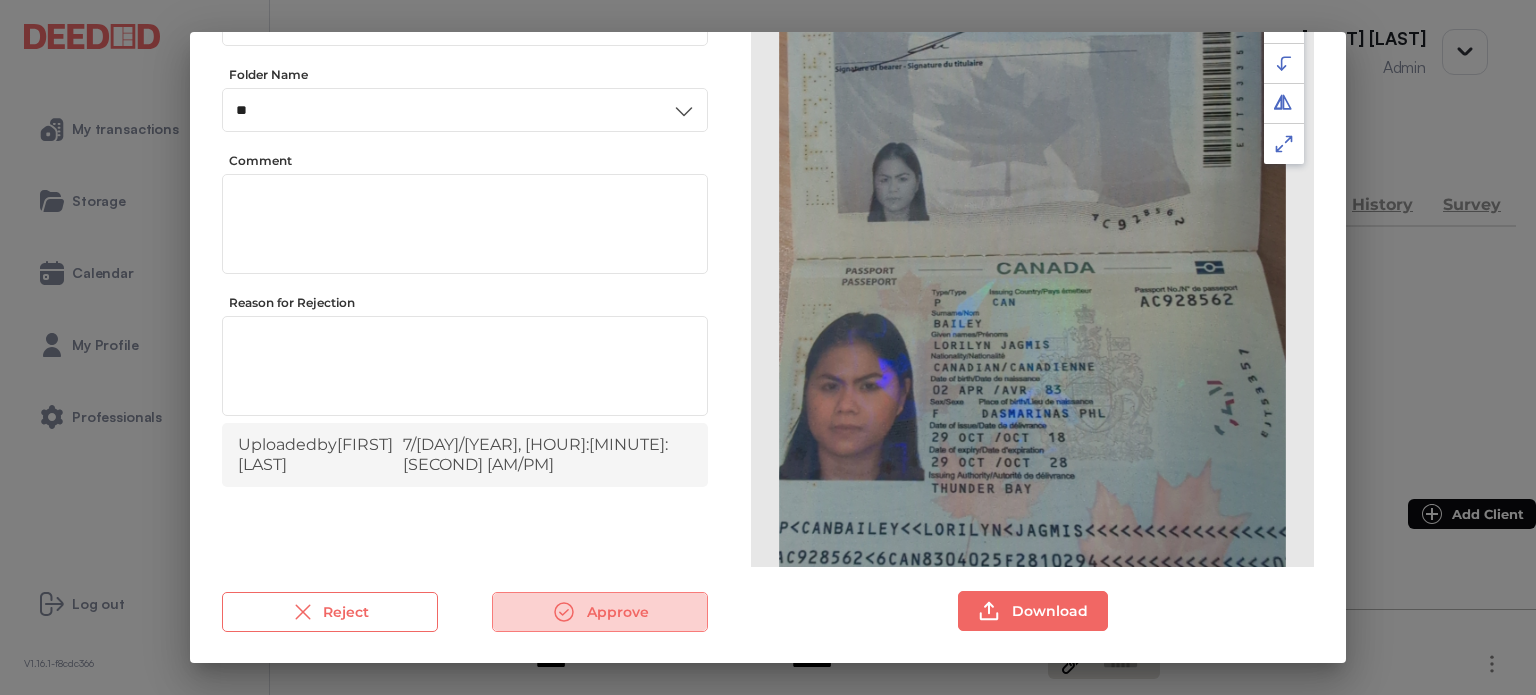 click on "Approve" at bounding box center (600, 612) 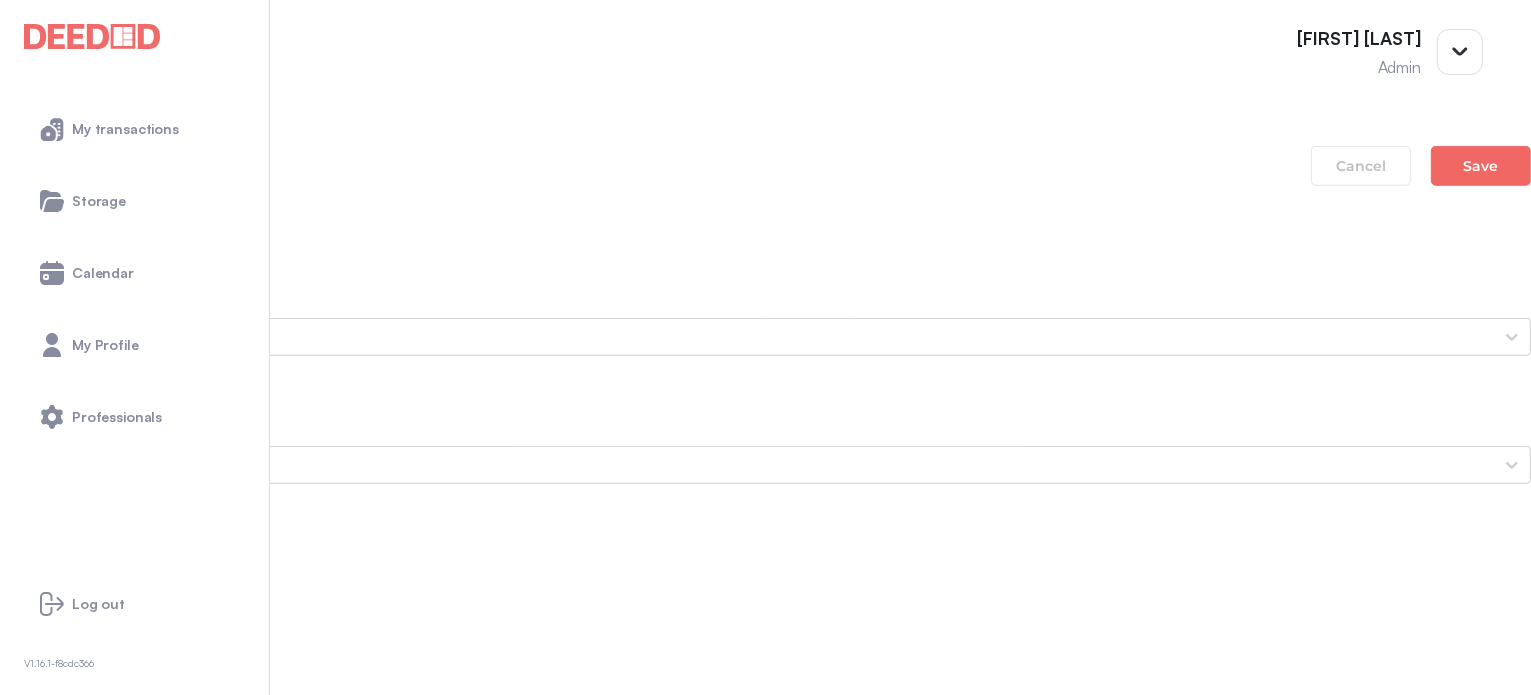 scroll, scrollTop: 1500, scrollLeft: 0, axis: vertical 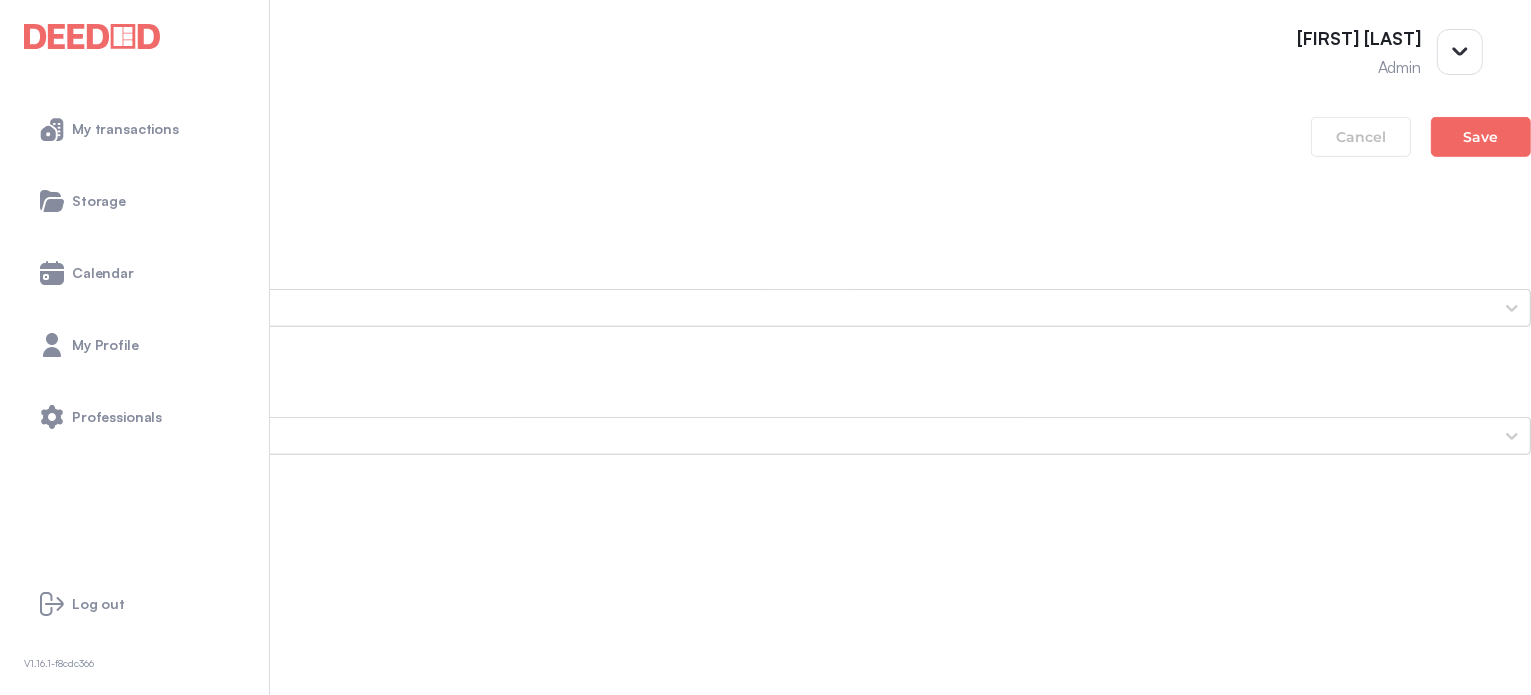 click on "Mortgage Commitment unsigned-[NUMBER]---Loan-Commi" at bounding box center [765, 1837] 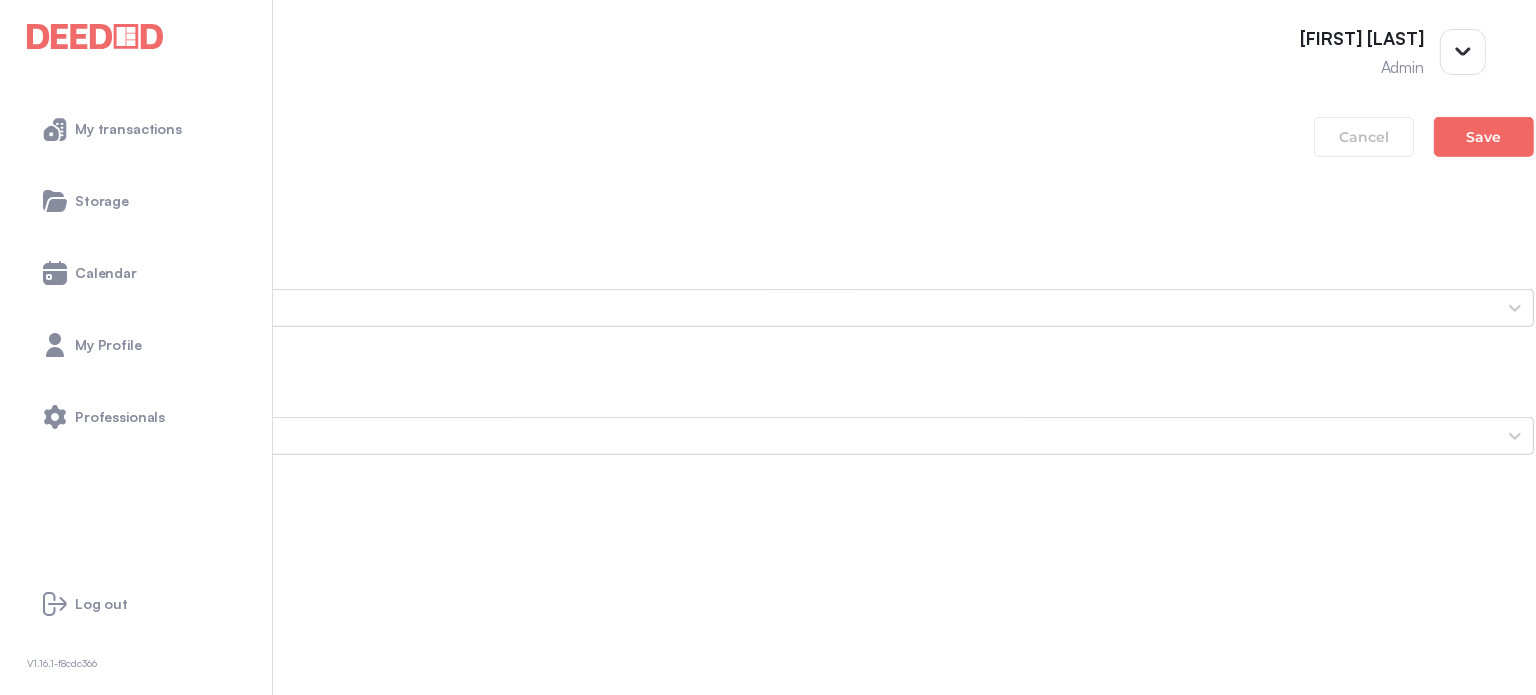 scroll, scrollTop: 0, scrollLeft: 0, axis: both 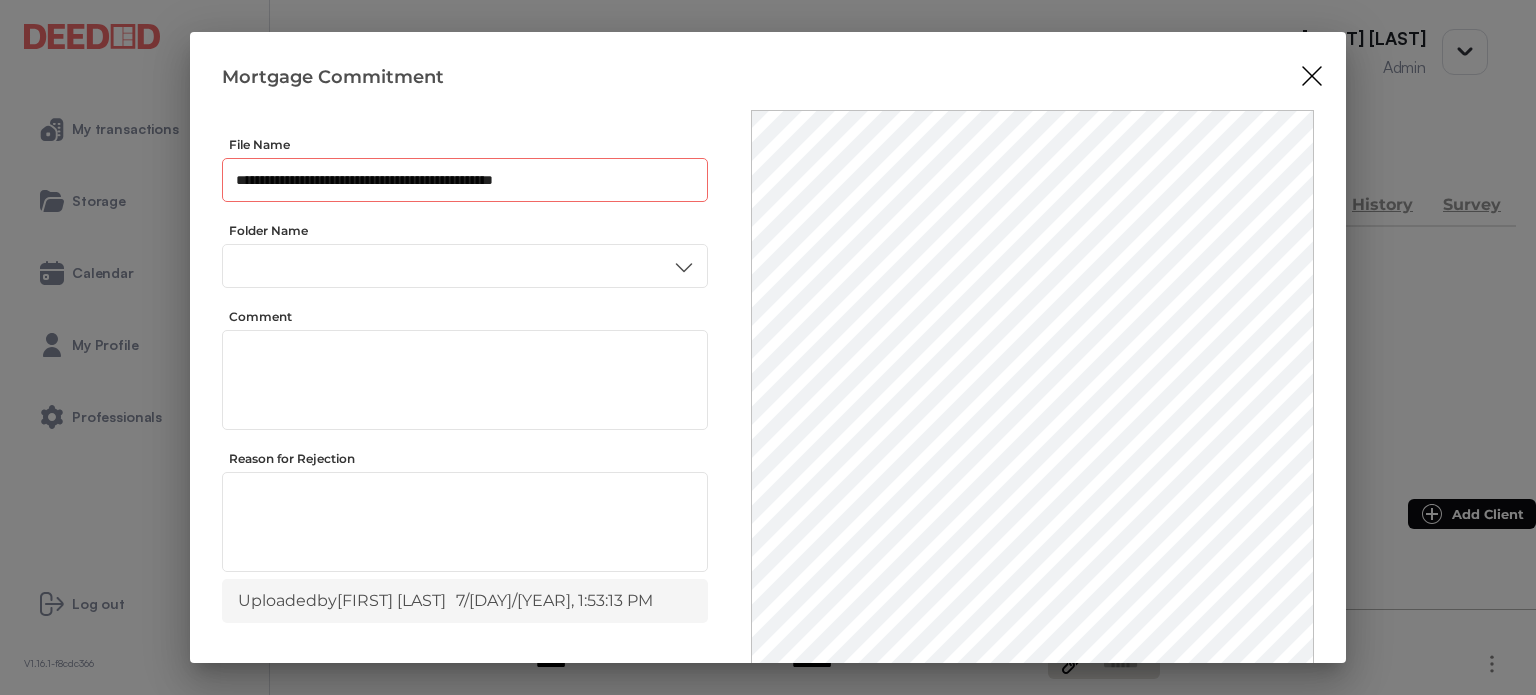 drag, startPoint x: 623, startPoint y: 177, endPoint x: 219, endPoint y: 179, distance: 404.00494 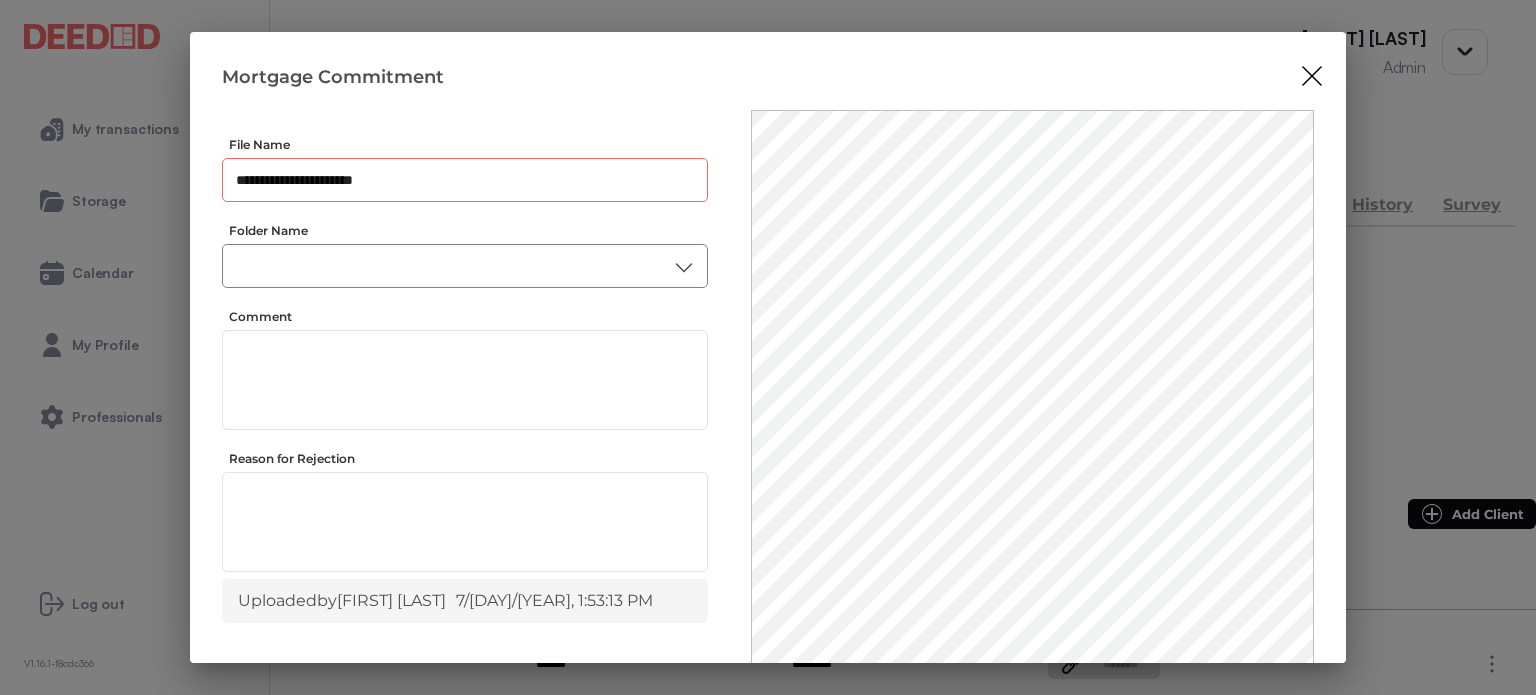type on "**********" 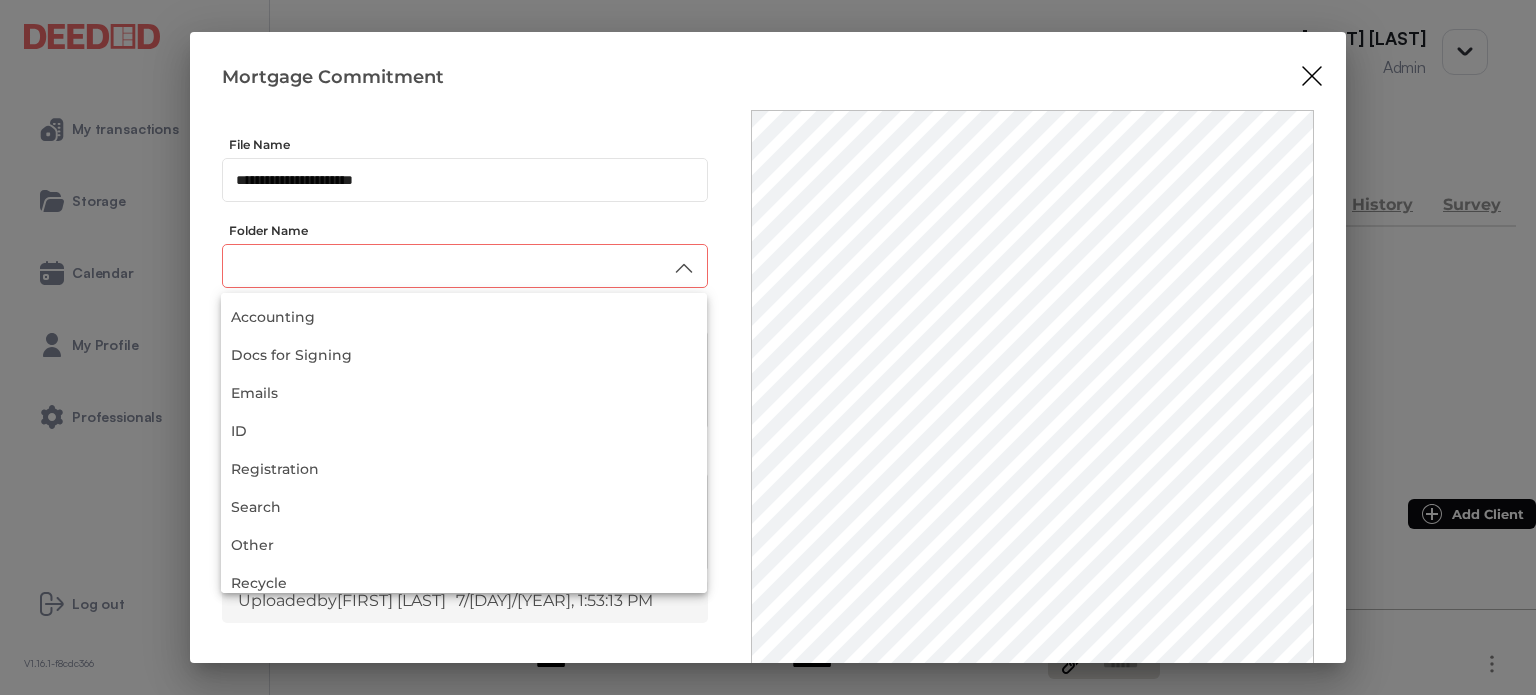 click at bounding box center [465, 266] 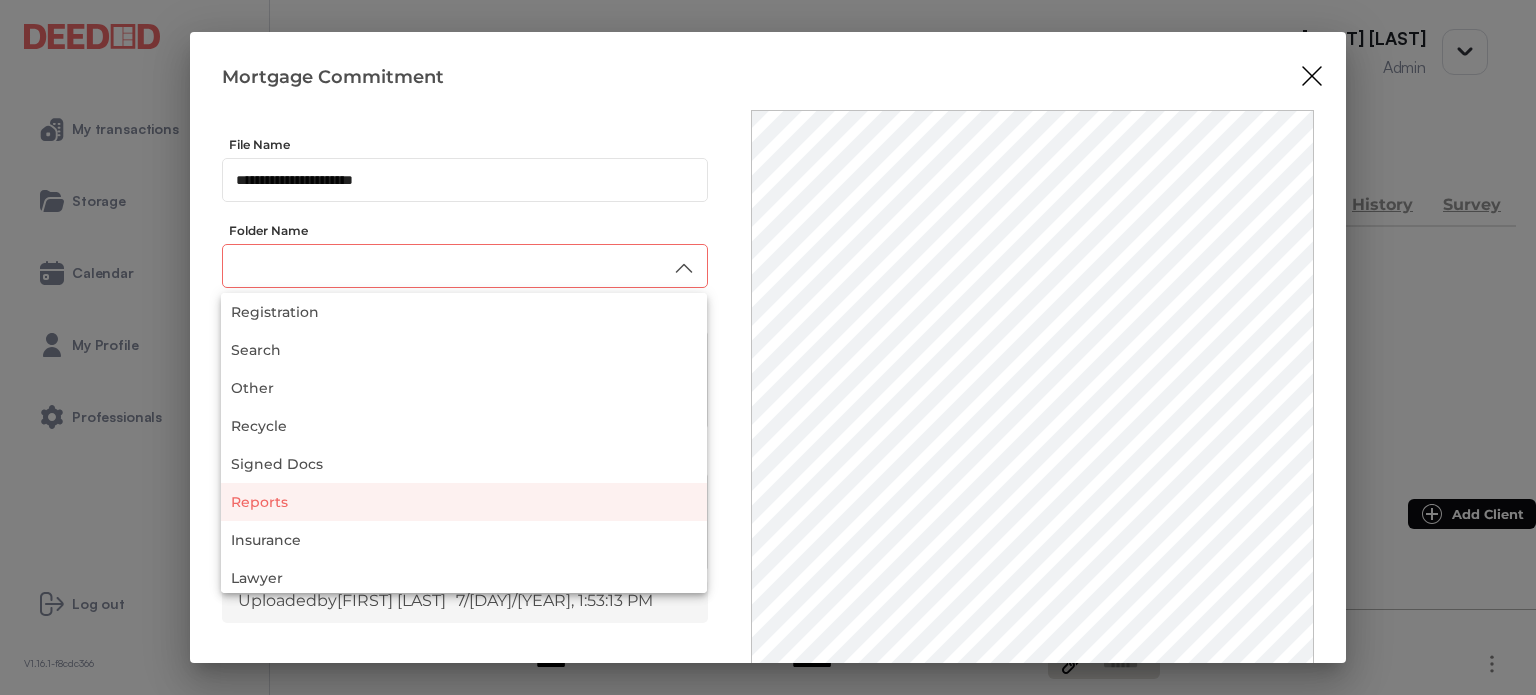 scroll, scrollTop: 188, scrollLeft: 0, axis: vertical 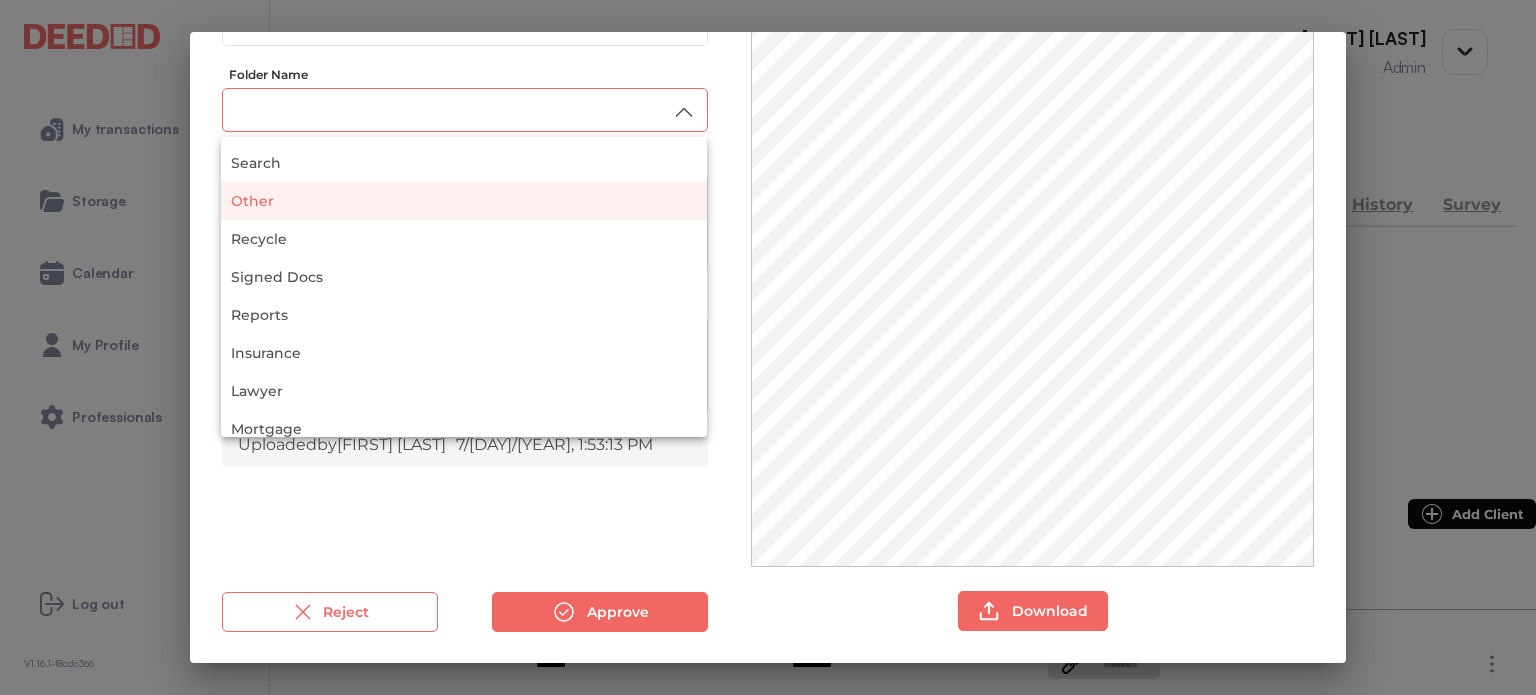 click on "Other" at bounding box center (464, 201) 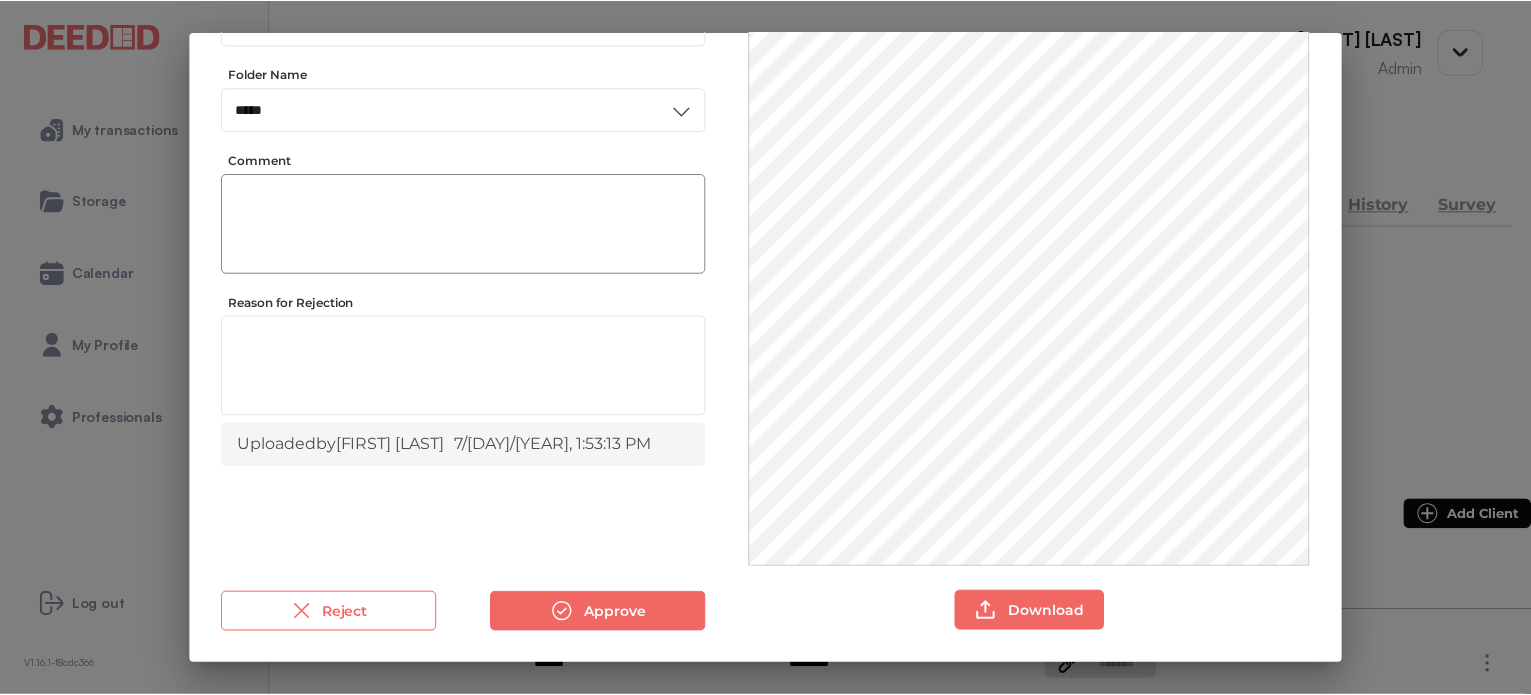 scroll, scrollTop: 0, scrollLeft: 0, axis: both 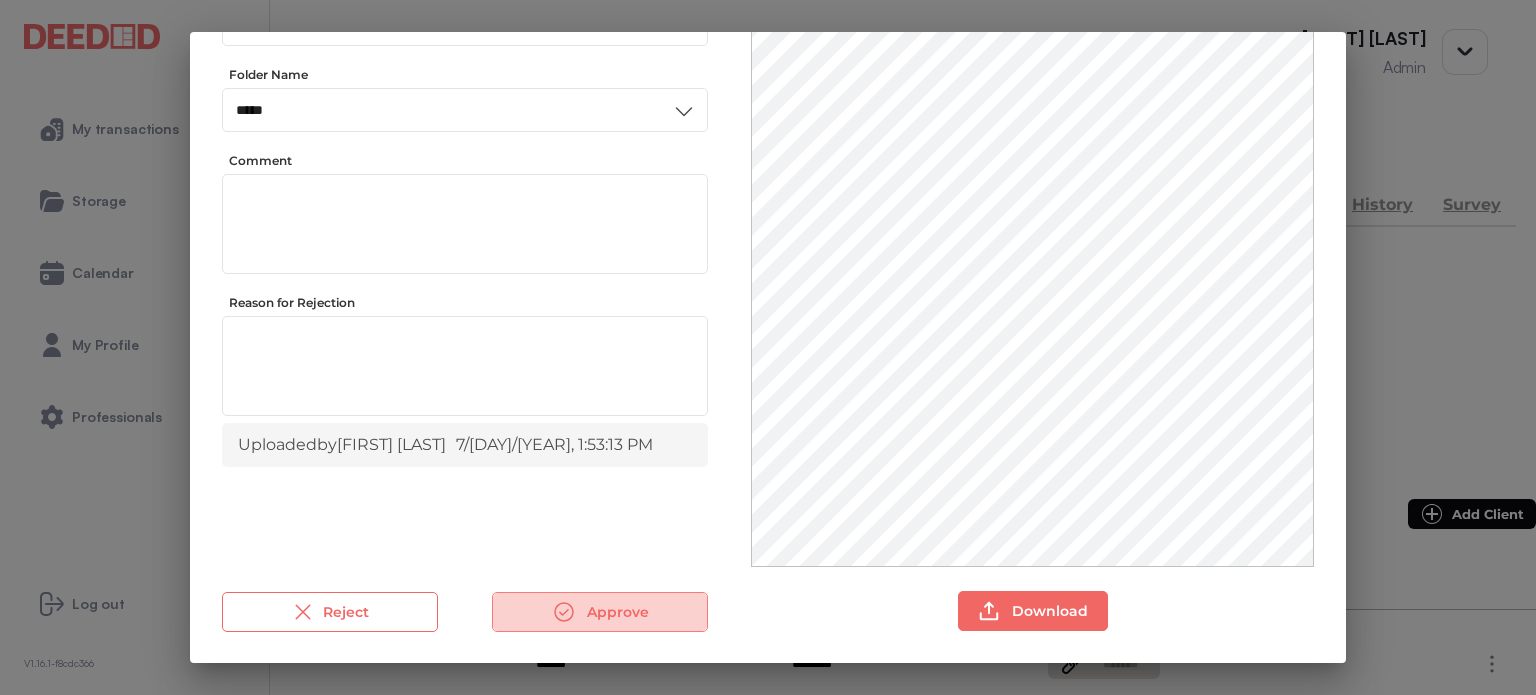 click on "Approve" at bounding box center (600, 612) 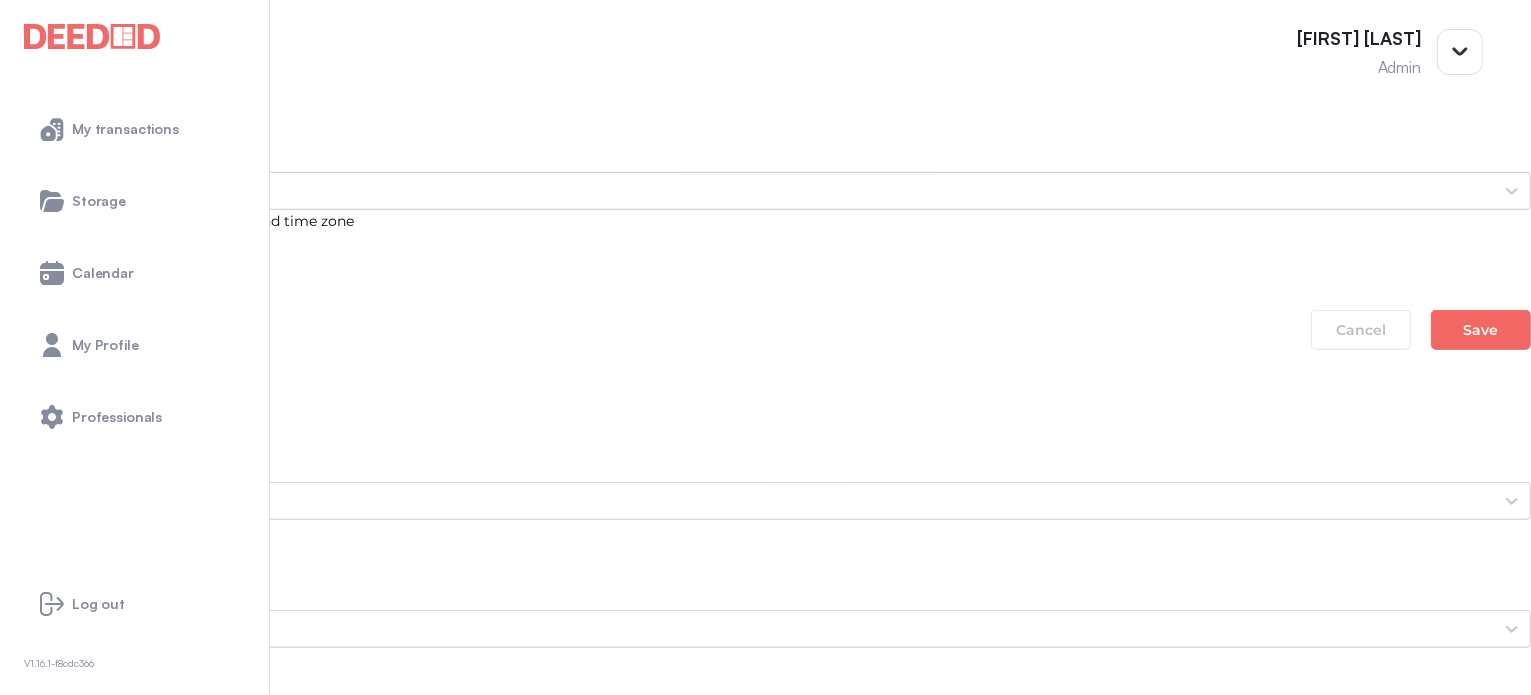 scroll, scrollTop: 1500, scrollLeft: 0, axis: vertical 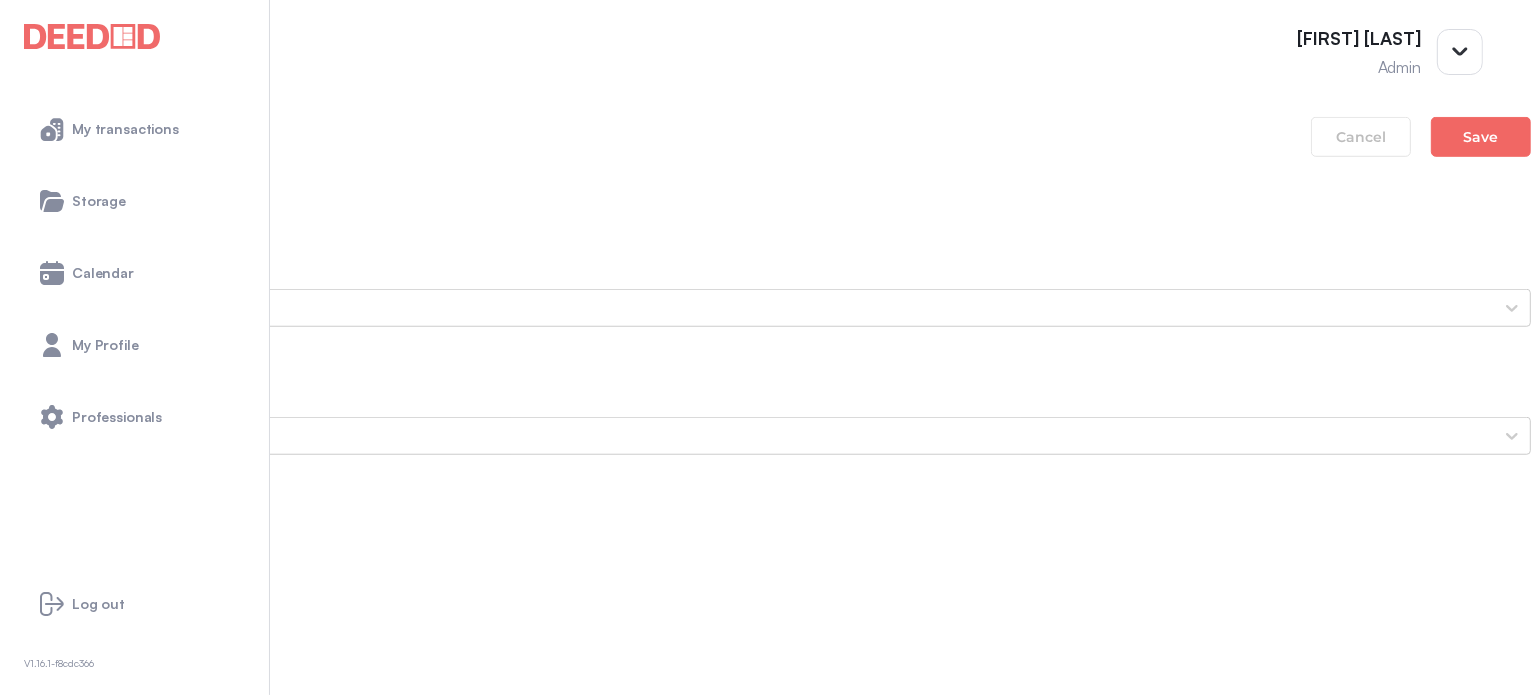 click on "[FIRST]'s Secondary ID (Back Side)" at bounding box center (765, 1932) 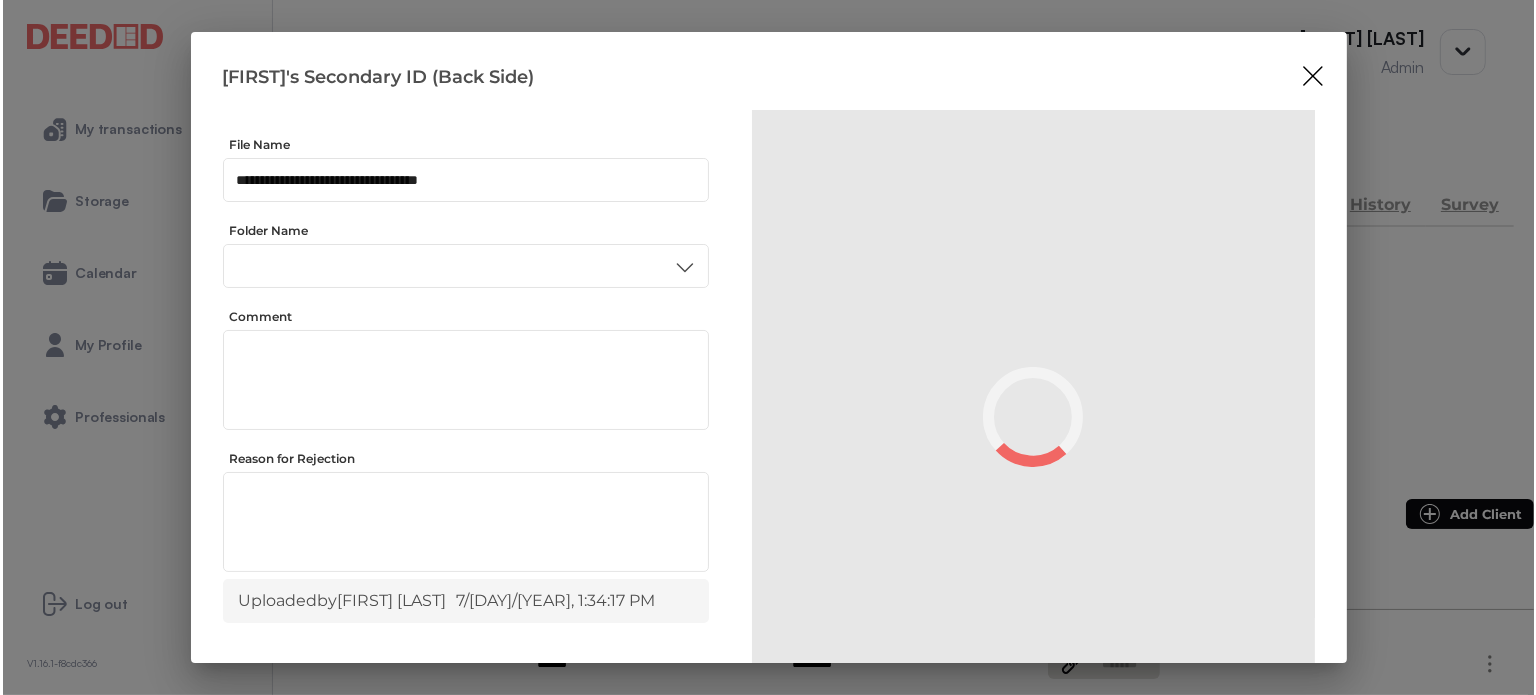 scroll, scrollTop: 0, scrollLeft: 0, axis: both 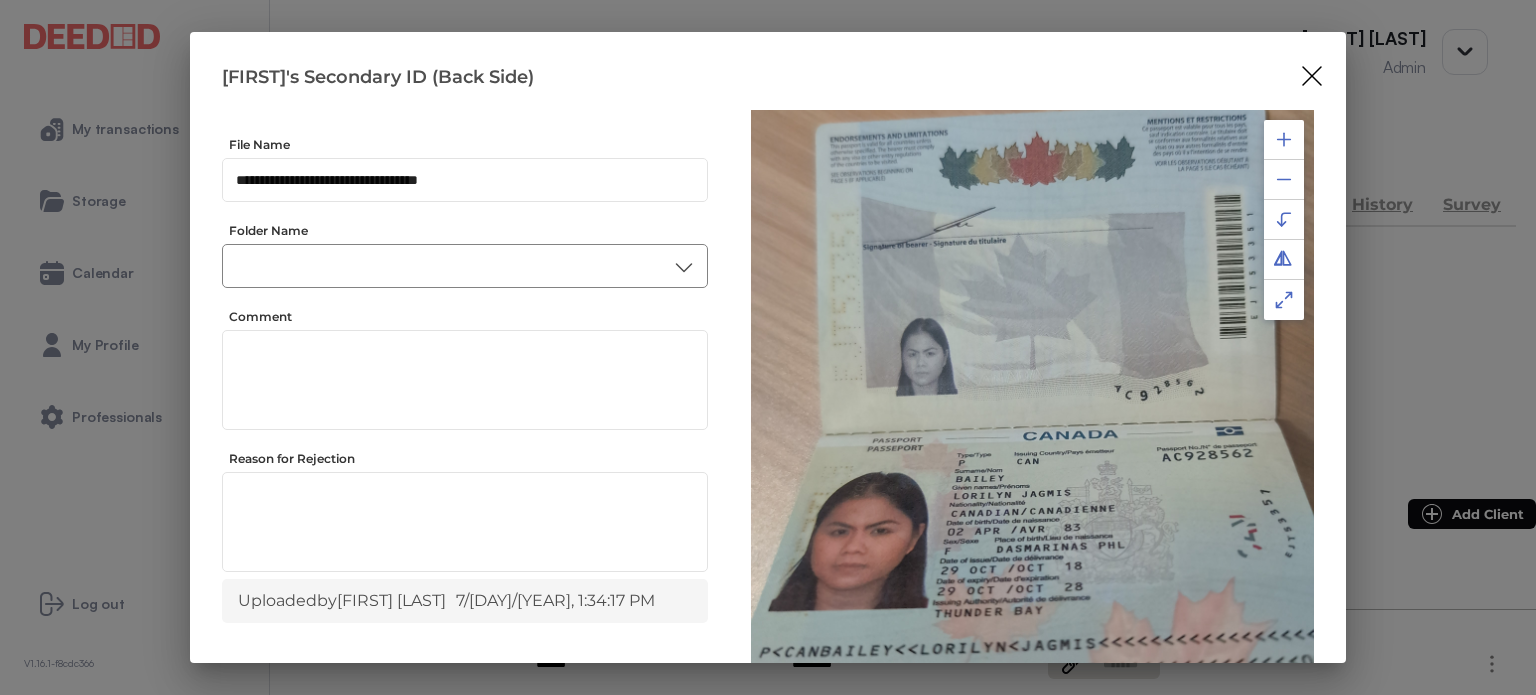 click at bounding box center (465, 266) 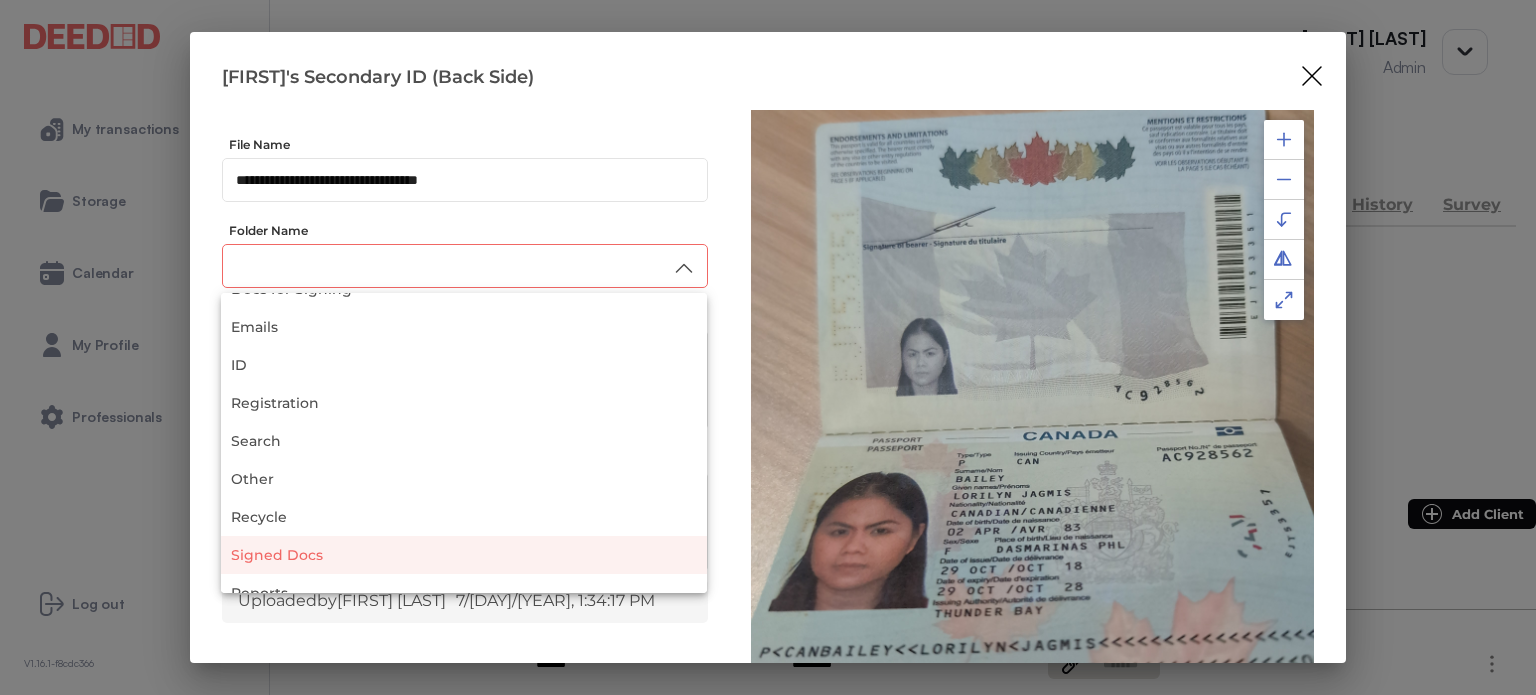 scroll, scrollTop: 100, scrollLeft: 0, axis: vertical 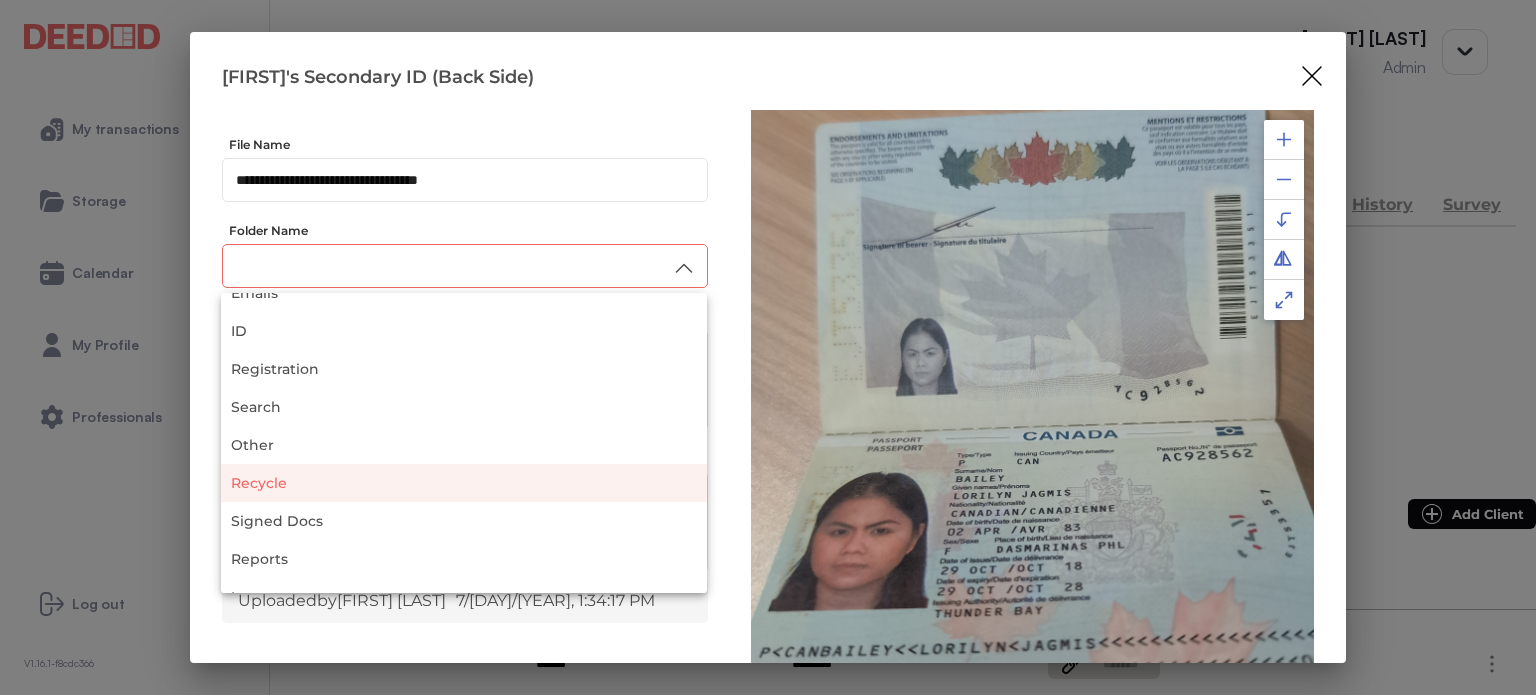 click on "Recycle" at bounding box center [464, 483] 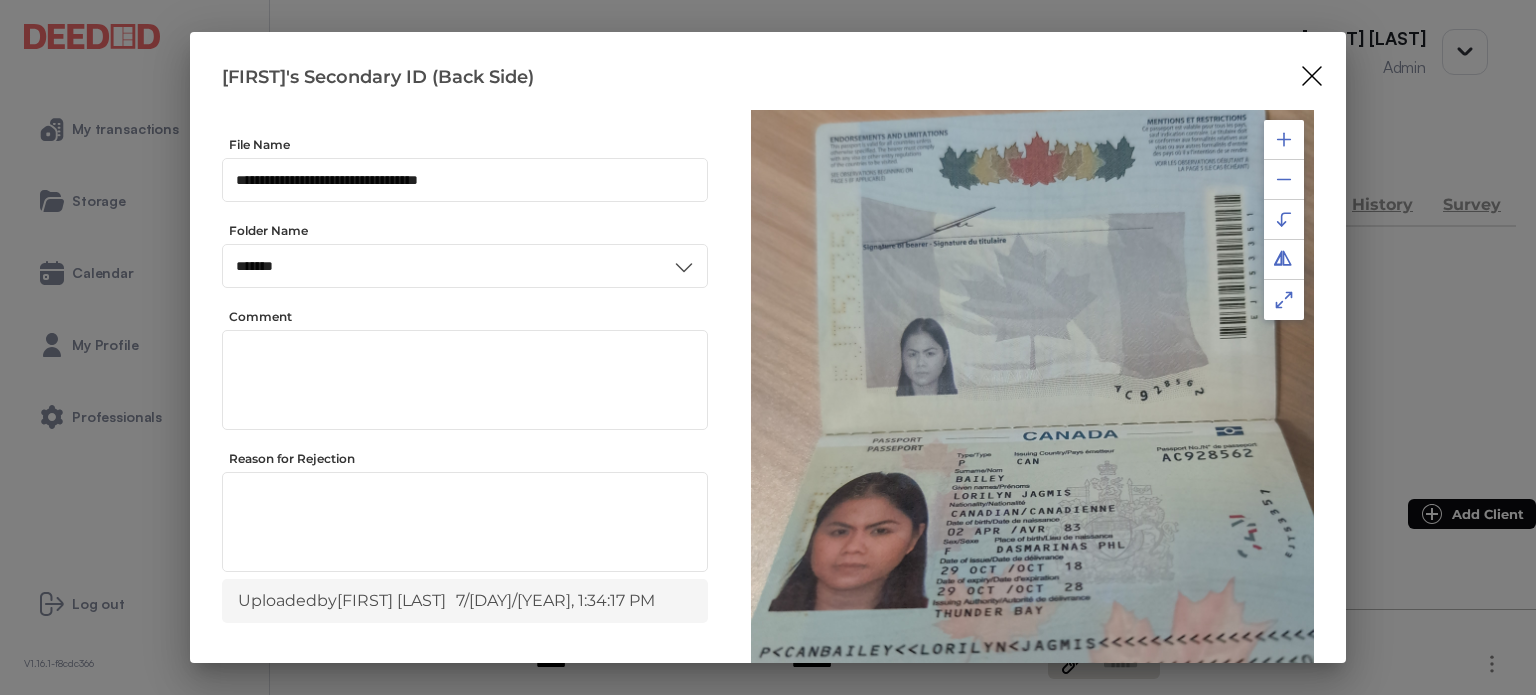 scroll, scrollTop: 0, scrollLeft: 0, axis: both 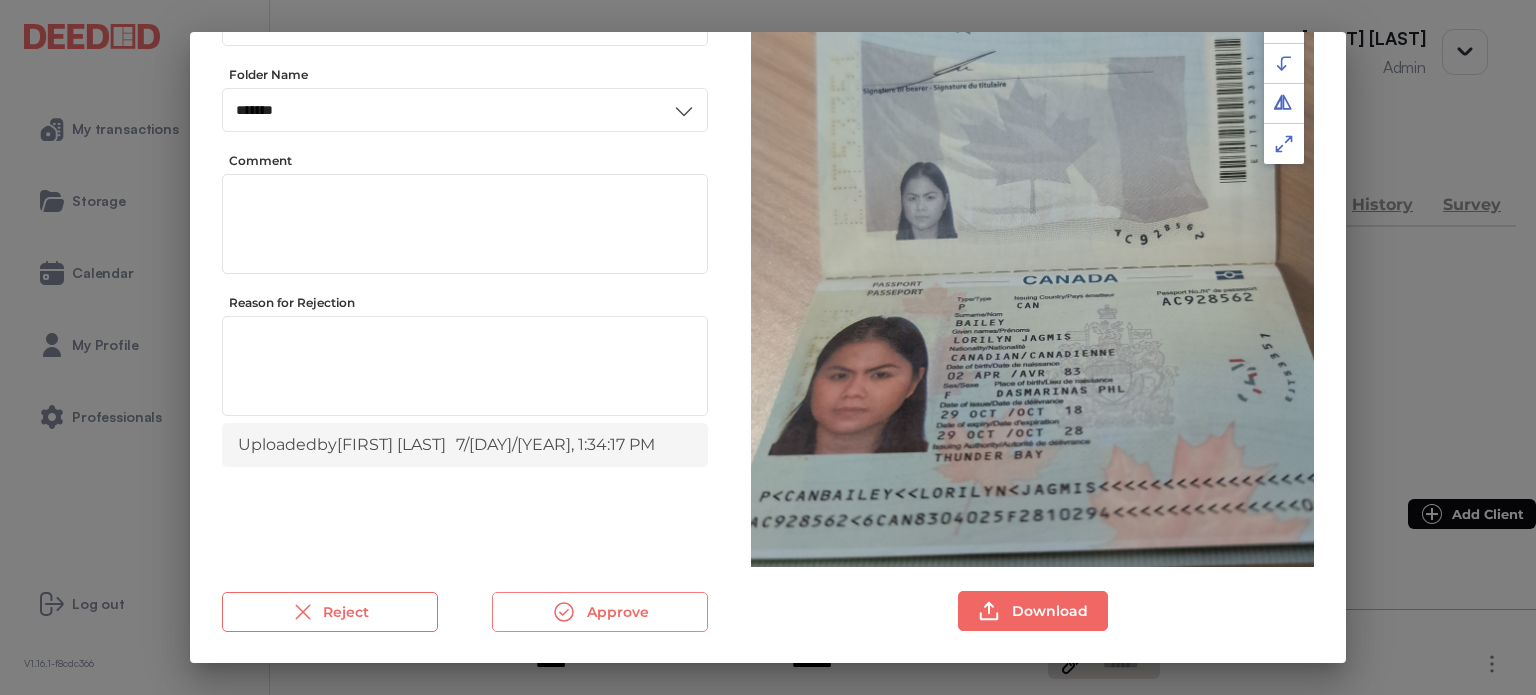 click on "Approve" at bounding box center (600, 612) 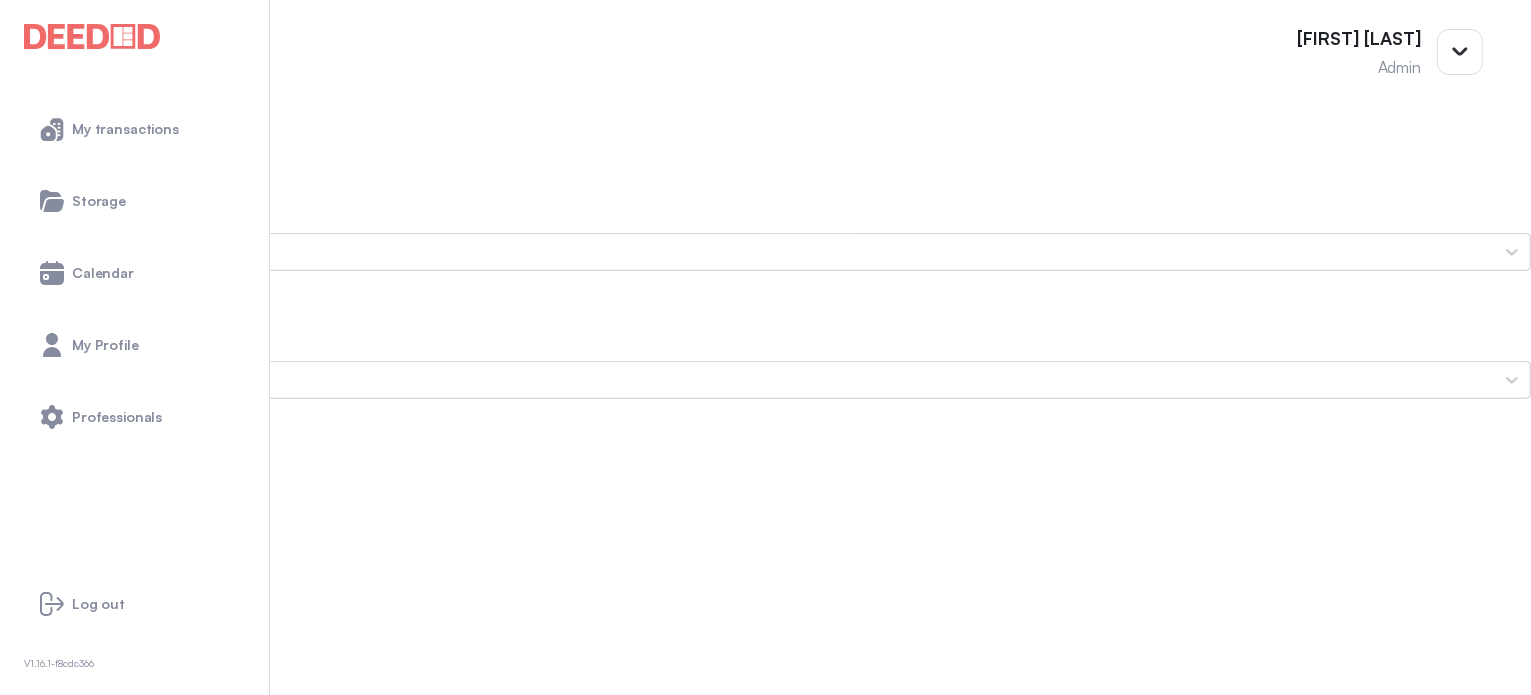 scroll, scrollTop: 1600, scrollLeft: 0, axis: vertical 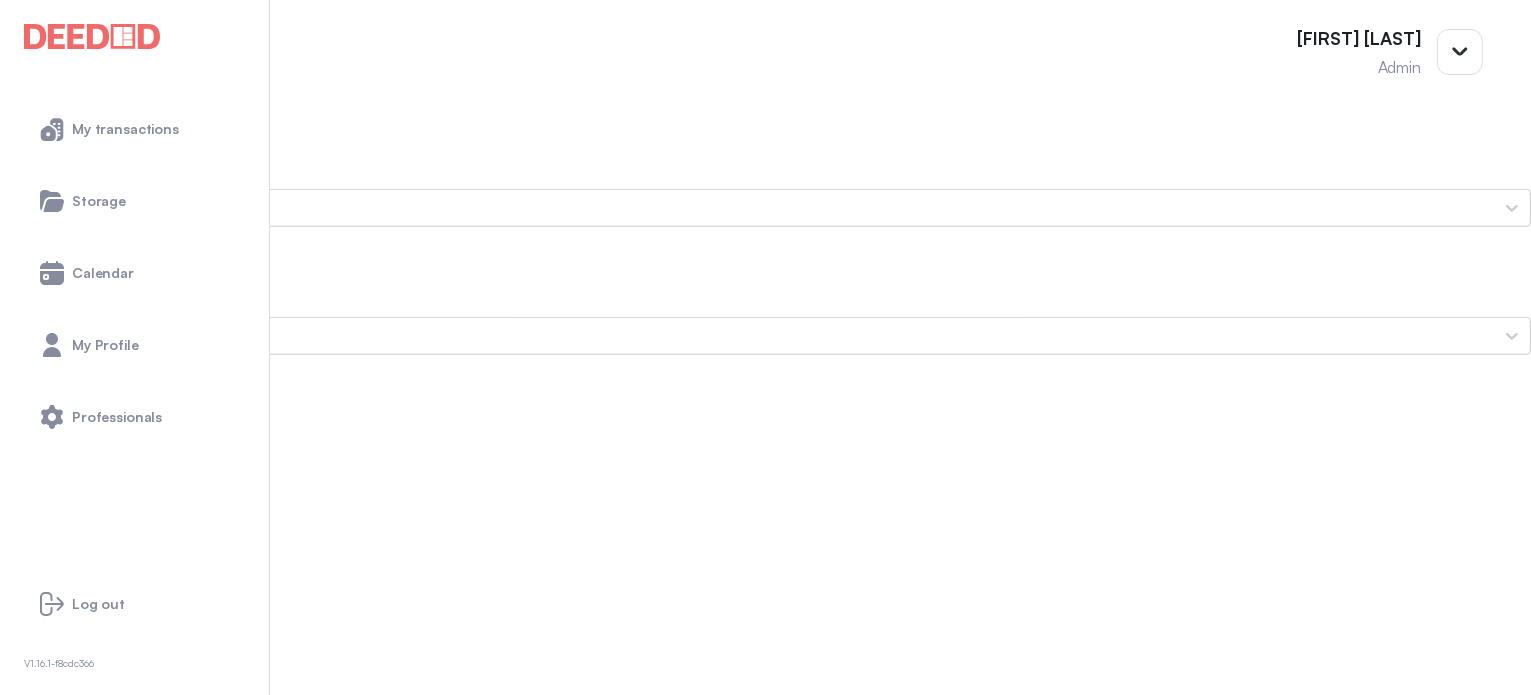 click on "Chad's Photo ID (Front Side) [NUMBER]" at bounding box center (765, 1945) 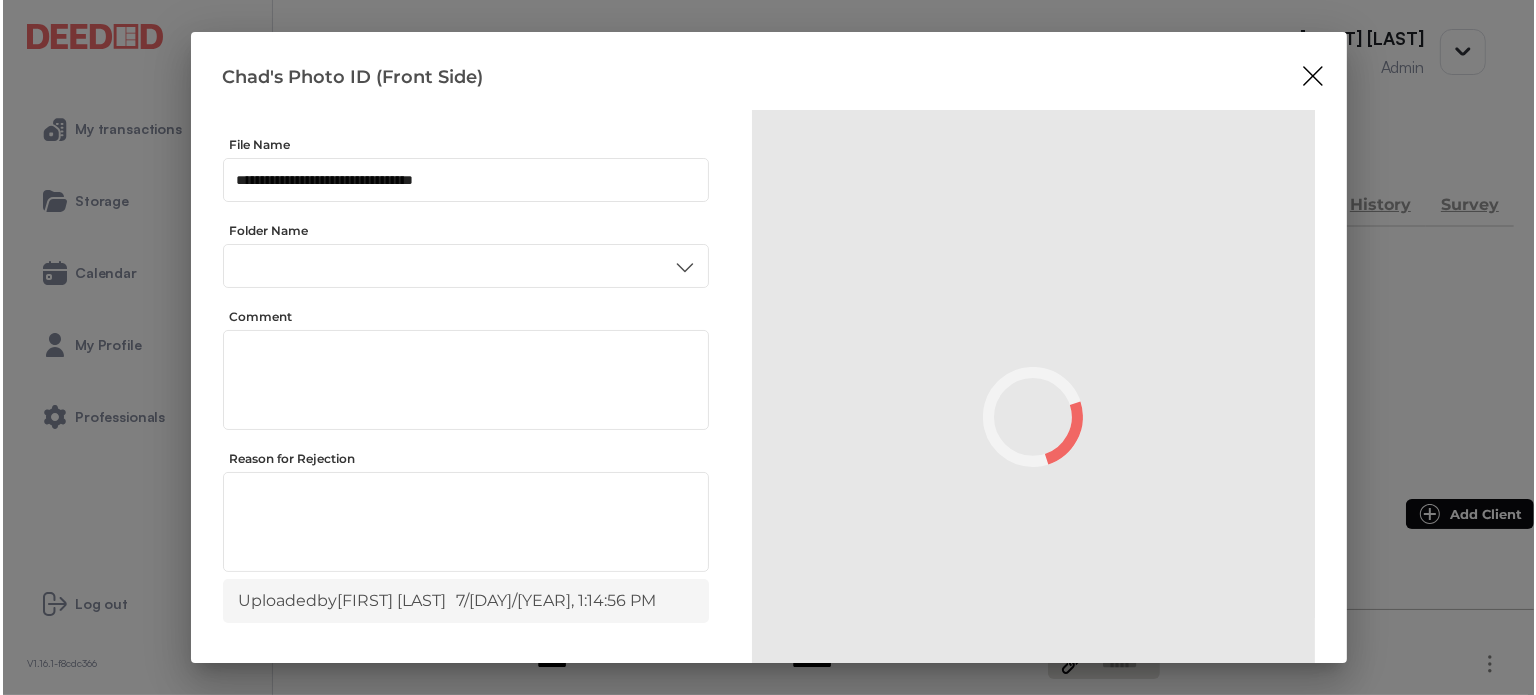 scroll, scrollTop: 0, scrollLeft: 0, axis: both 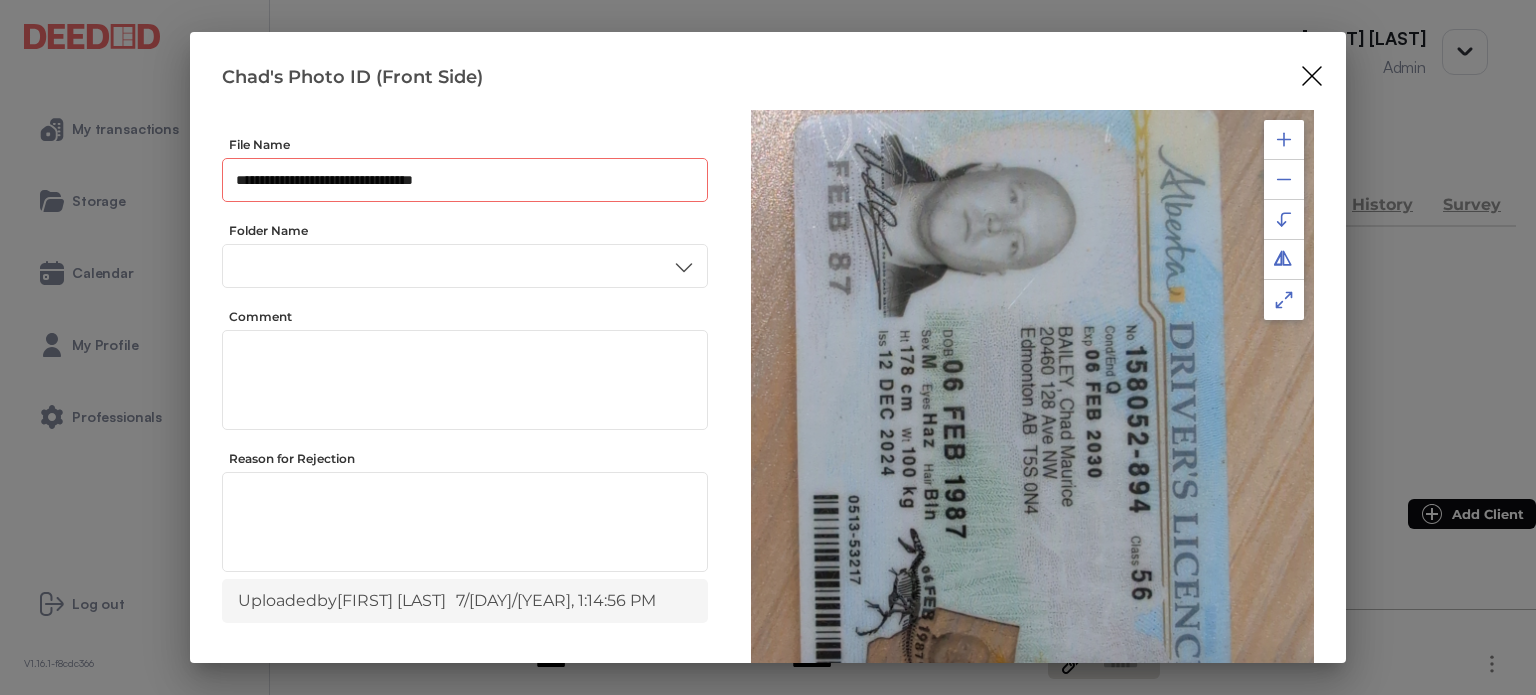 click on "**********" at bounding box center [465, 180] 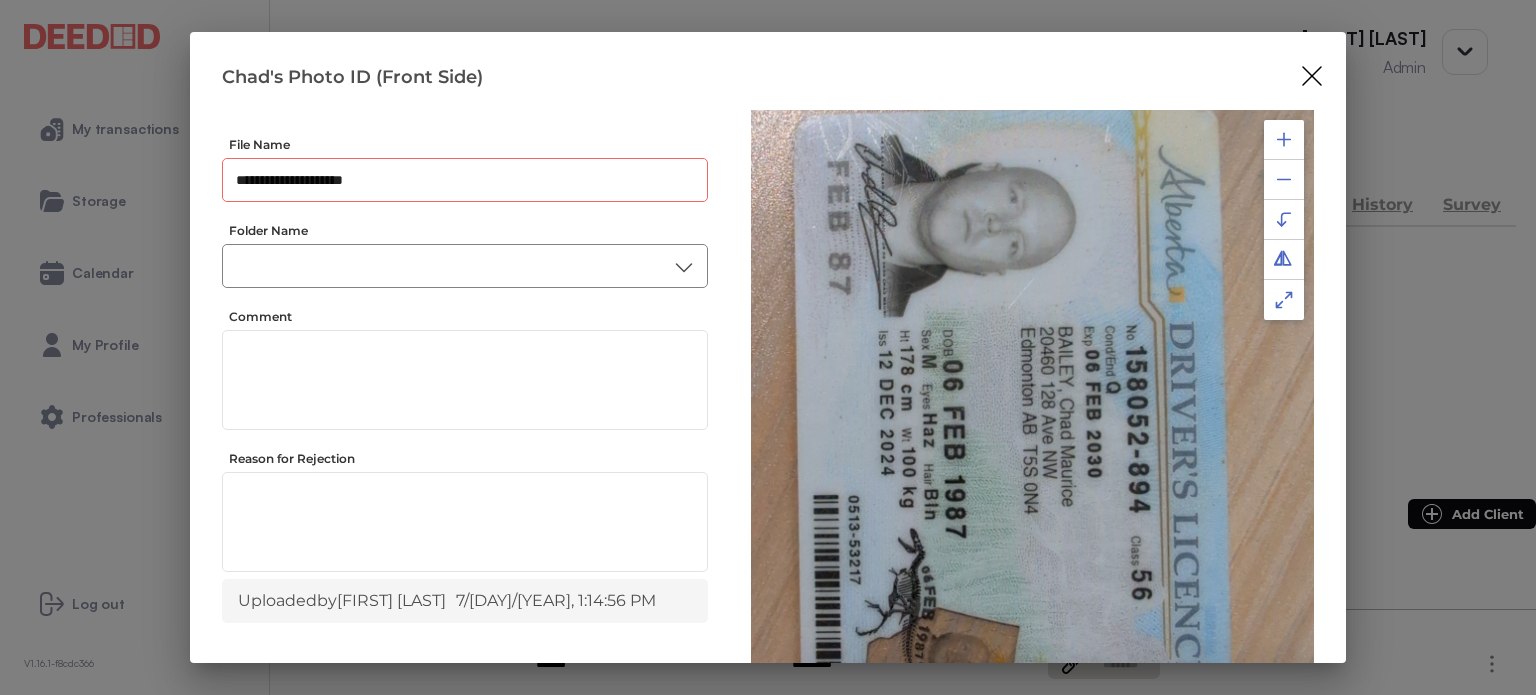 type on "**********" 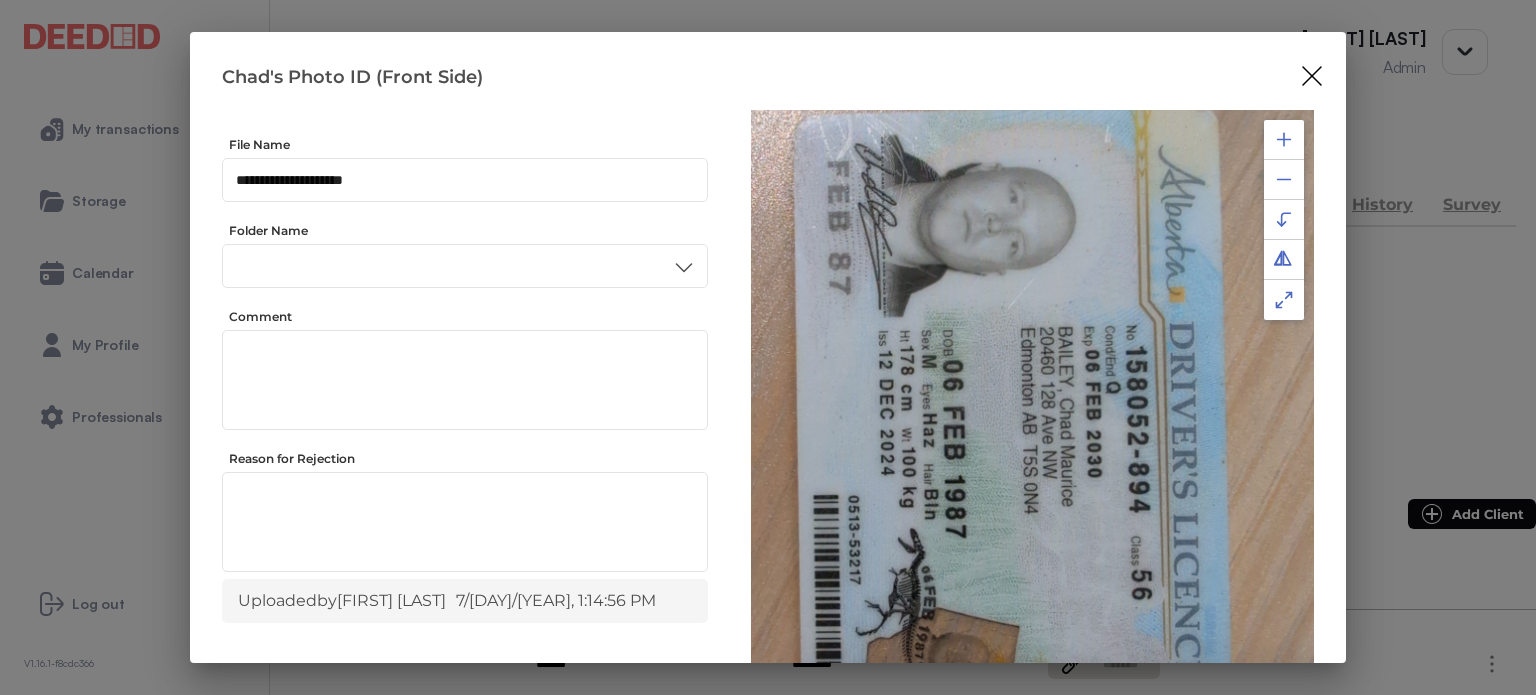 click on "ID" at bounding box center [464, 436] 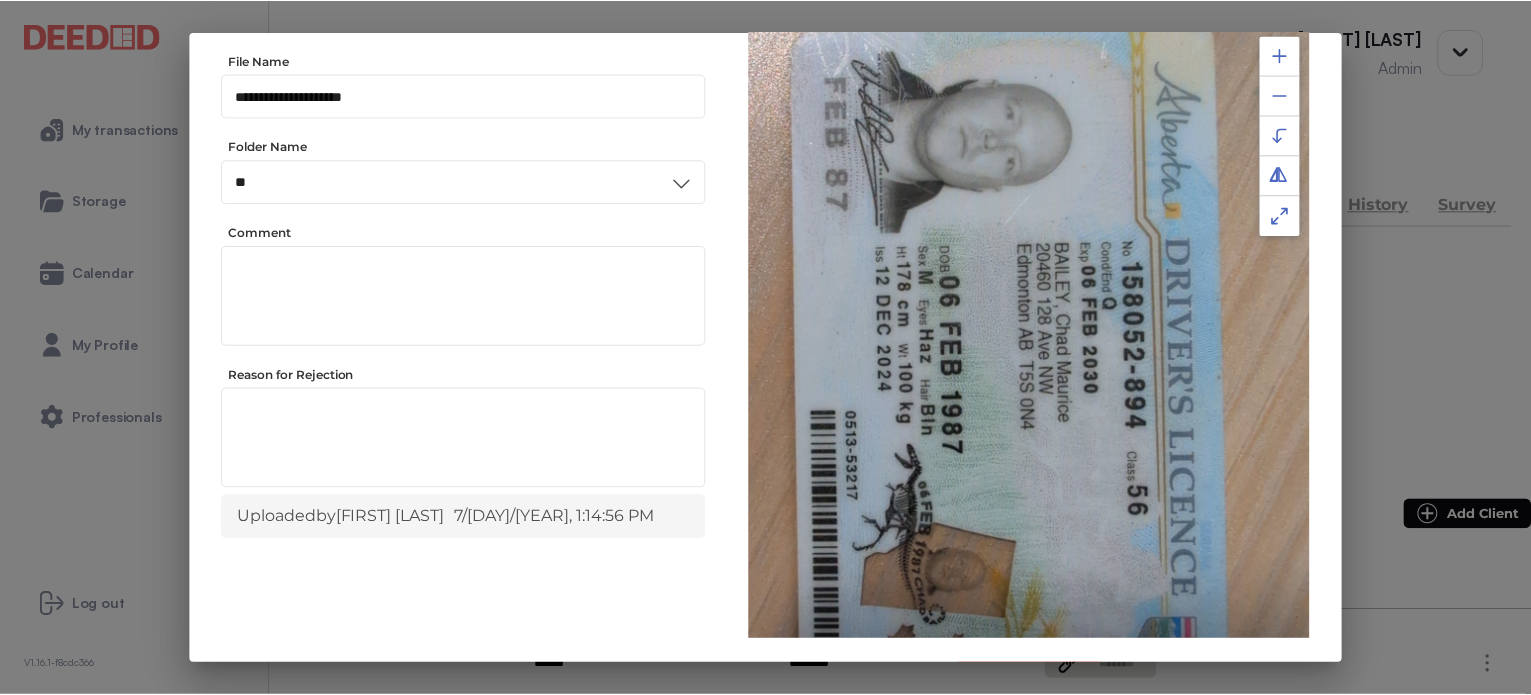 scroll, scrollTop: 156, scrollLeft: 0, axis: vertical 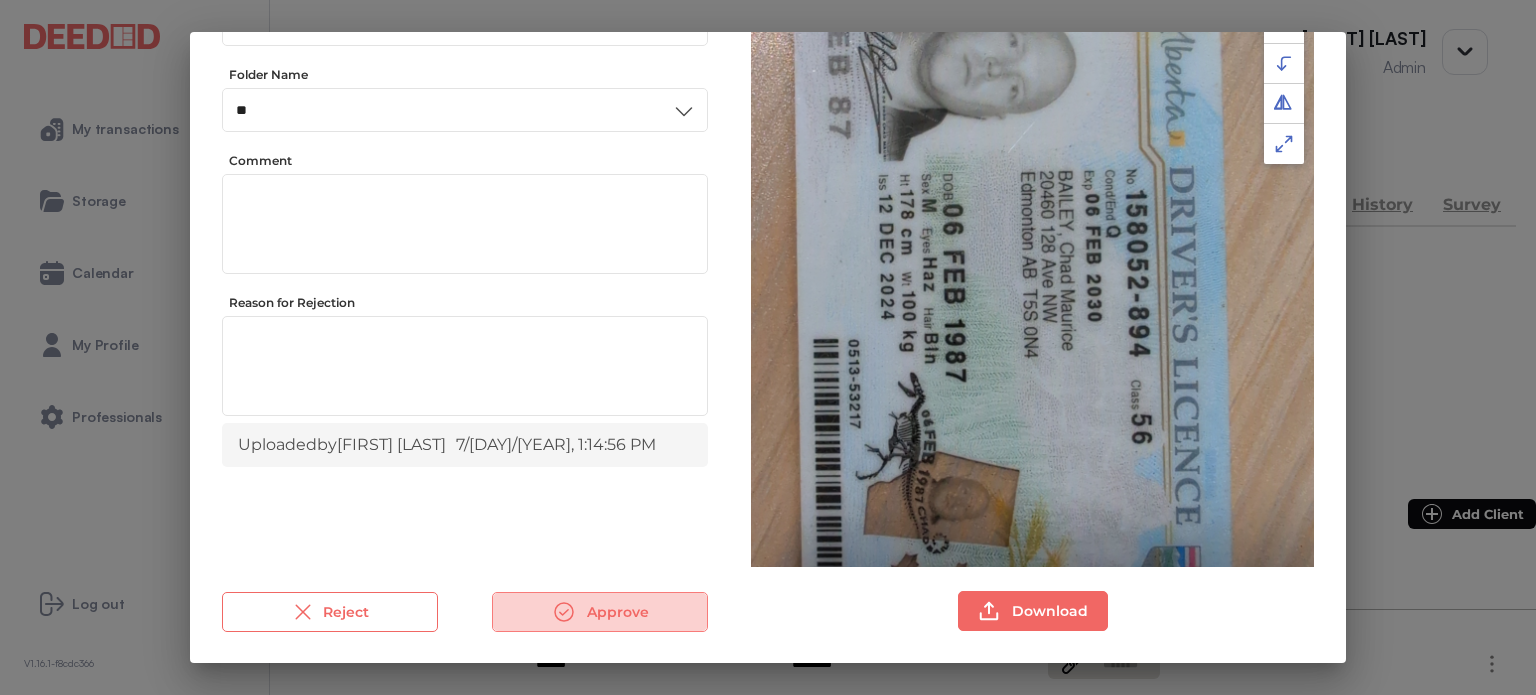 click on "Approve" at bounding box center [600, 612] 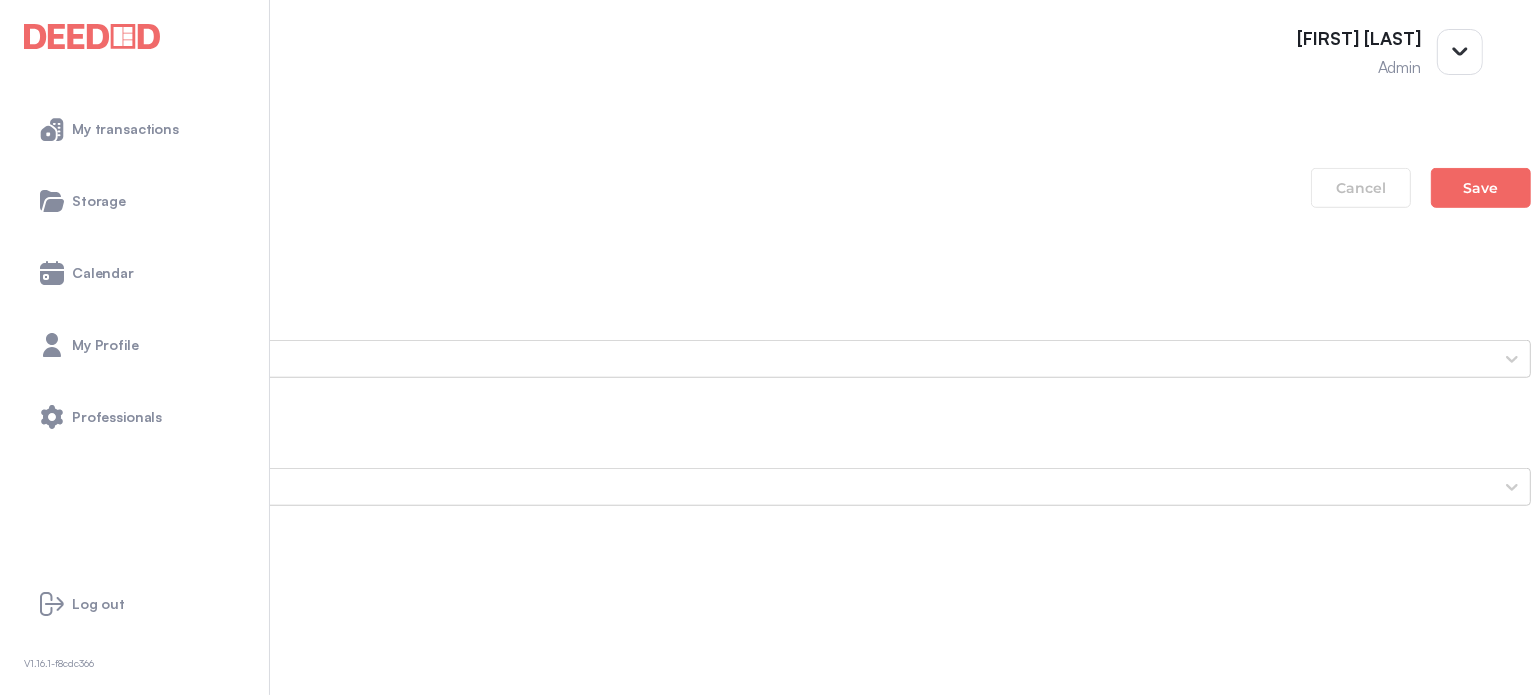 scroll, scrollTop: 1700, scrollLeft: 0, axis: vertical 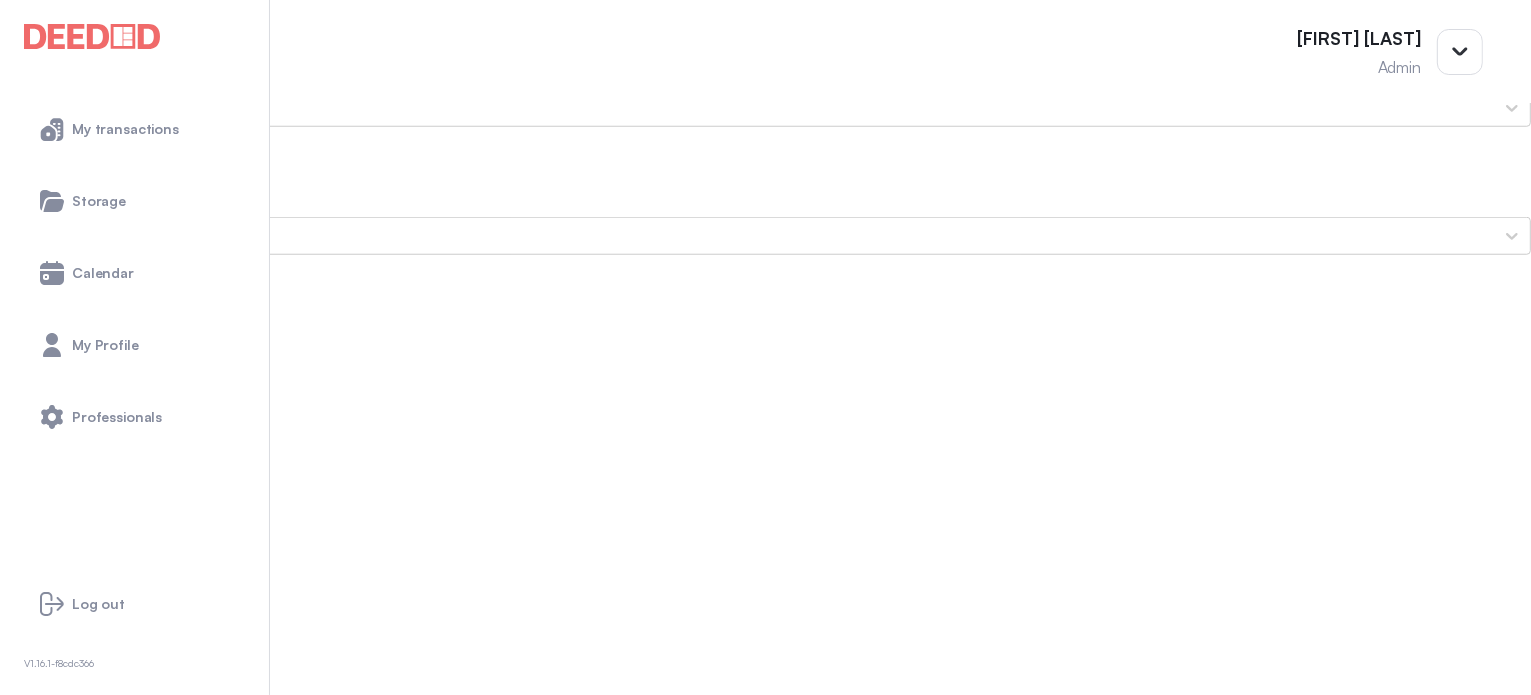 click on "Chad's Photo ID (Back Side) [NUMBER]" at bounding box center (765, 1949) 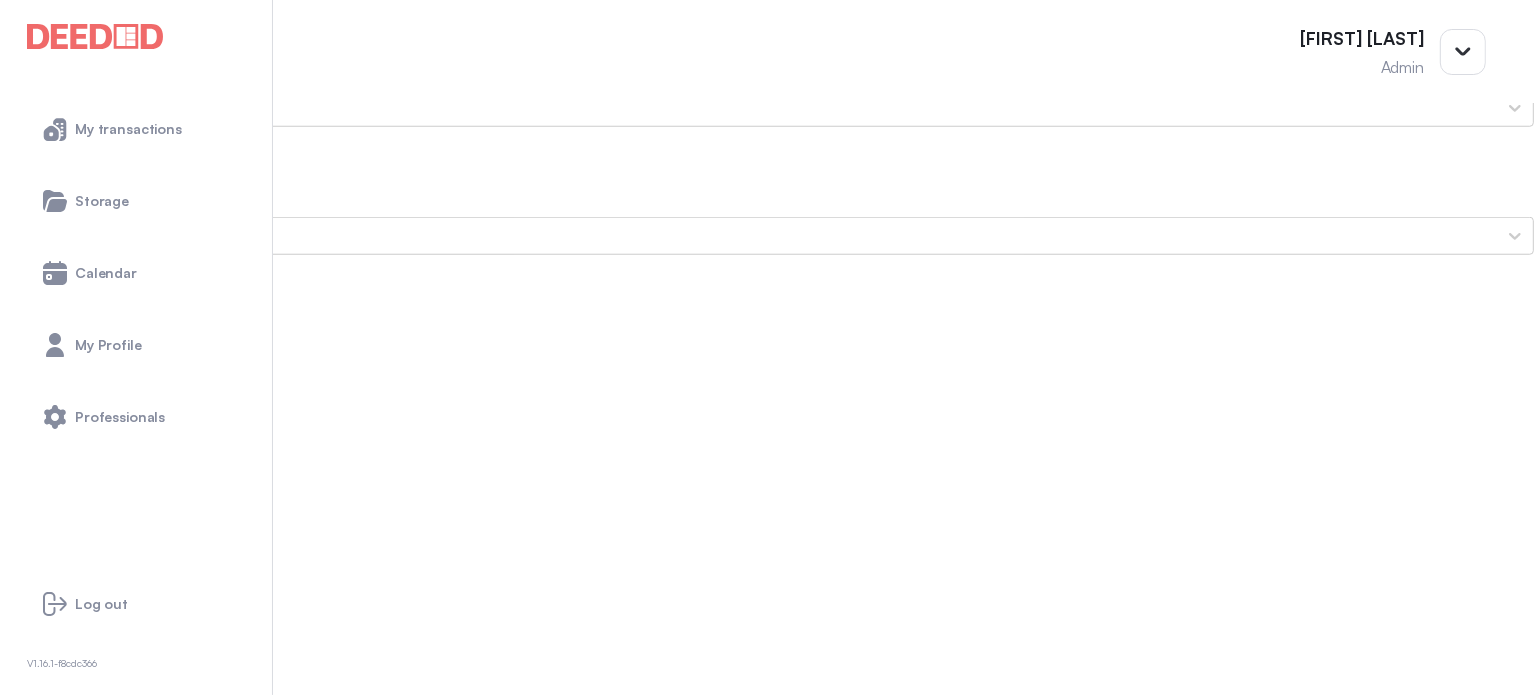 scroll, scrollTop: 0, scrollLeft: 0, axis: both 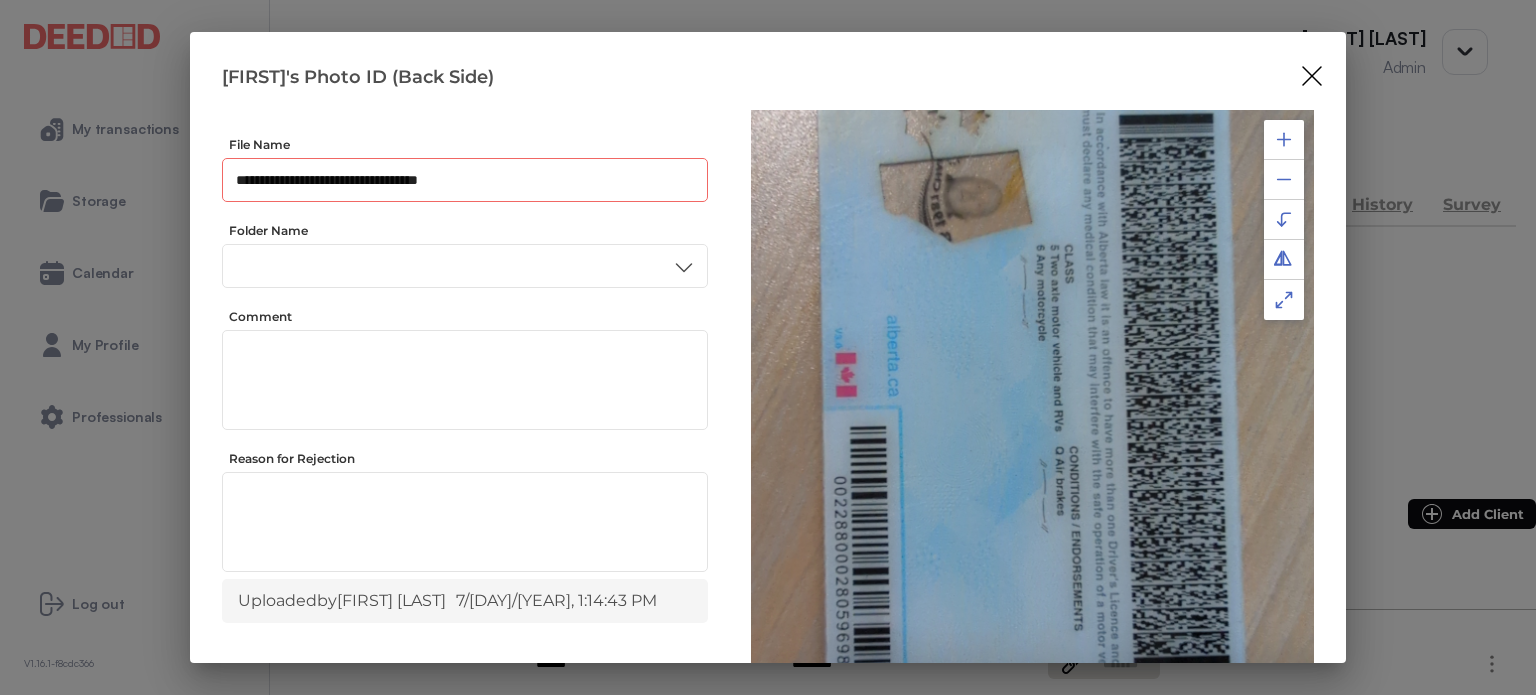 drag, startPoint x: 486, startPoint y: 176, endPoint x: 176, endPoint y: 235, distance: 315.56458 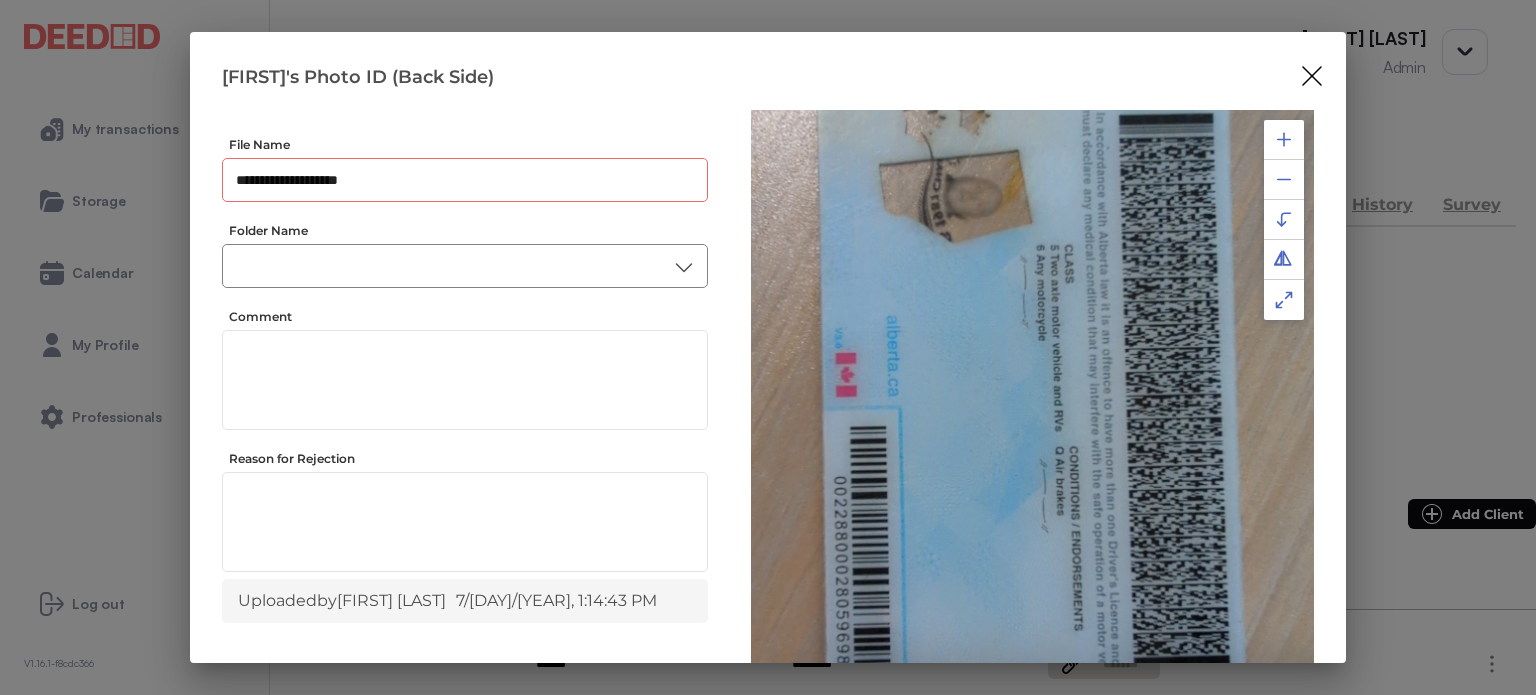type on "**********" 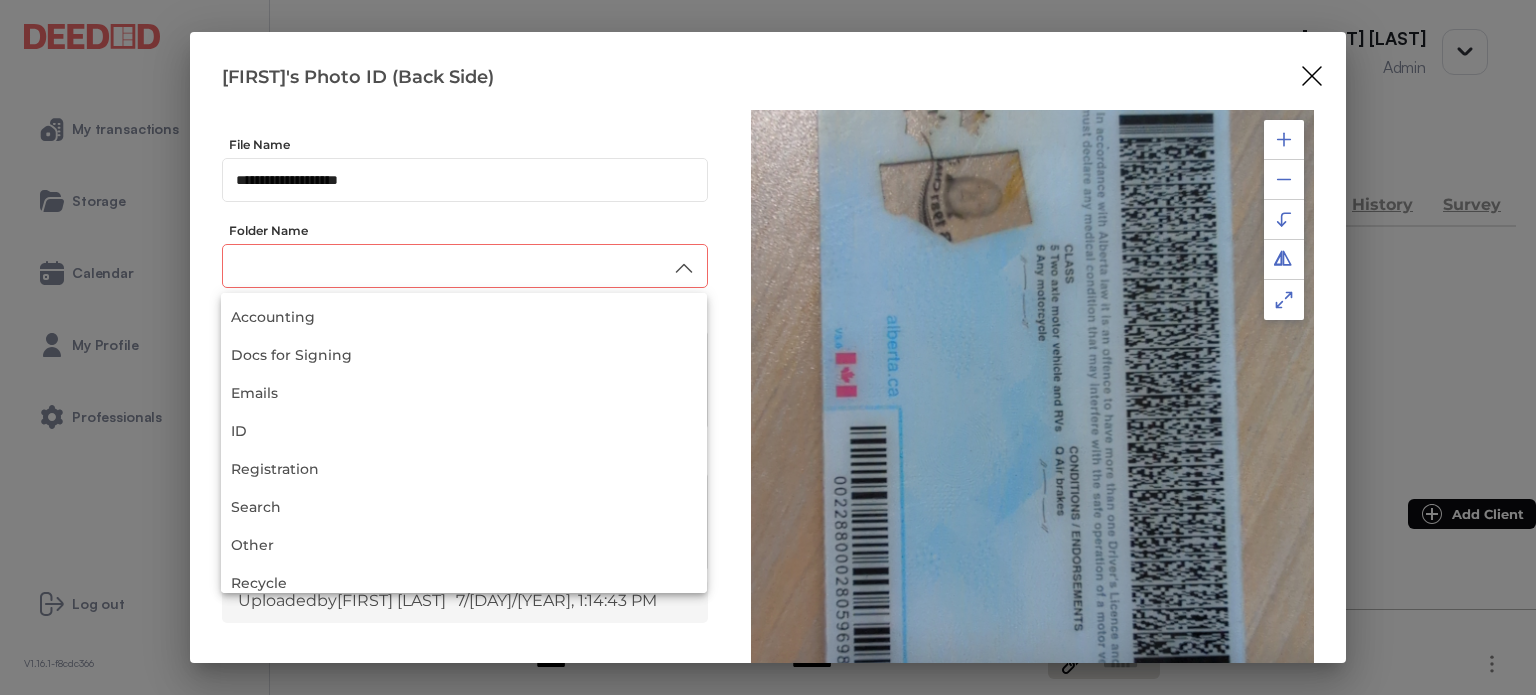 click at bounding box center [465, 266] 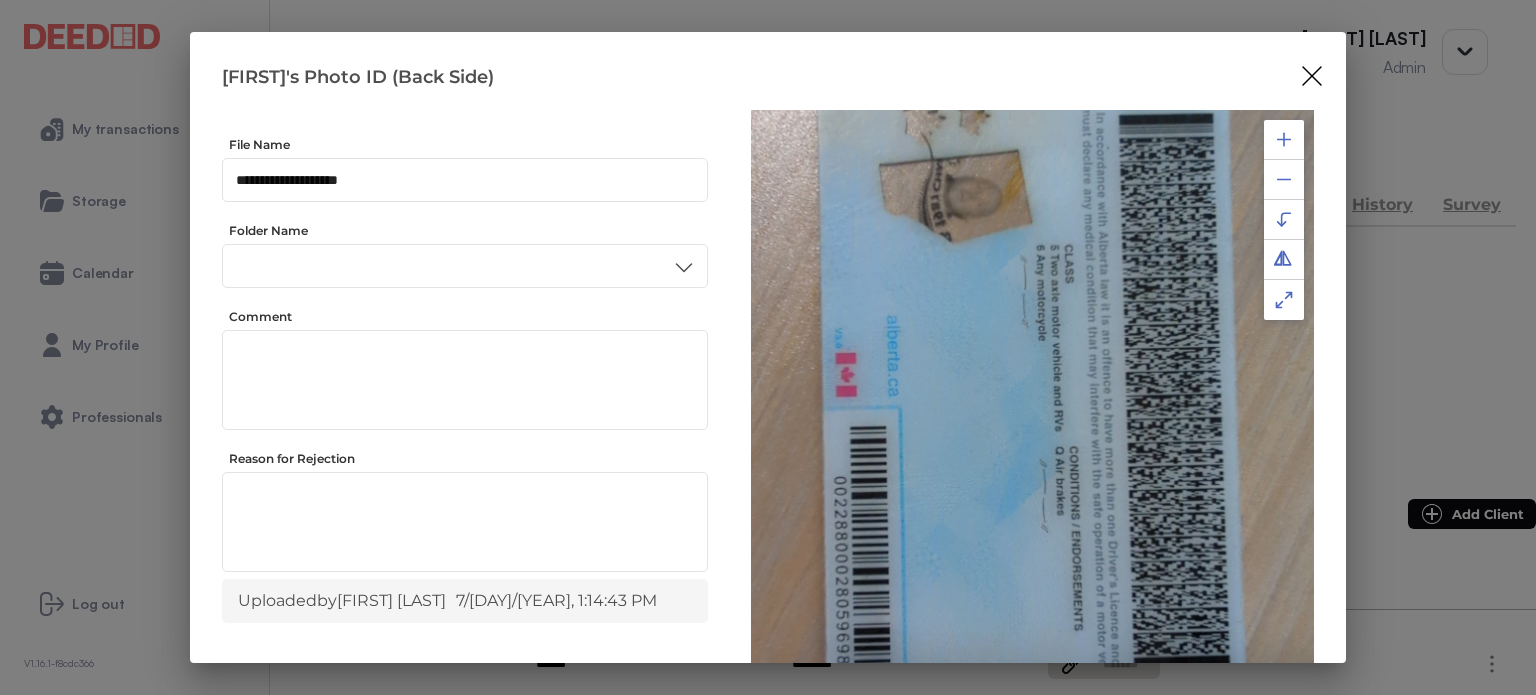 click on "ID" at bounding box center [464, 436] 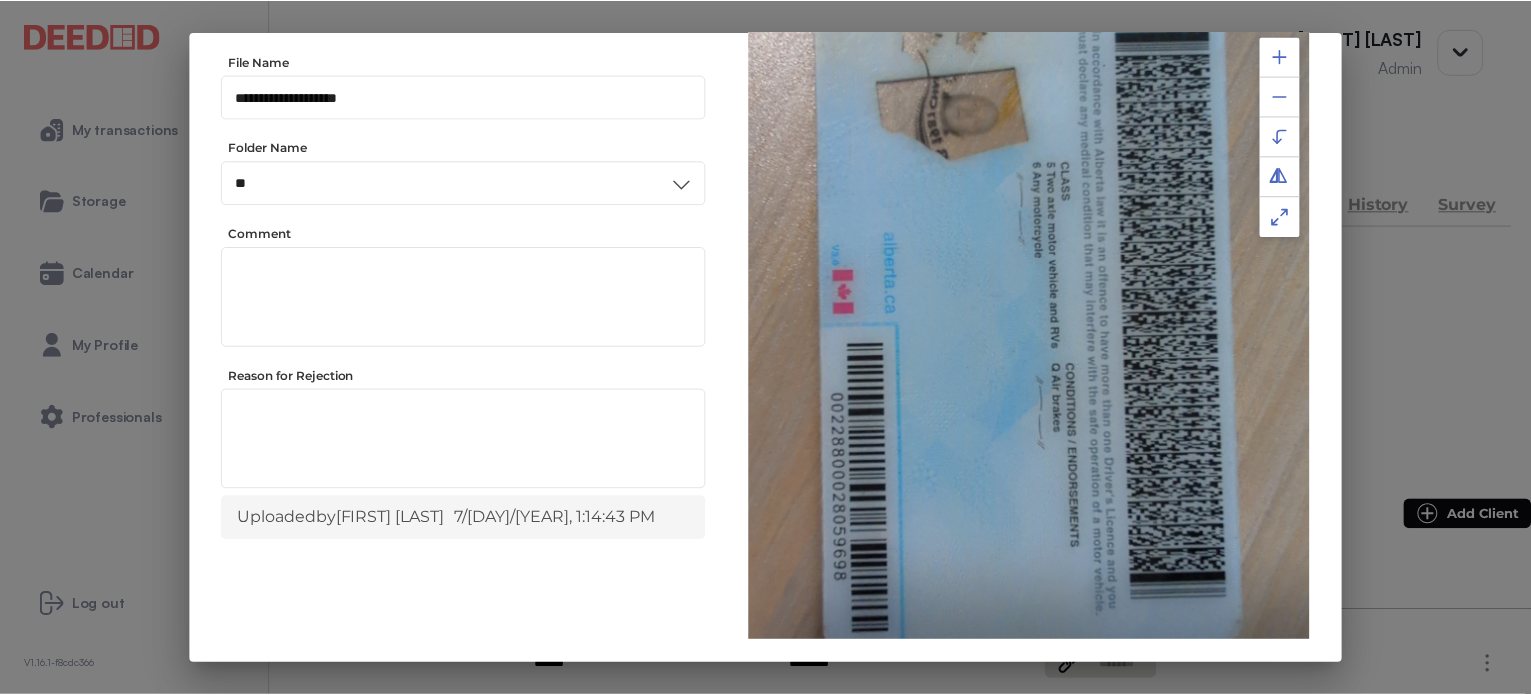 scroll, scrollTop: 156, scrollLeft: 0, axis: vertical 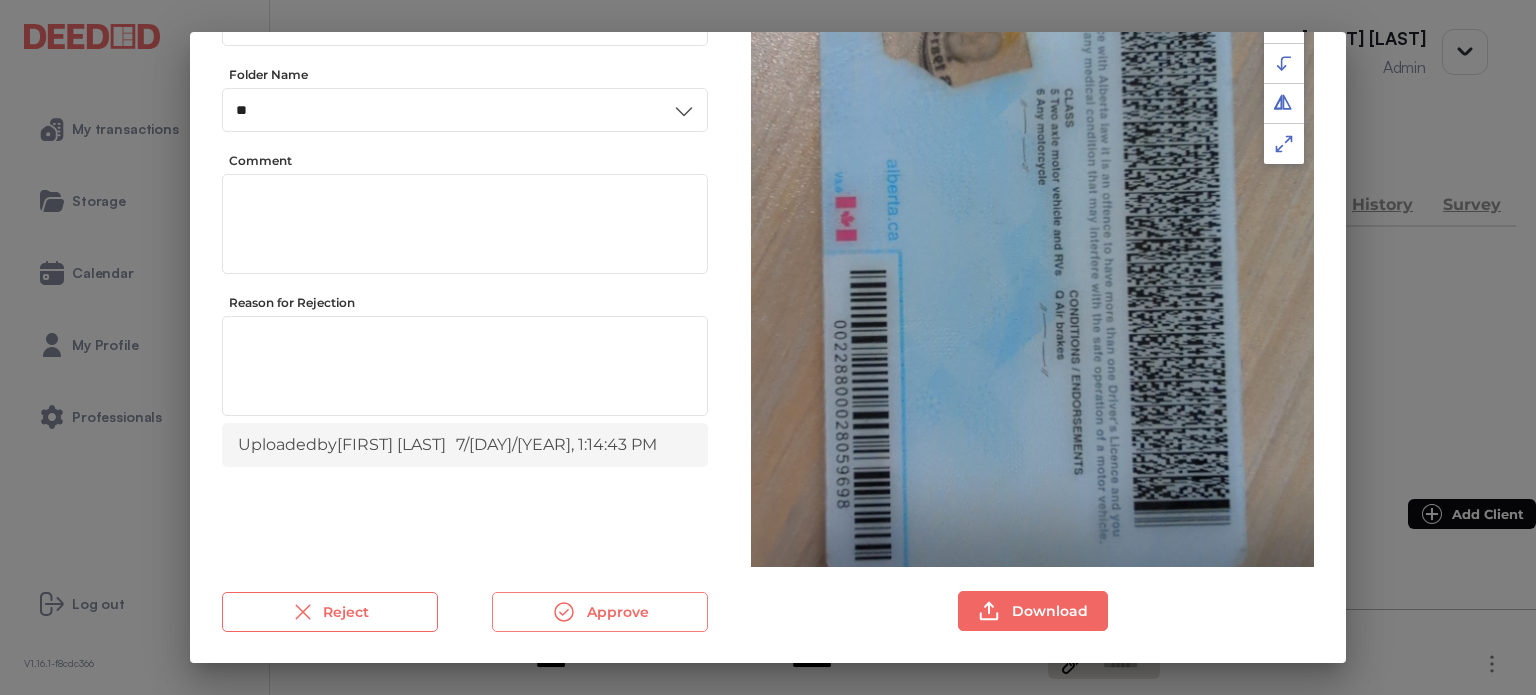 click on "Approve" at bounding box center (600, 612) 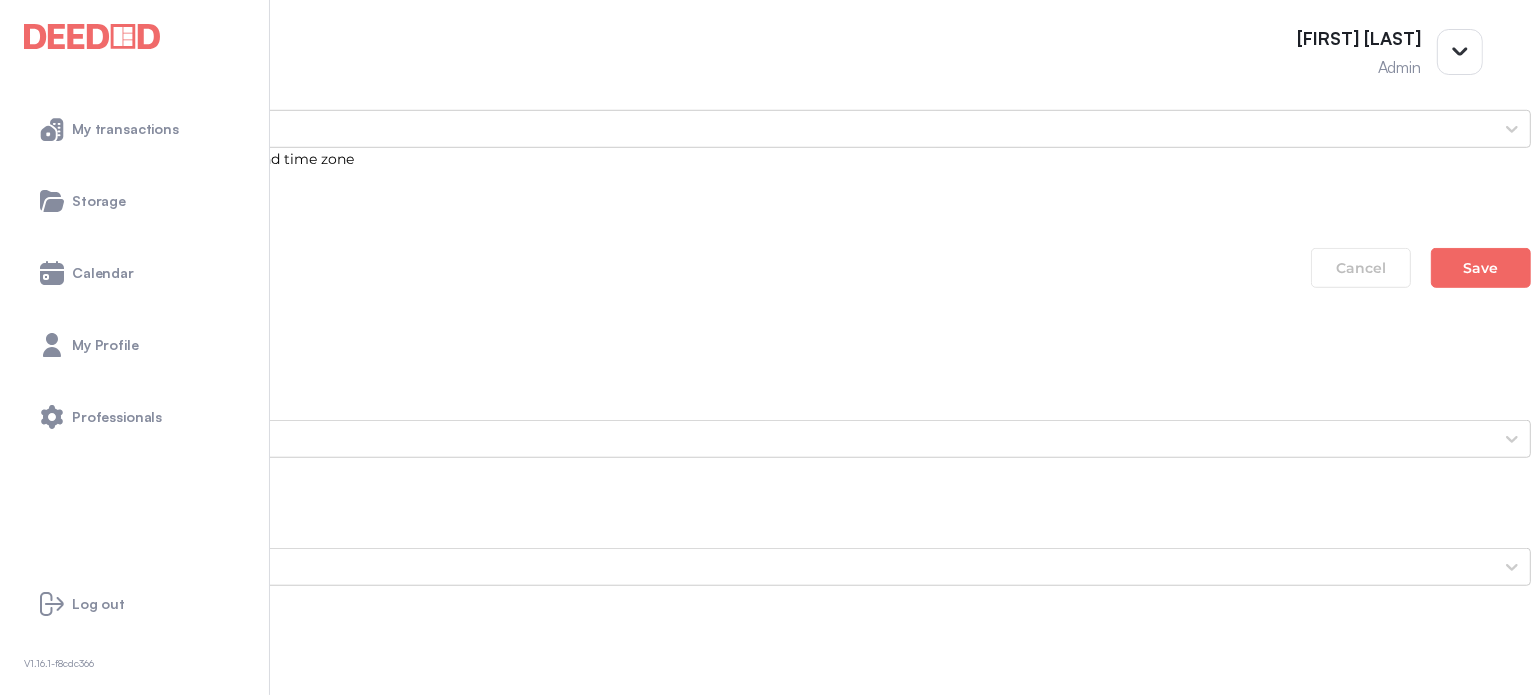 scroll, scrollTop: 1700, scrollLeft: 0, axis: vertical 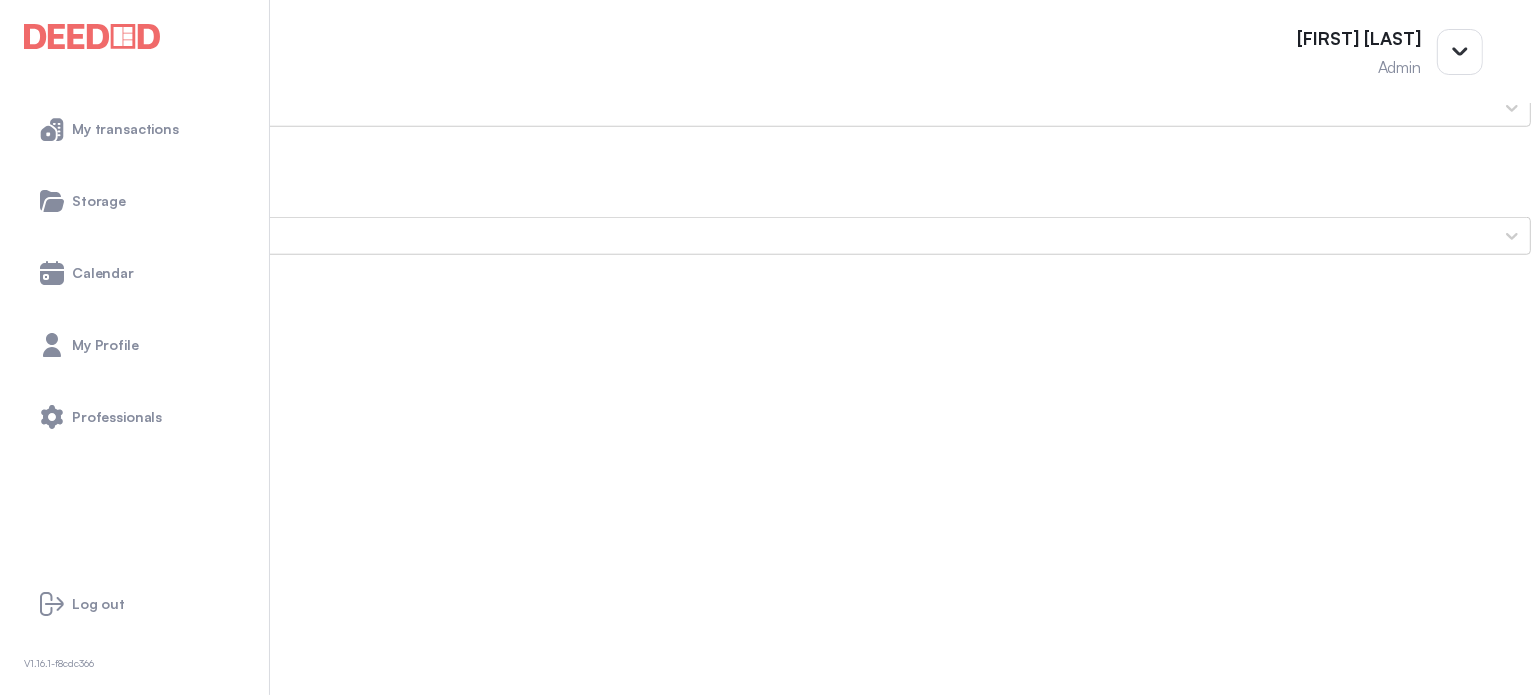 click on "Chad's Secondary ID (Front Side)" at bounding box center [765, 2044] 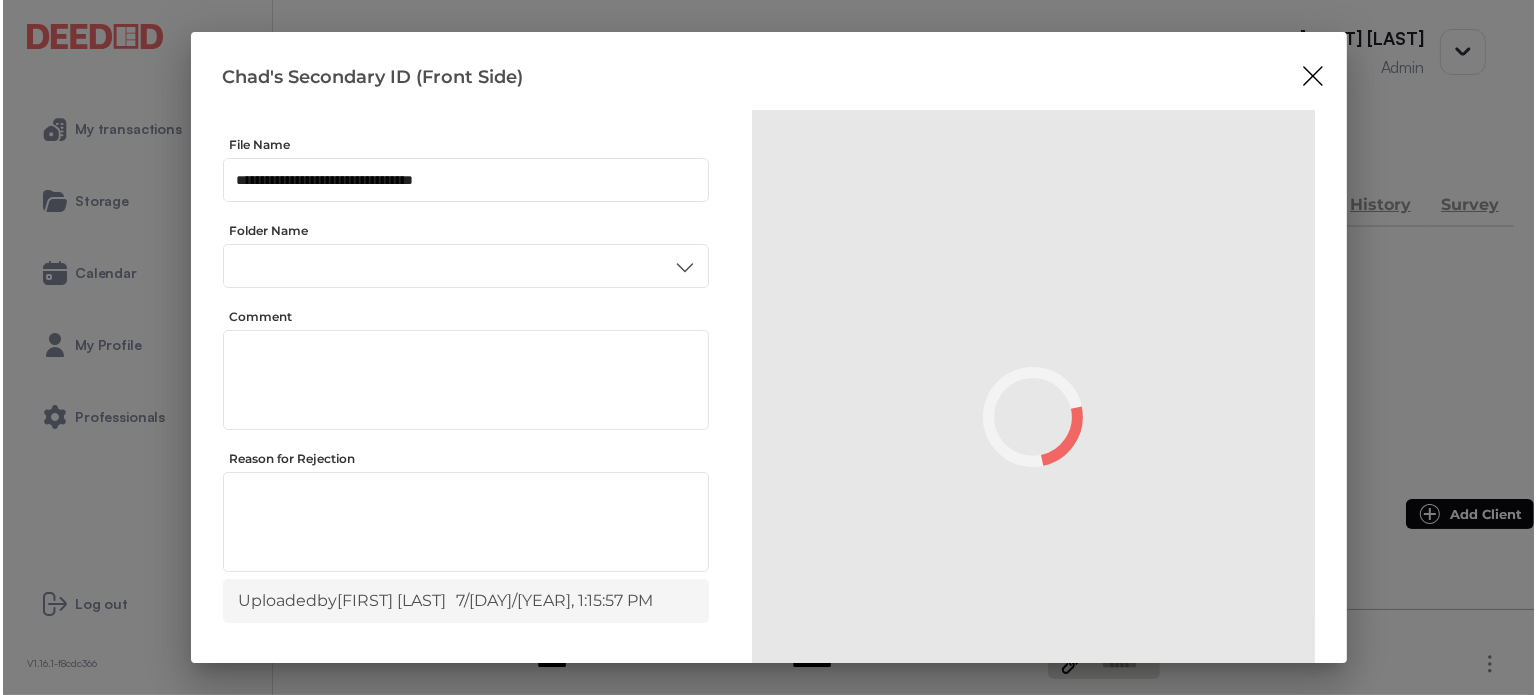 scroll, scrollTop: 0, scrollLeft: 0, axis: both 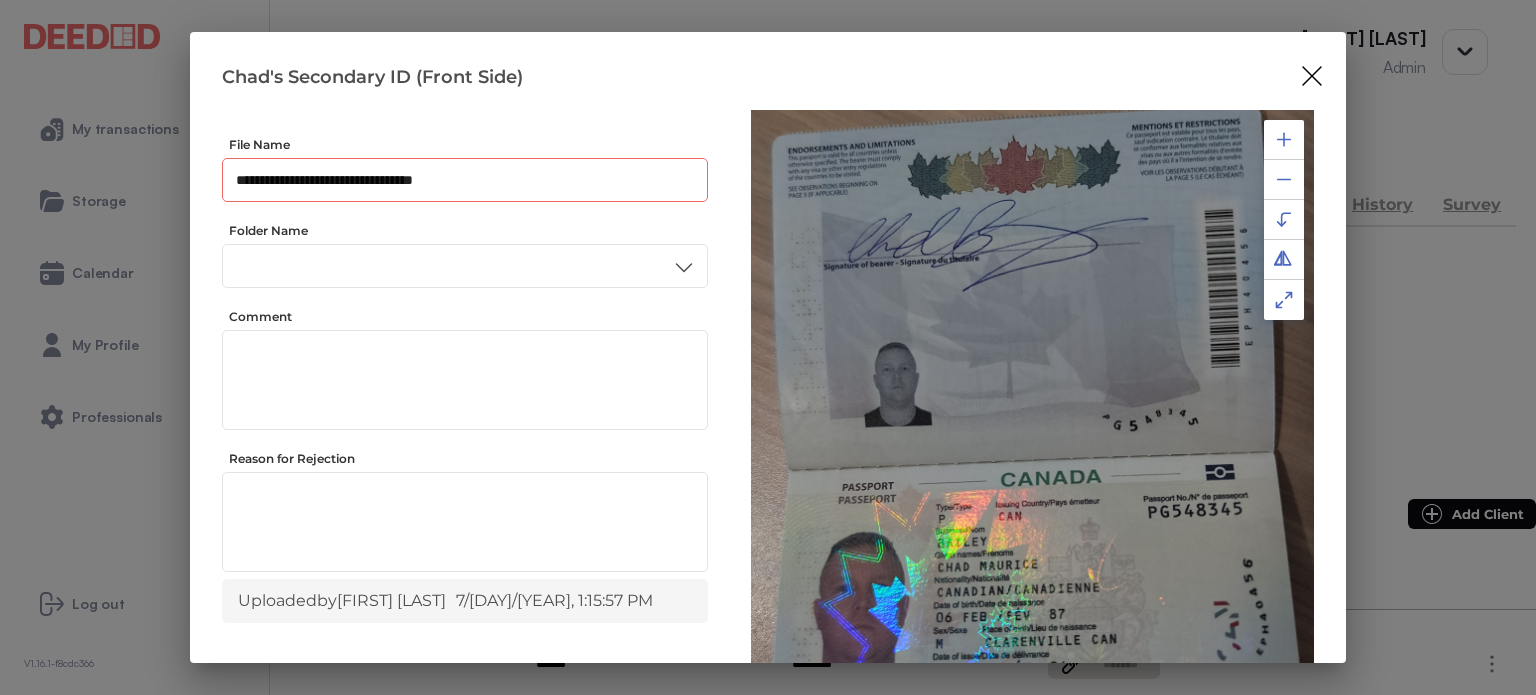 drag, startPoint x: 482, startPoint y: 178, endPoint x: 120, endPoint y: 231, distance: 365.85925 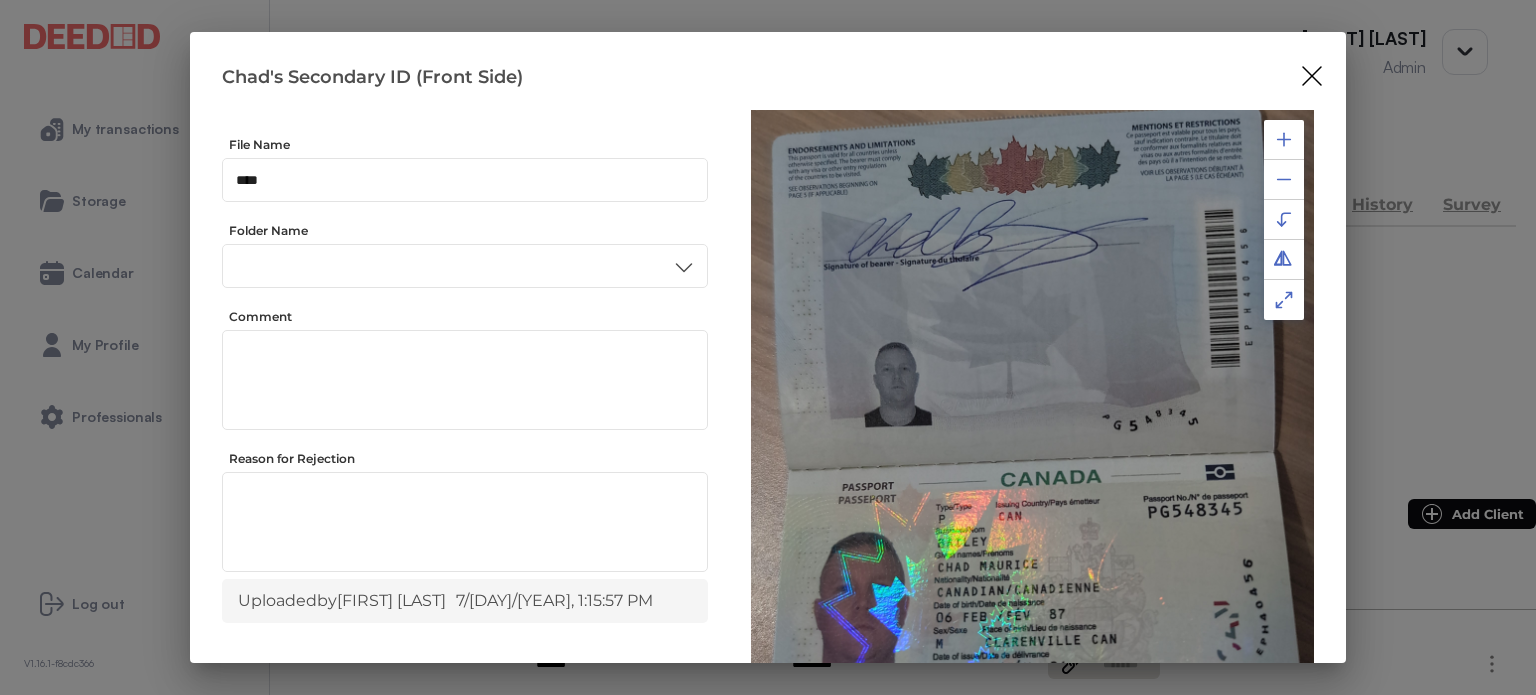 click at bounding box center (1284, 139) 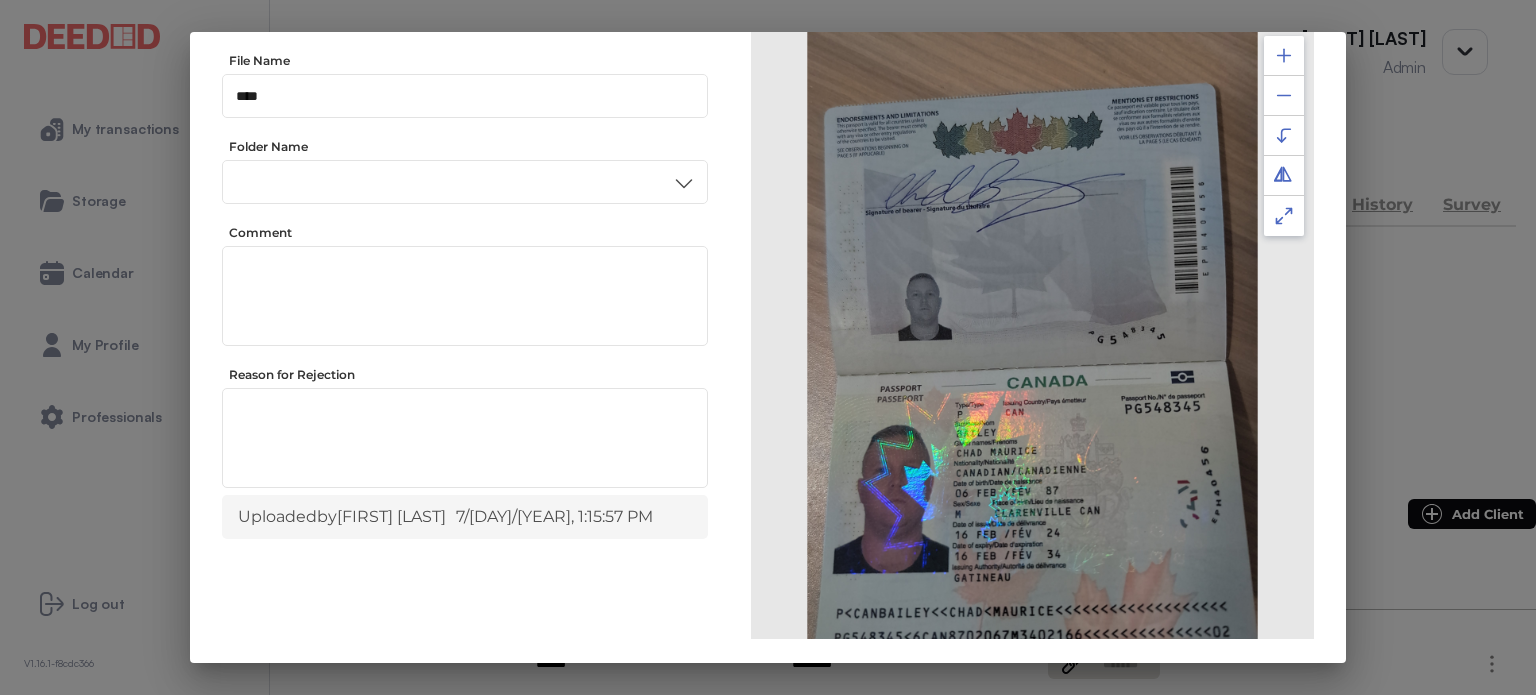 scroll, scrollTop: 0, scrollLeft: 0, axis: both 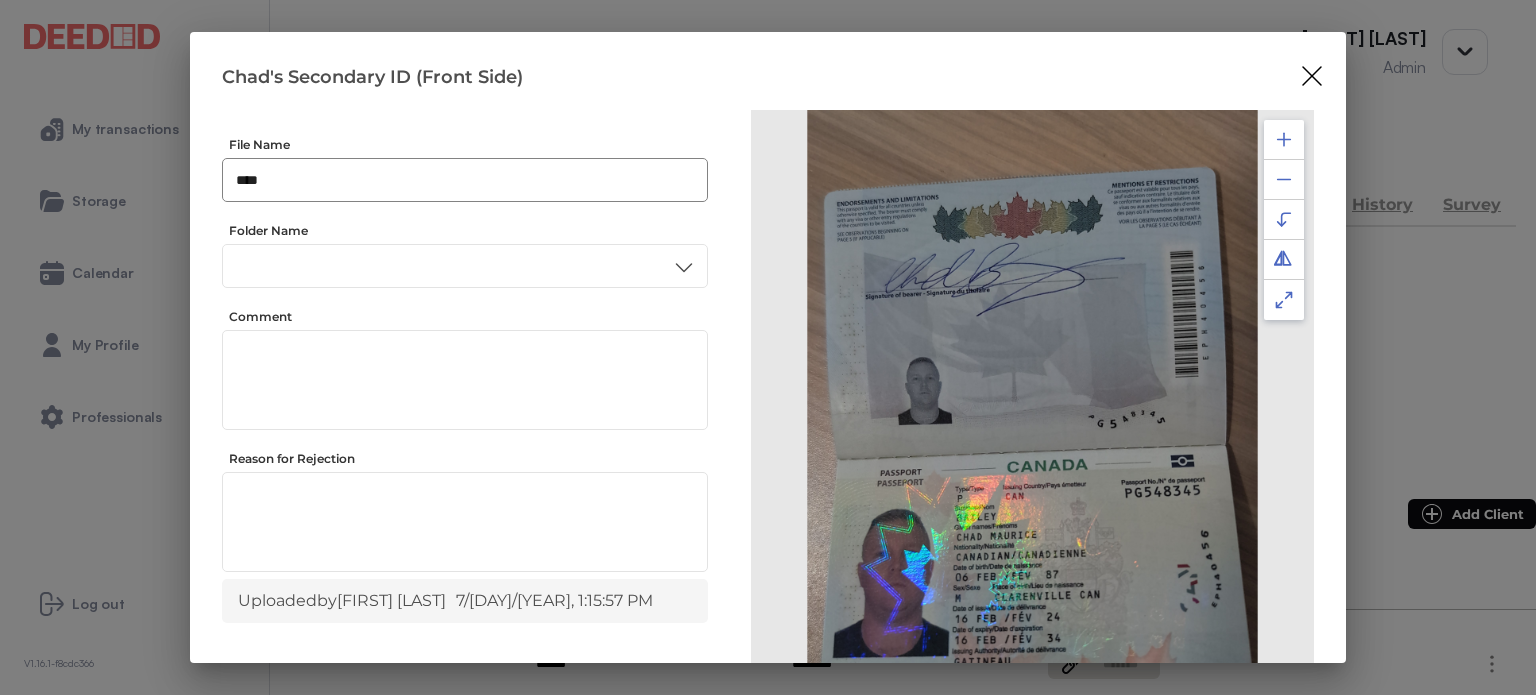 click on "**** ​" at bounding box center (465, 180) 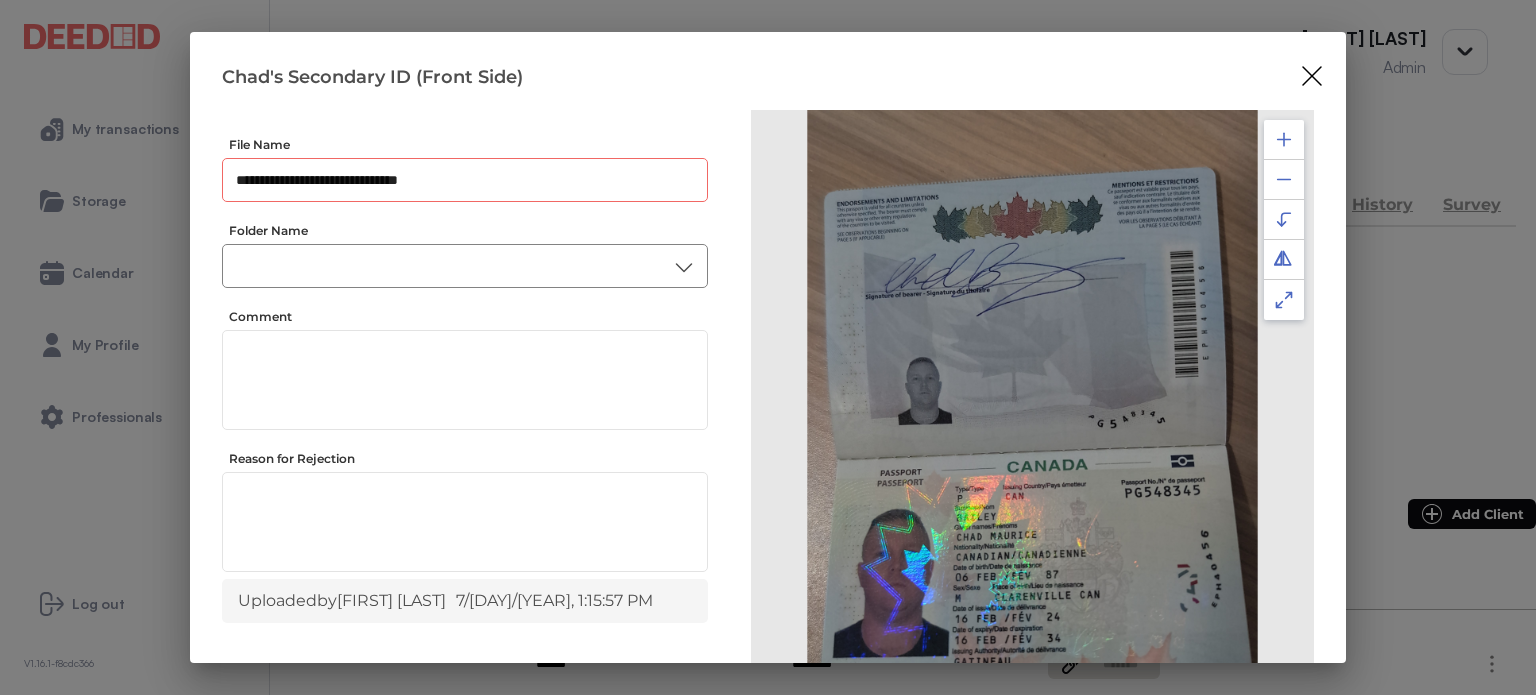 type on "**********" 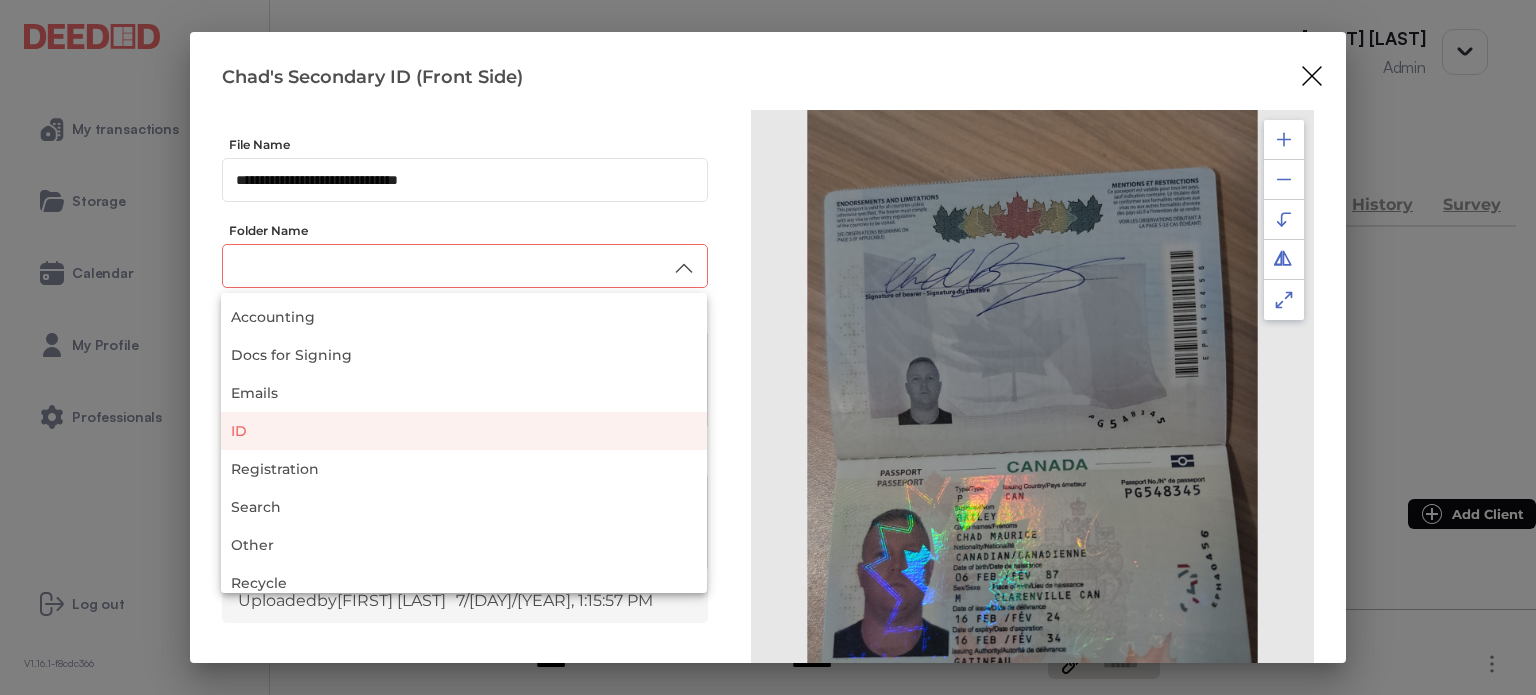click on "ID" at bounding box center [464, 431] 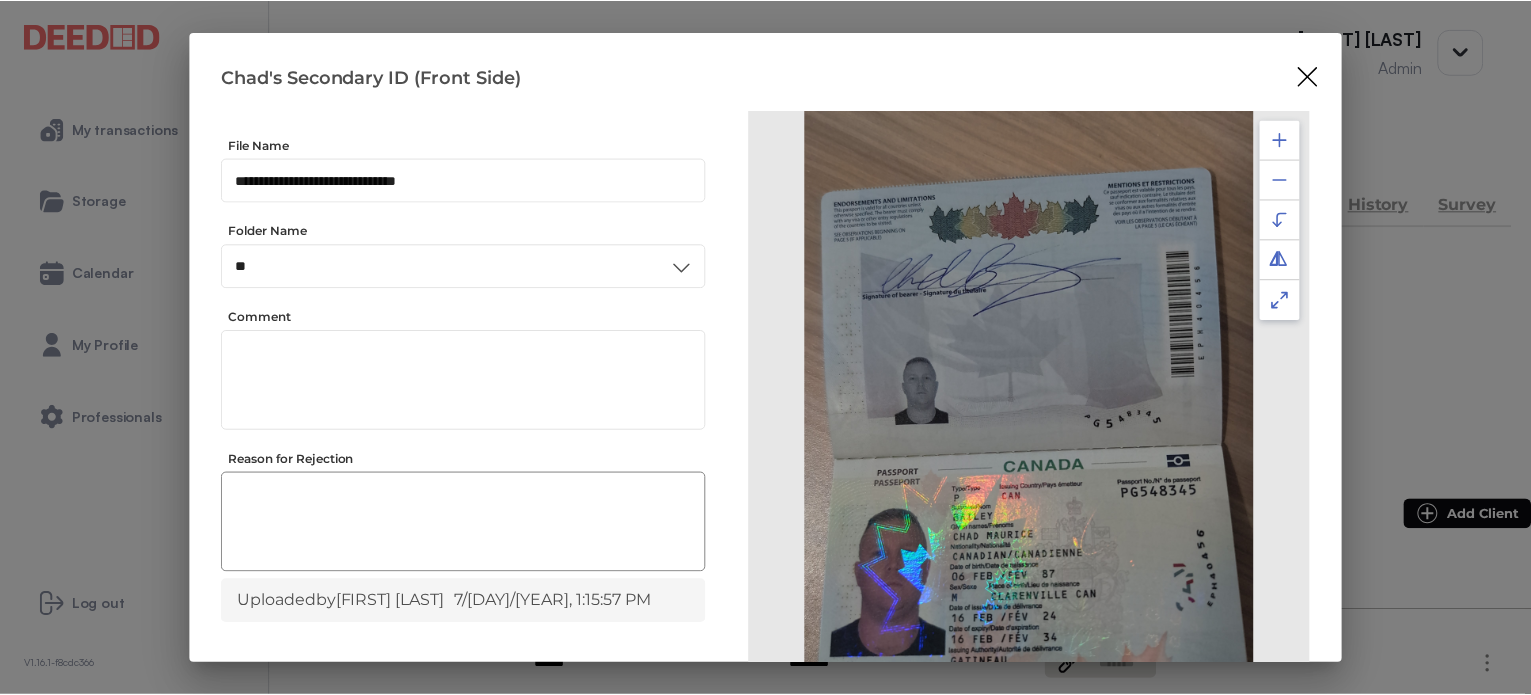 scroll, scrollTop: 156, scrollLeft: 0, axis: vertical 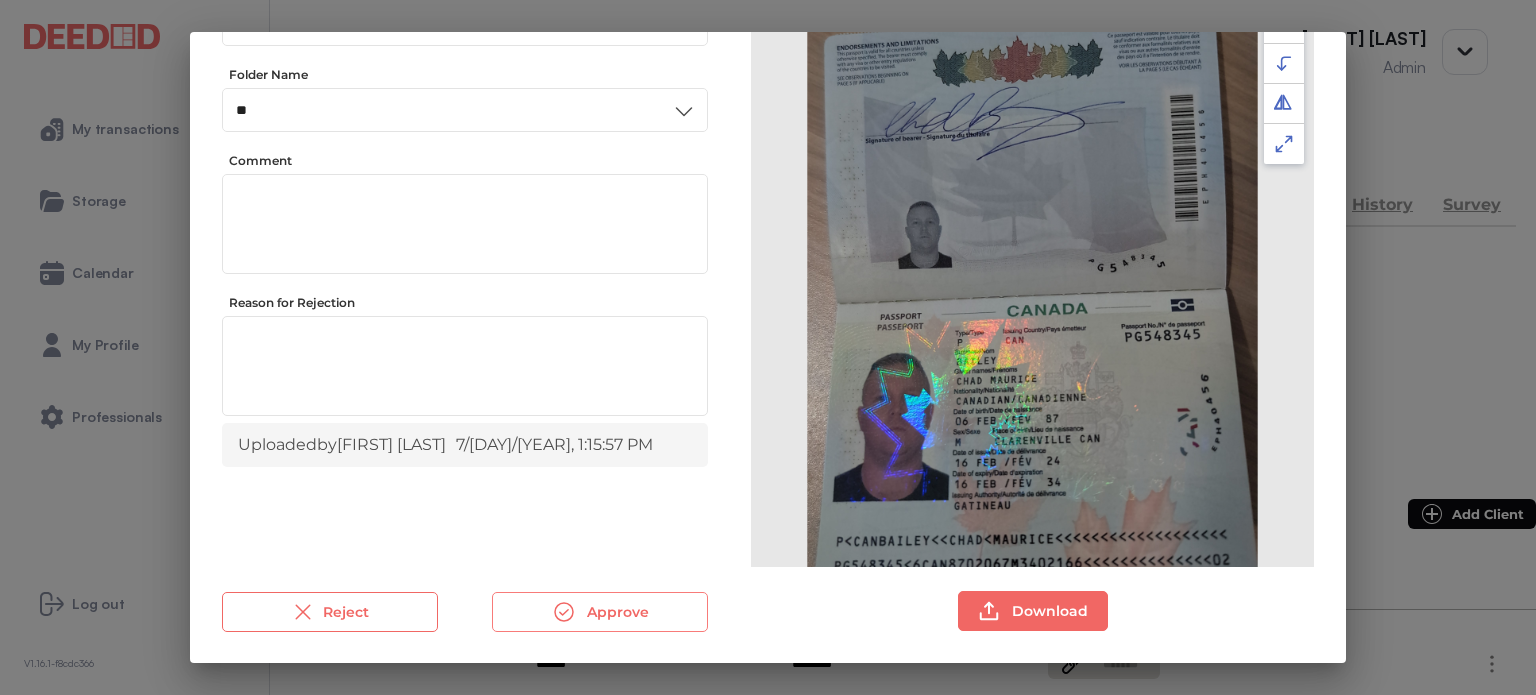 click on "Approve" at bounding box center [600, 612] 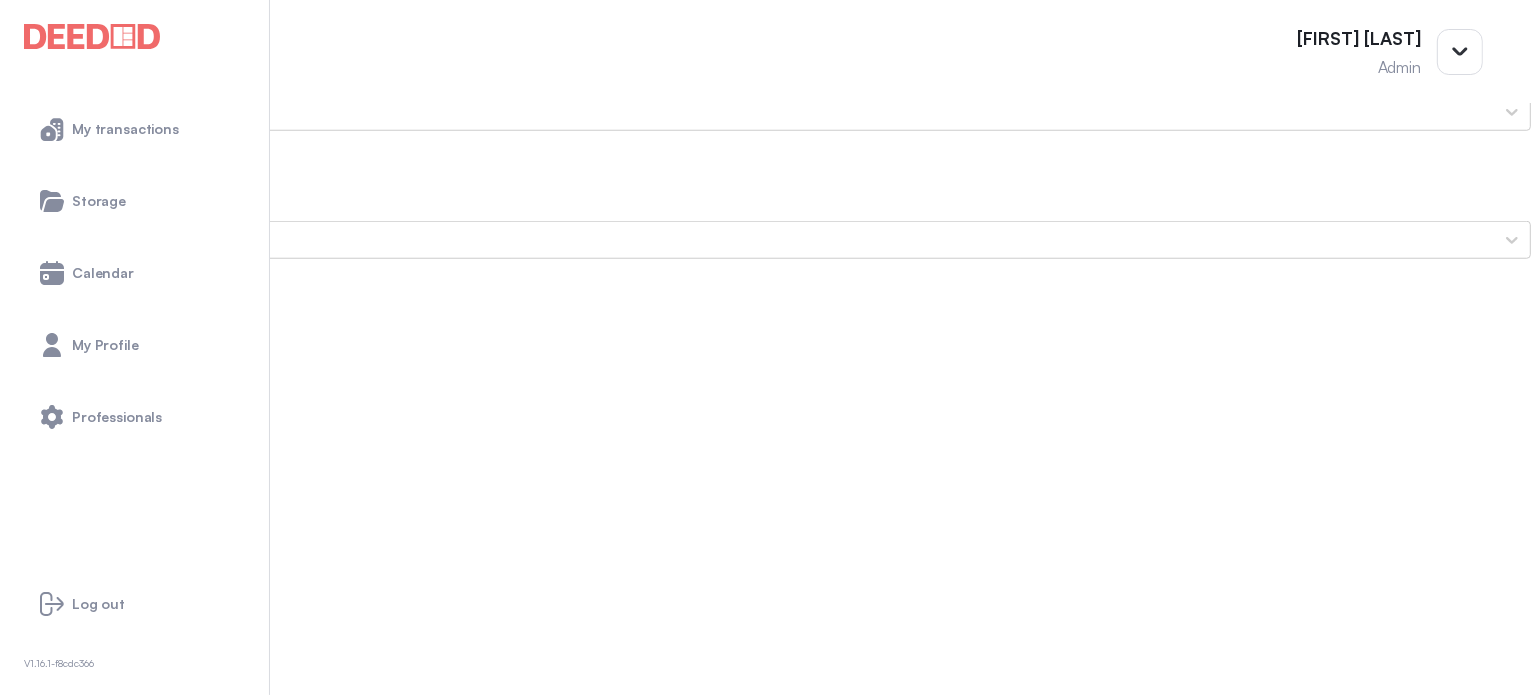 scroll, scrollTop: 1700, scrollLeft: 0, axis: vertical 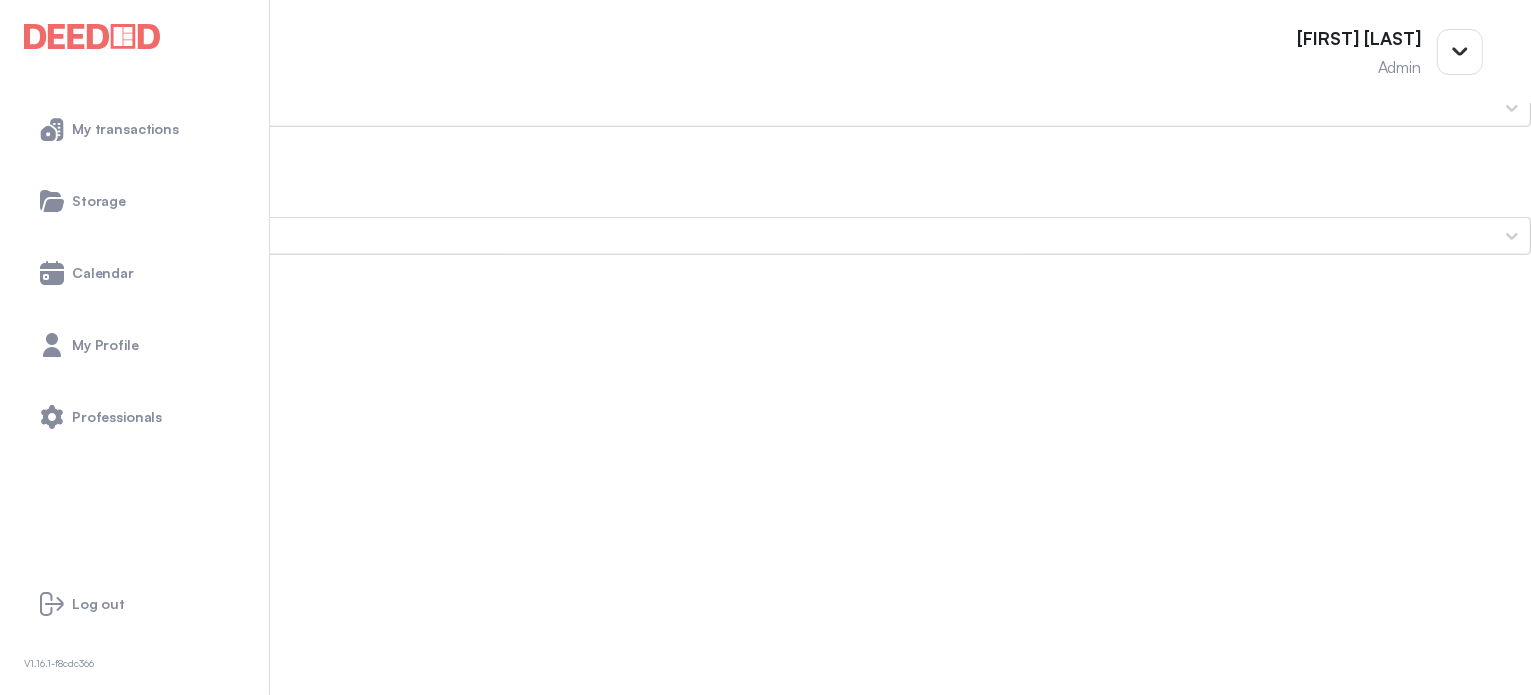 click on "Chad's Secondary ID (Back Side)" at bounding box center (765, 2148) 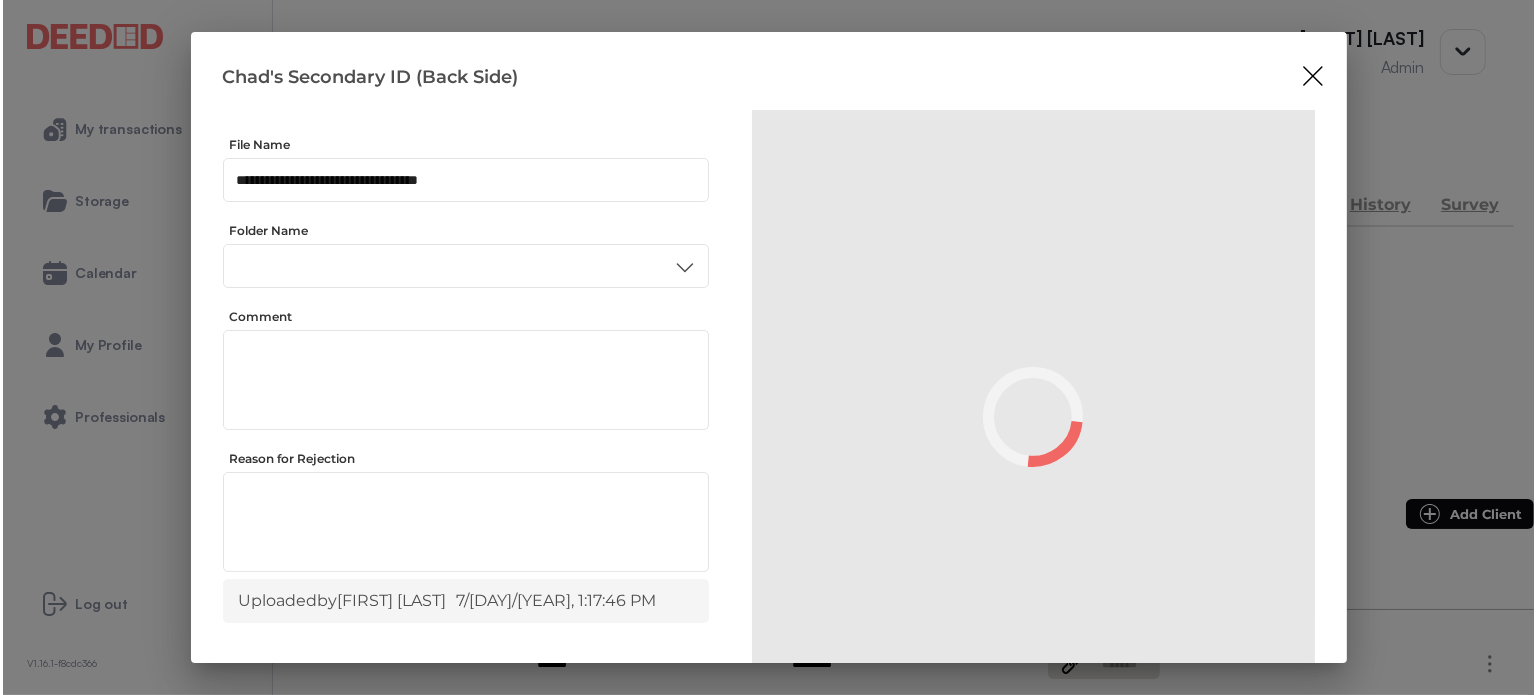 scroll, scrollTop: 0, scrollLeft: 0, axis: both 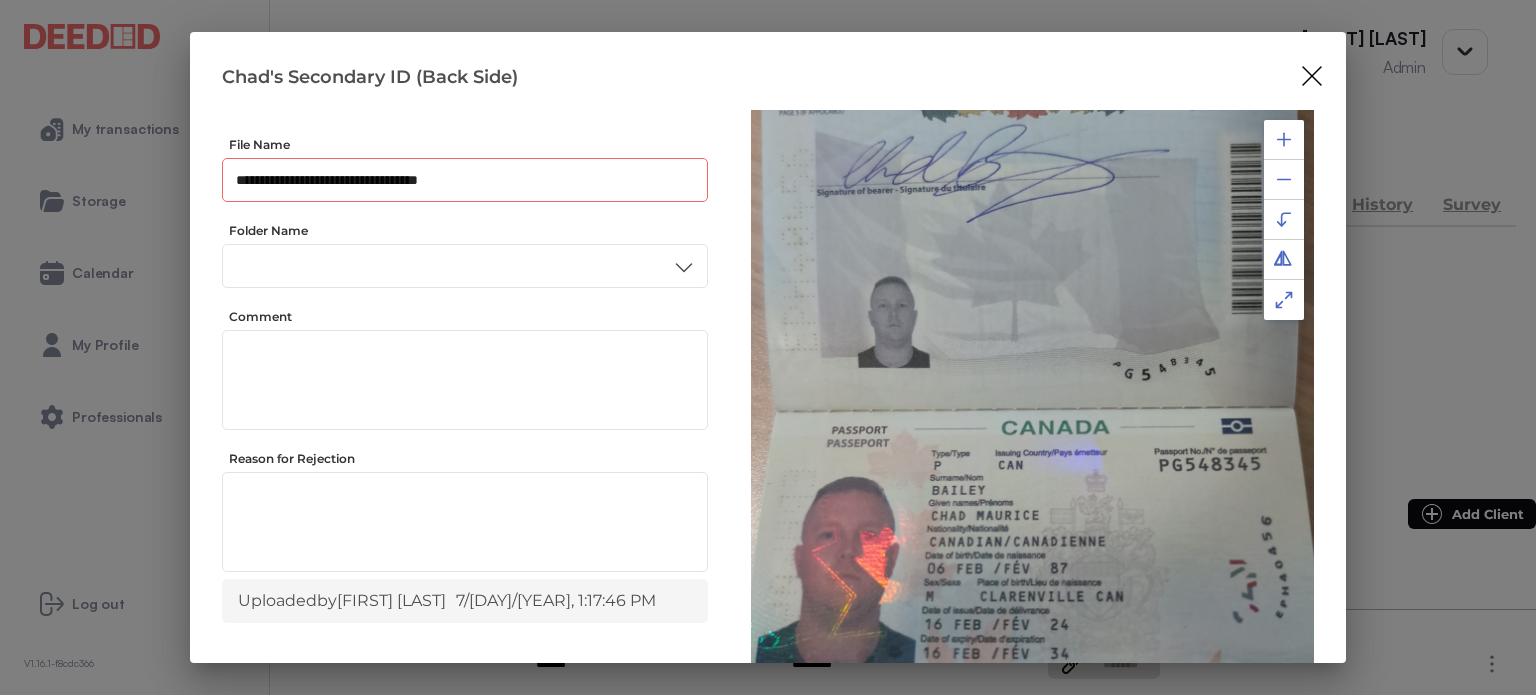 drag, startPoint x: 500, startPoint y: 175, endPoint x: 194, endPoint y: 193, distance: 306.52896 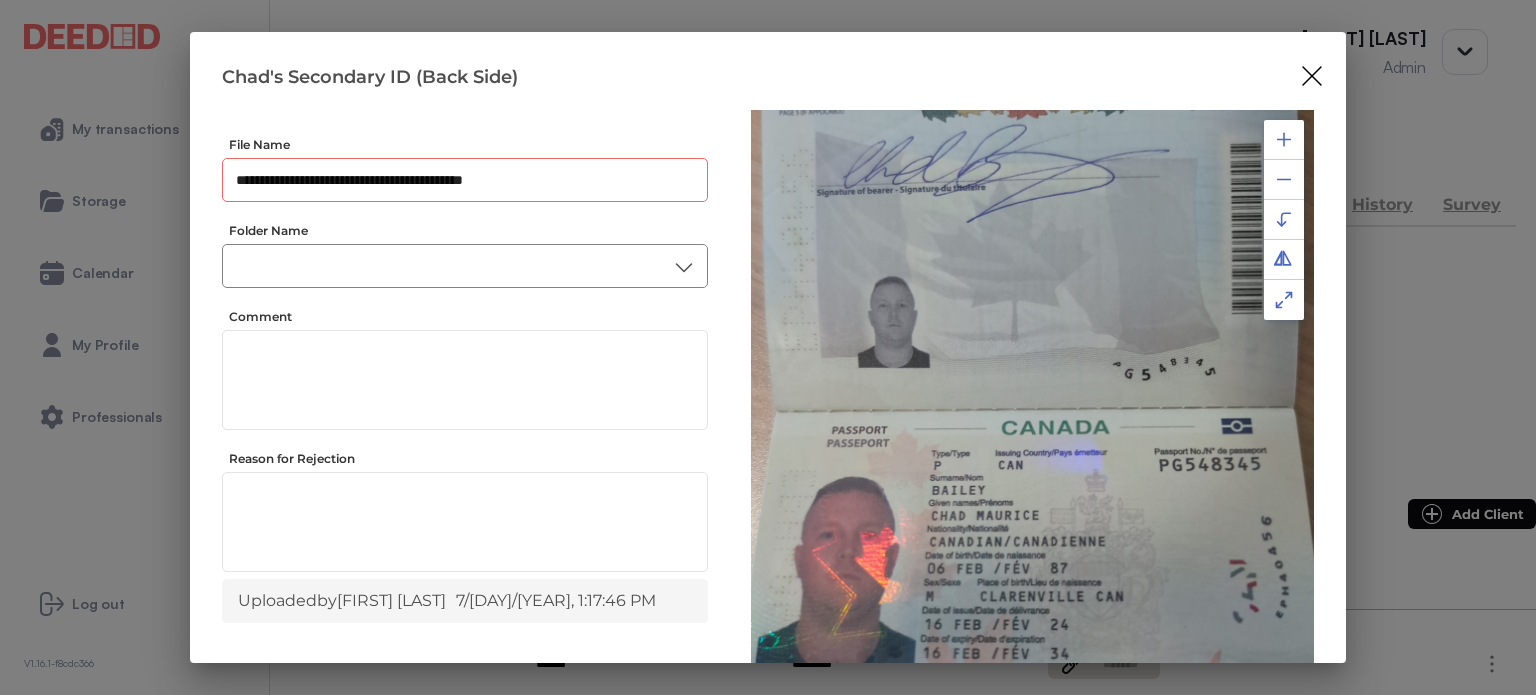 type on "**********" 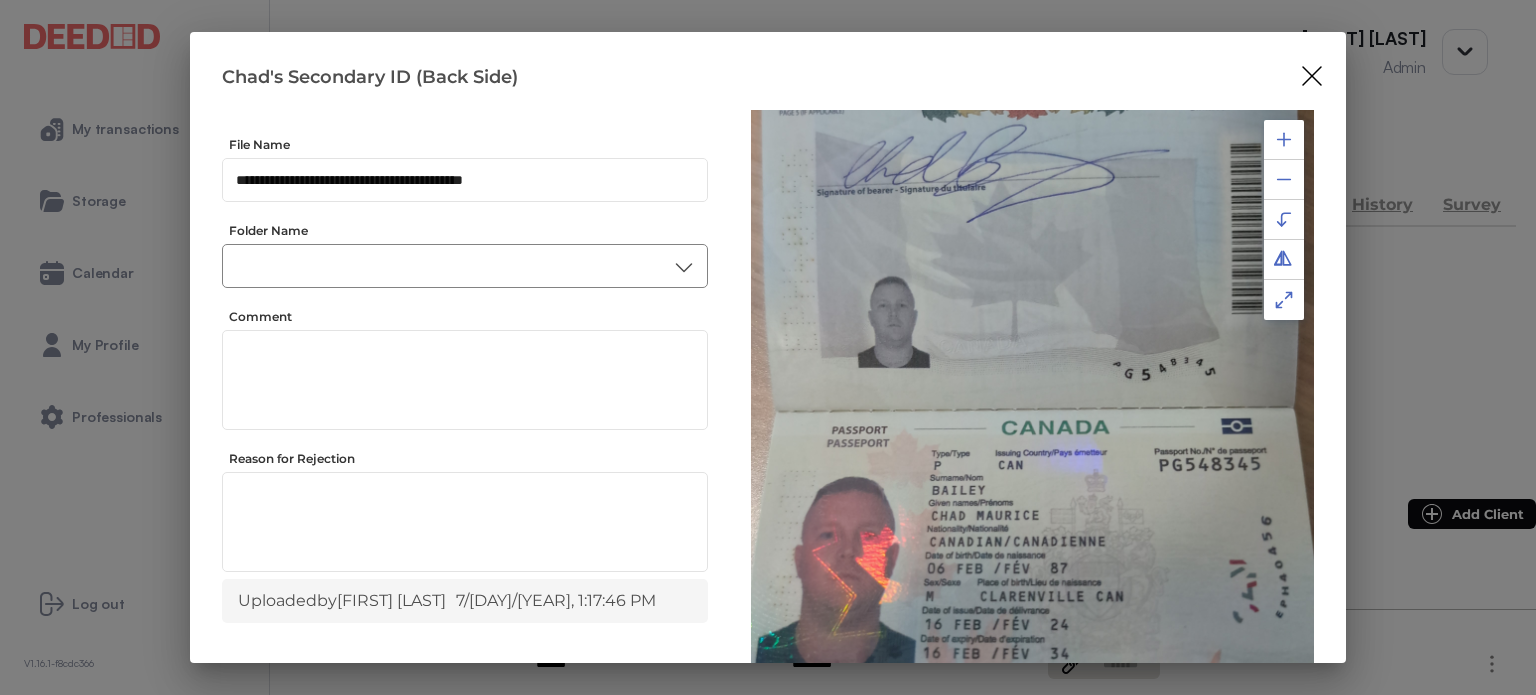 click on "​" at bounding box center [465, 266] 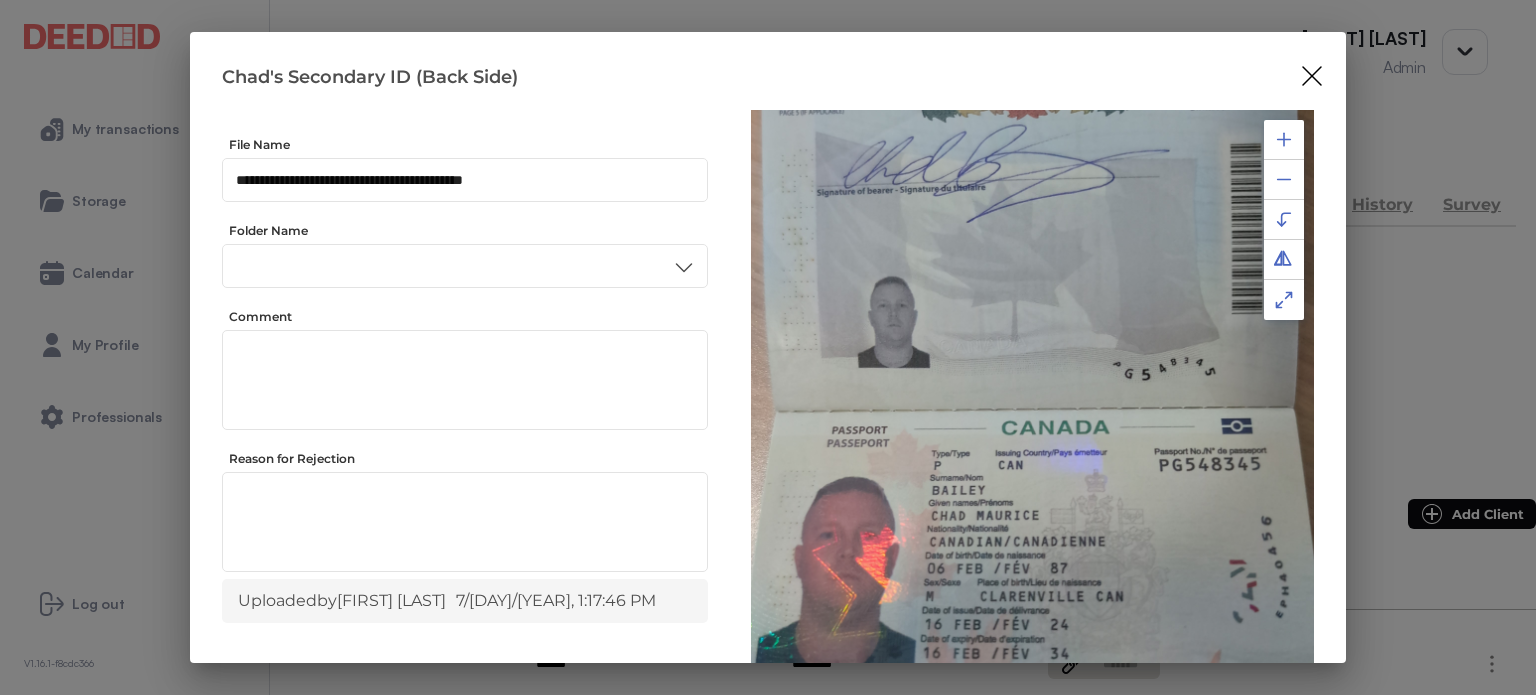 click on "ID" at bounding box center [464, 436] 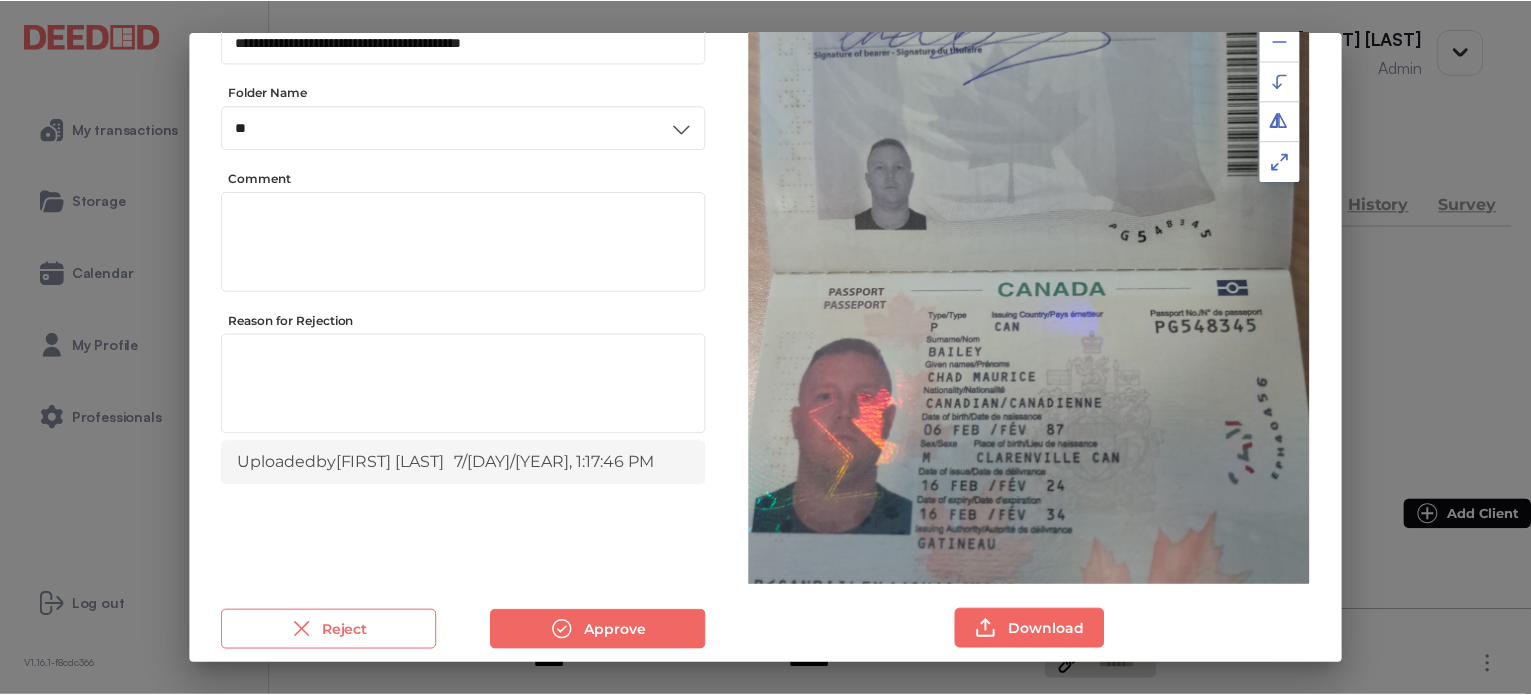 scroll, scrollTop: 156, scrollLeft: 0, axis: vertical 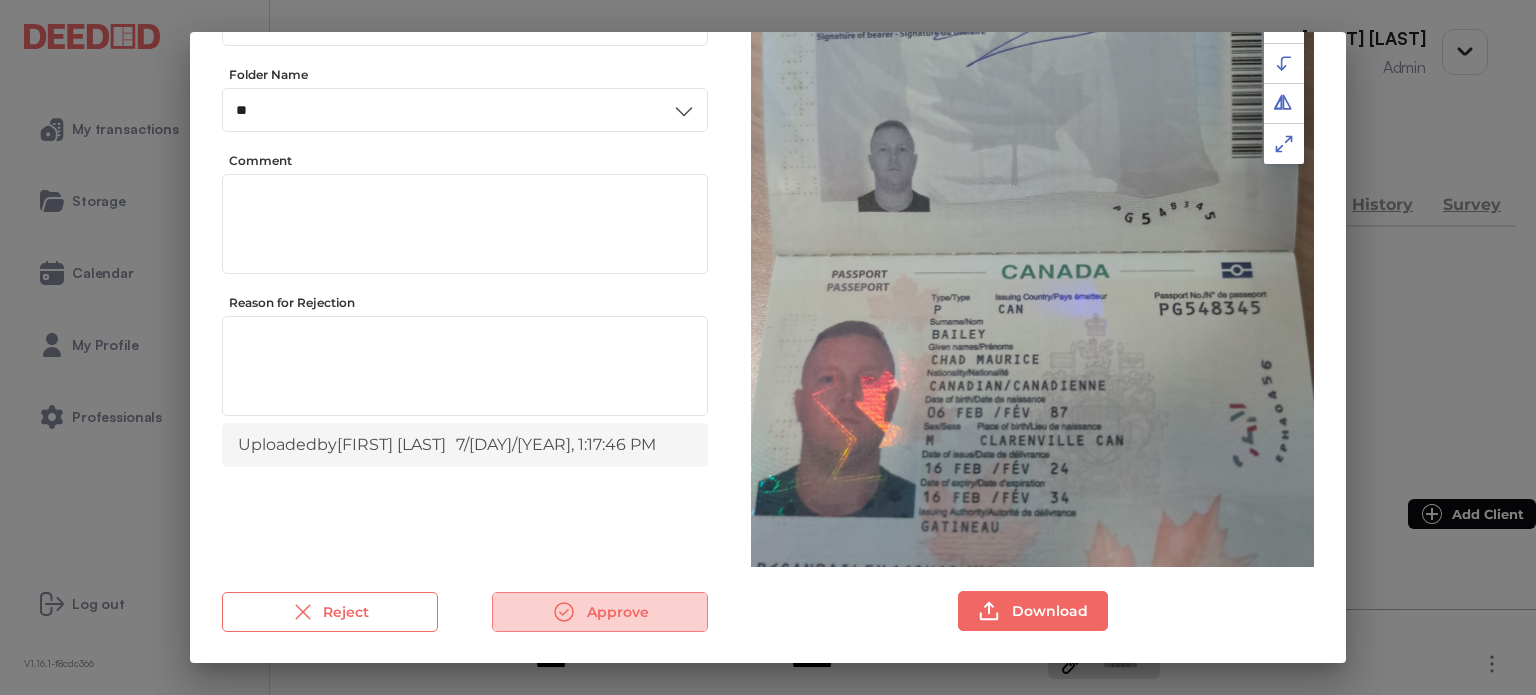 click on "Approve" at bounding box center (600, 612) 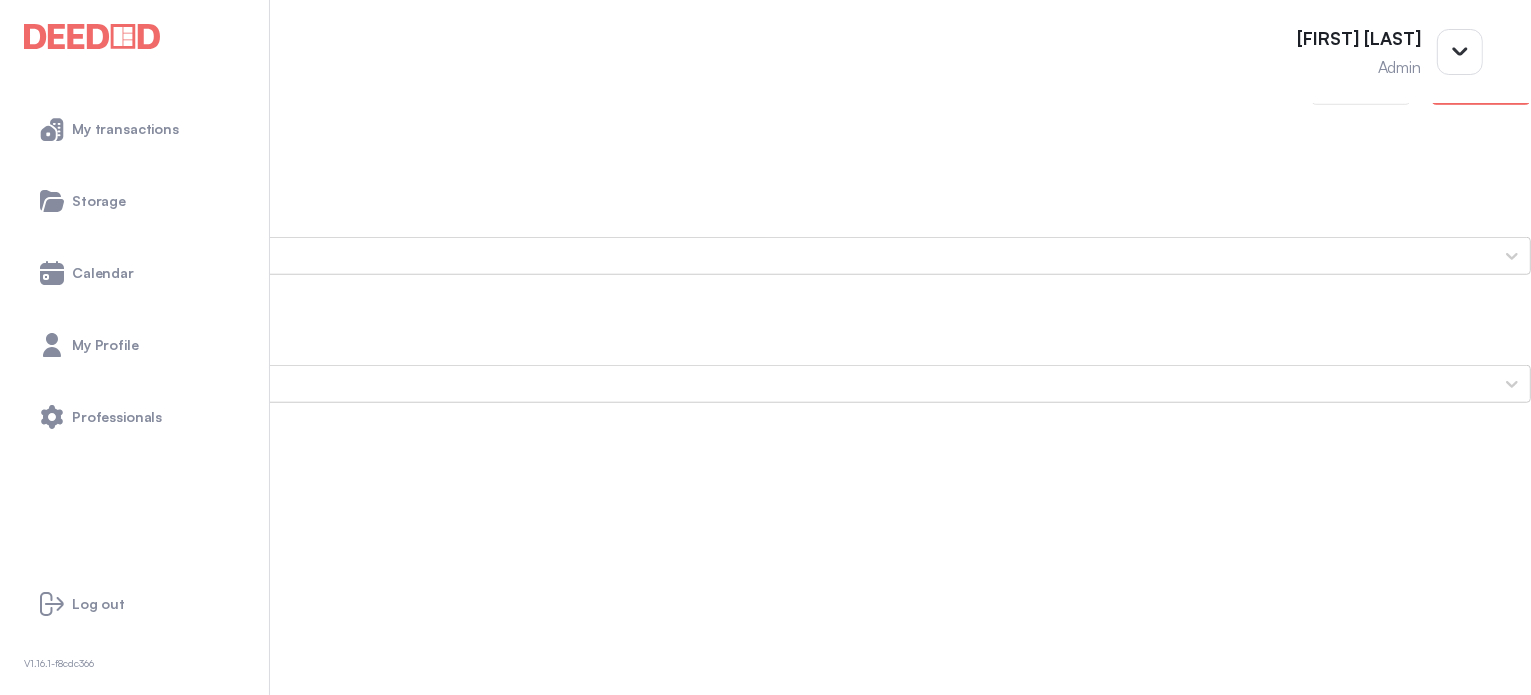 scroll, scrollTop: 1600, scrollLeft: 0, axis: vertical 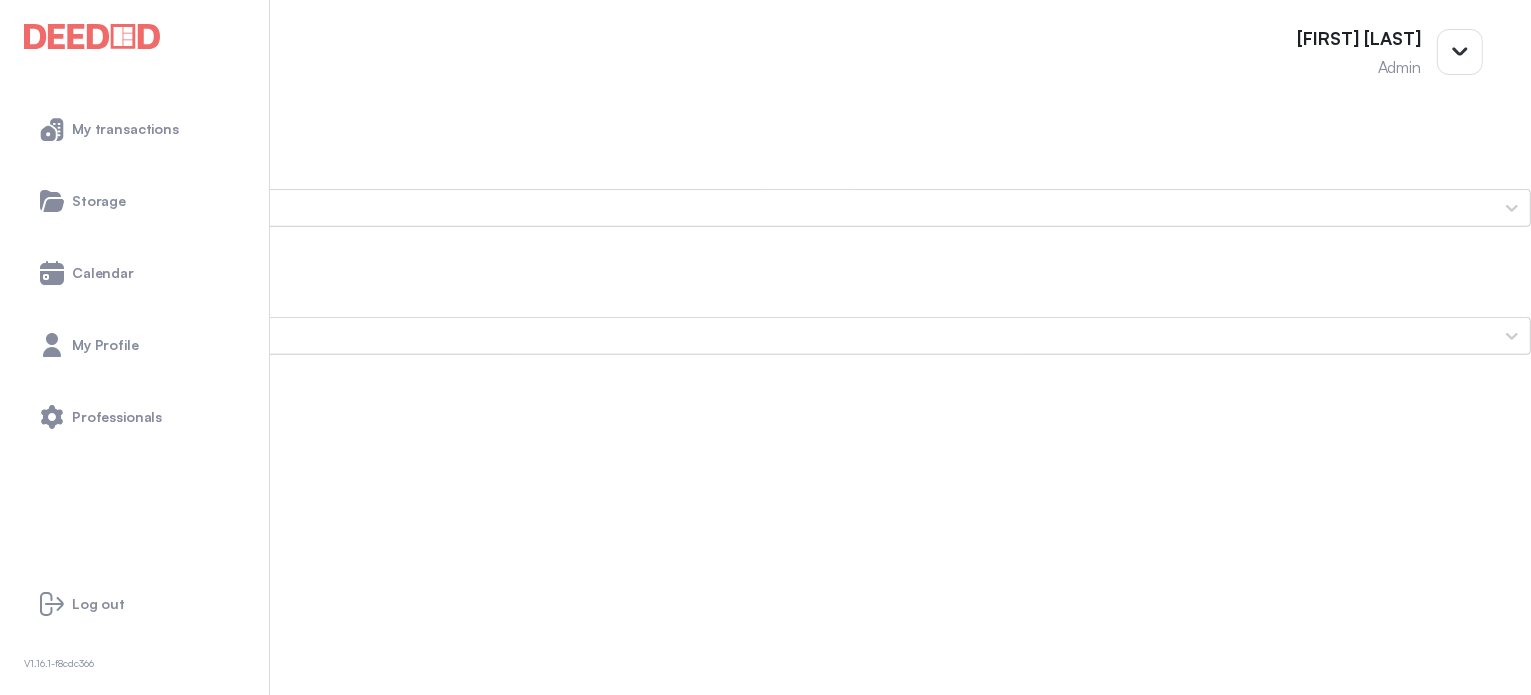 click on "Secondary ID (Front Side)" at bounding box center (765, 2352) 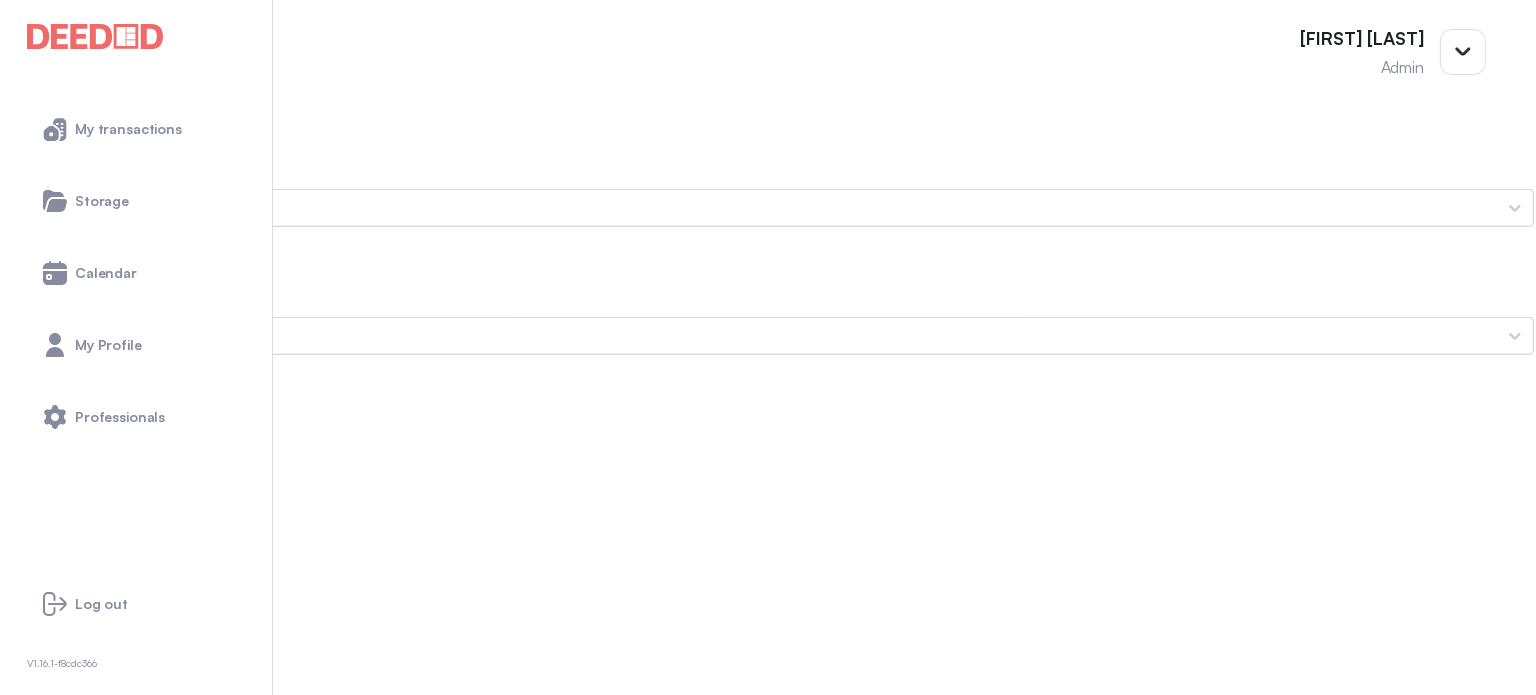 scroll, scrollTop: 0, scrollLeft: 0, axis: both 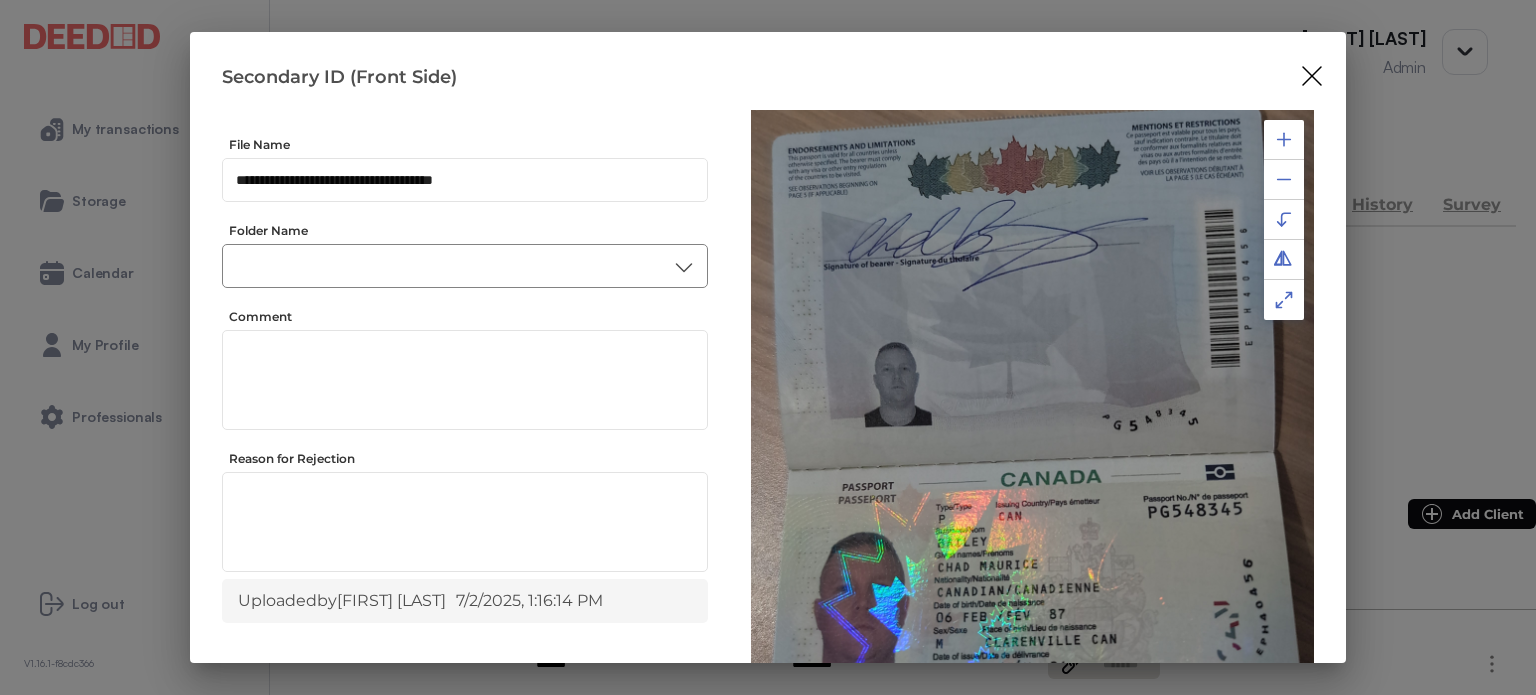 click at bounding box center [465, 266] 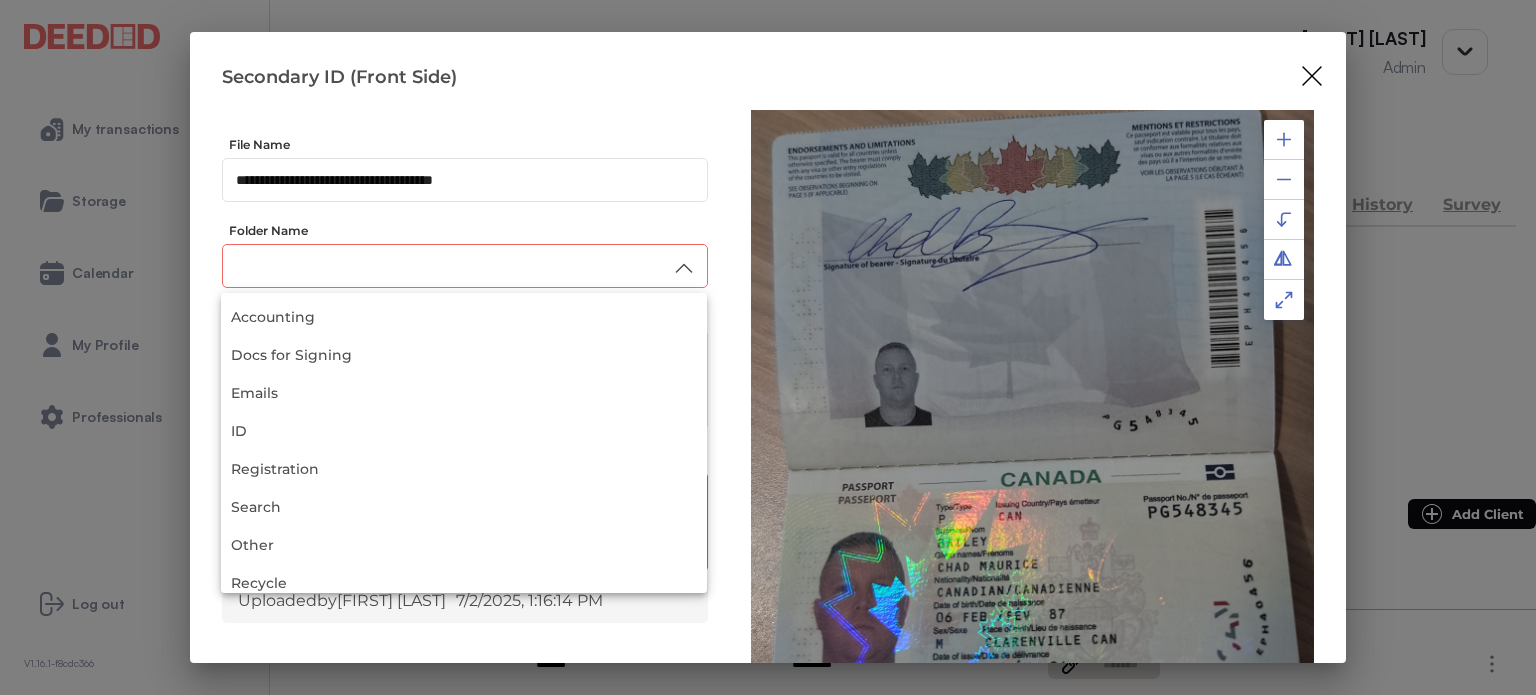 click on "Recycle" at bounding box center [464, 583] 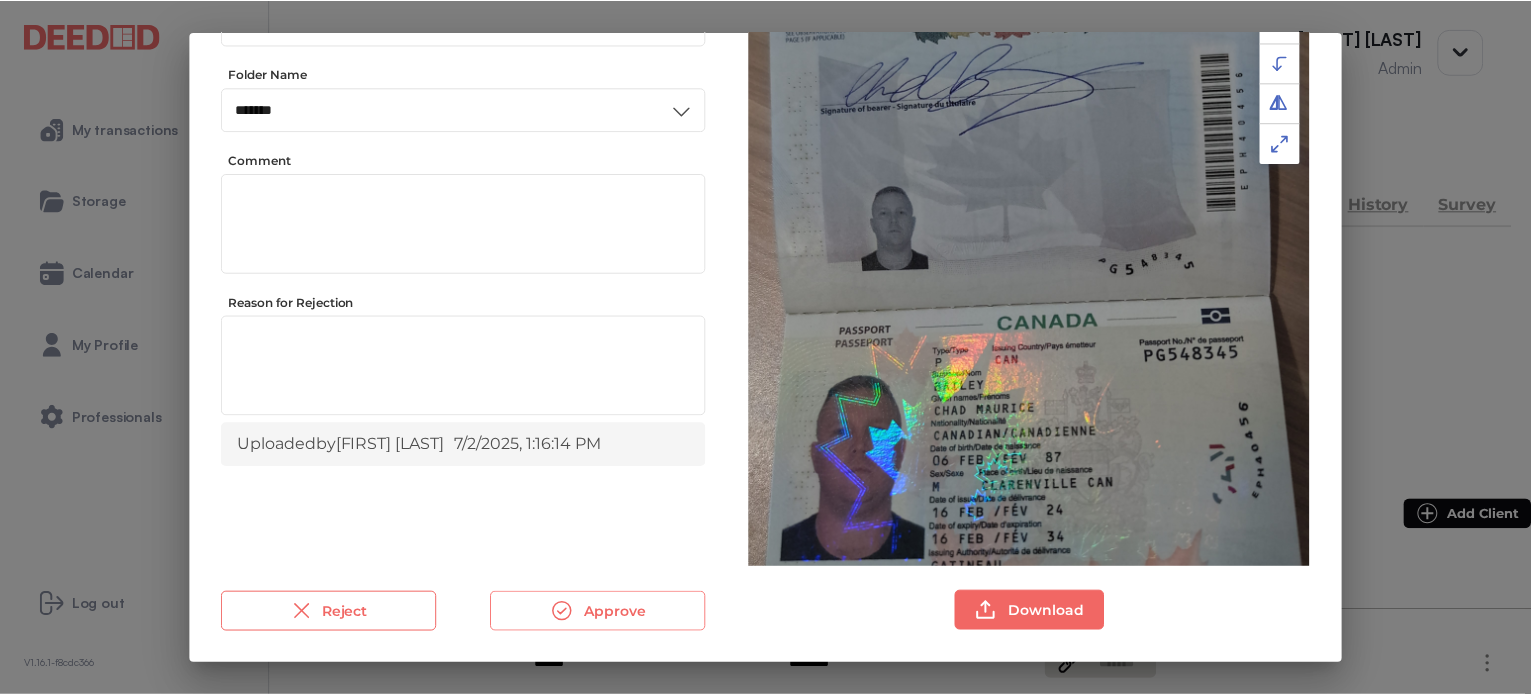 scroll, scrollTop: 156, scrollLeft: 0, axis: vertical 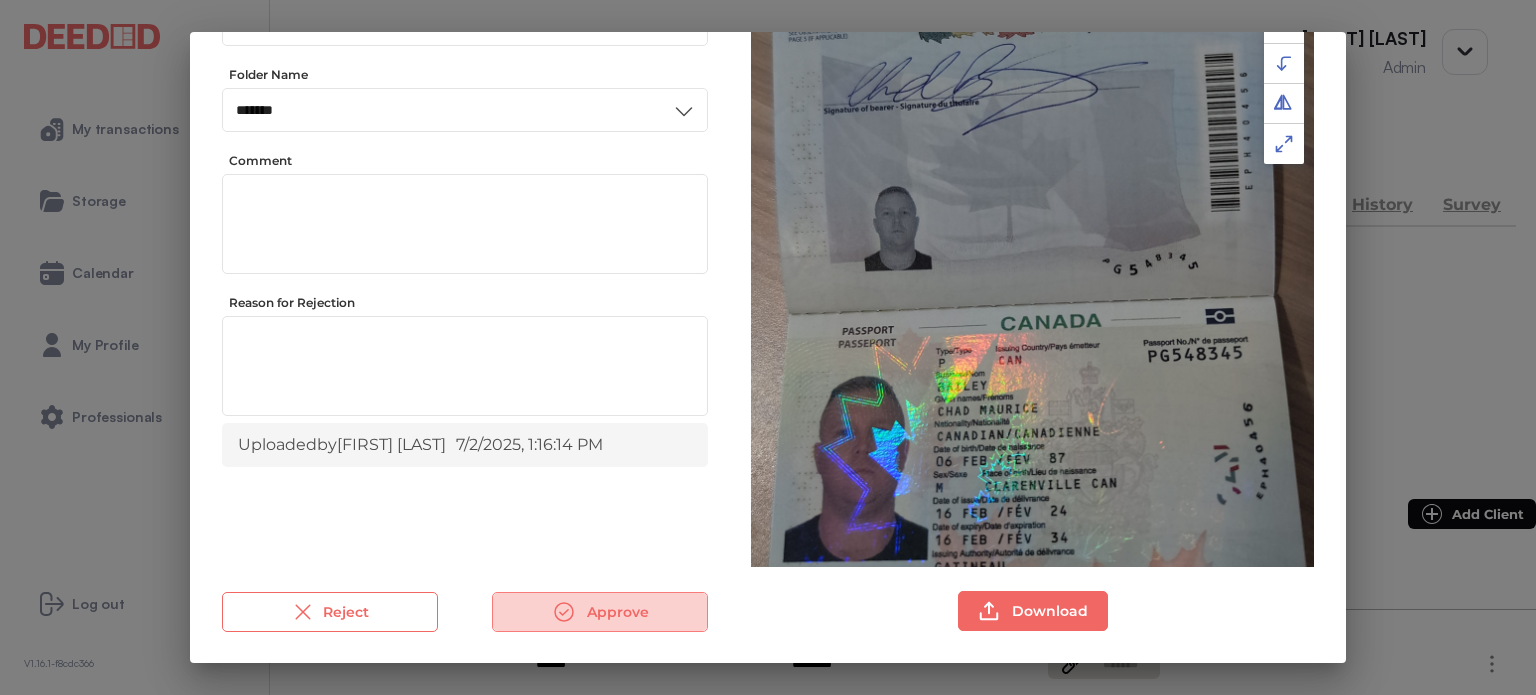 click on "Approve" at bounding box center [600, 612] 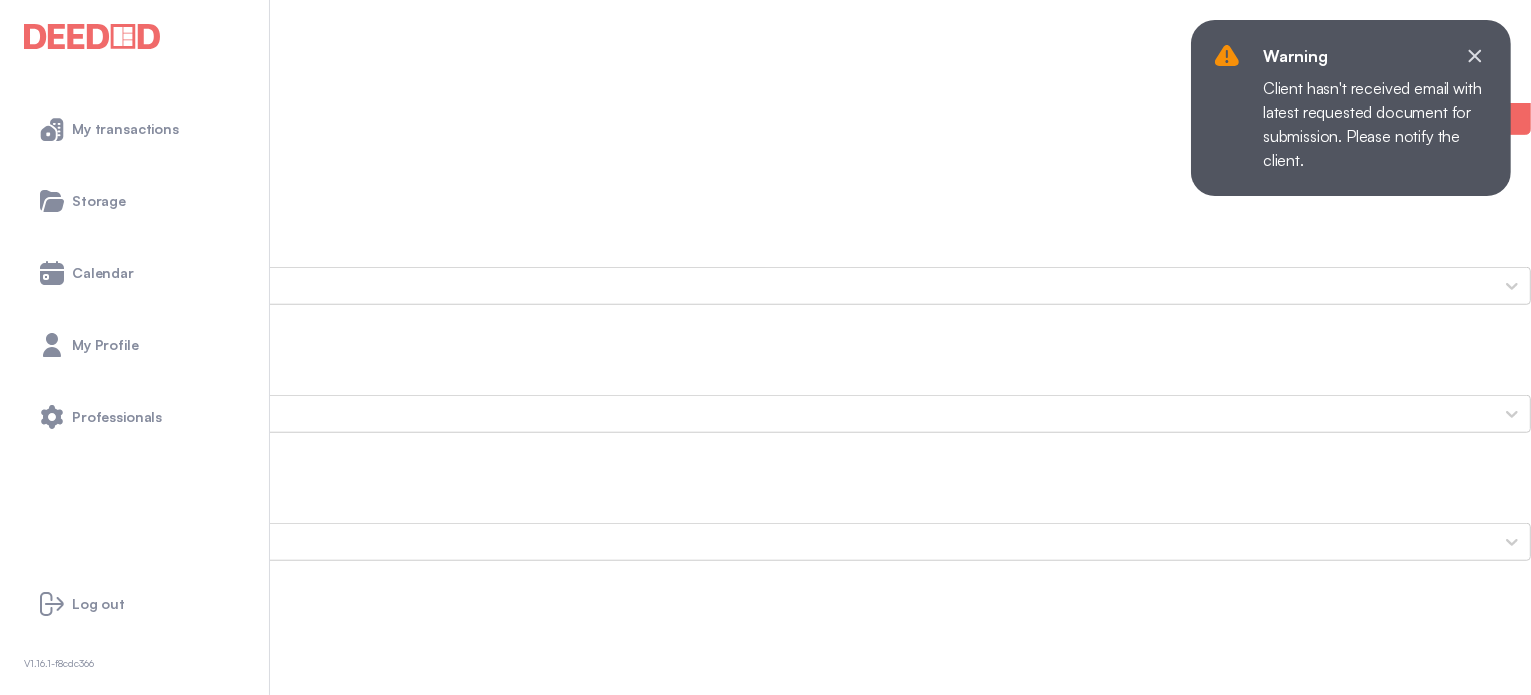 scroll, scrollTop: 1600, scrollLeft: 0, axis: vertical 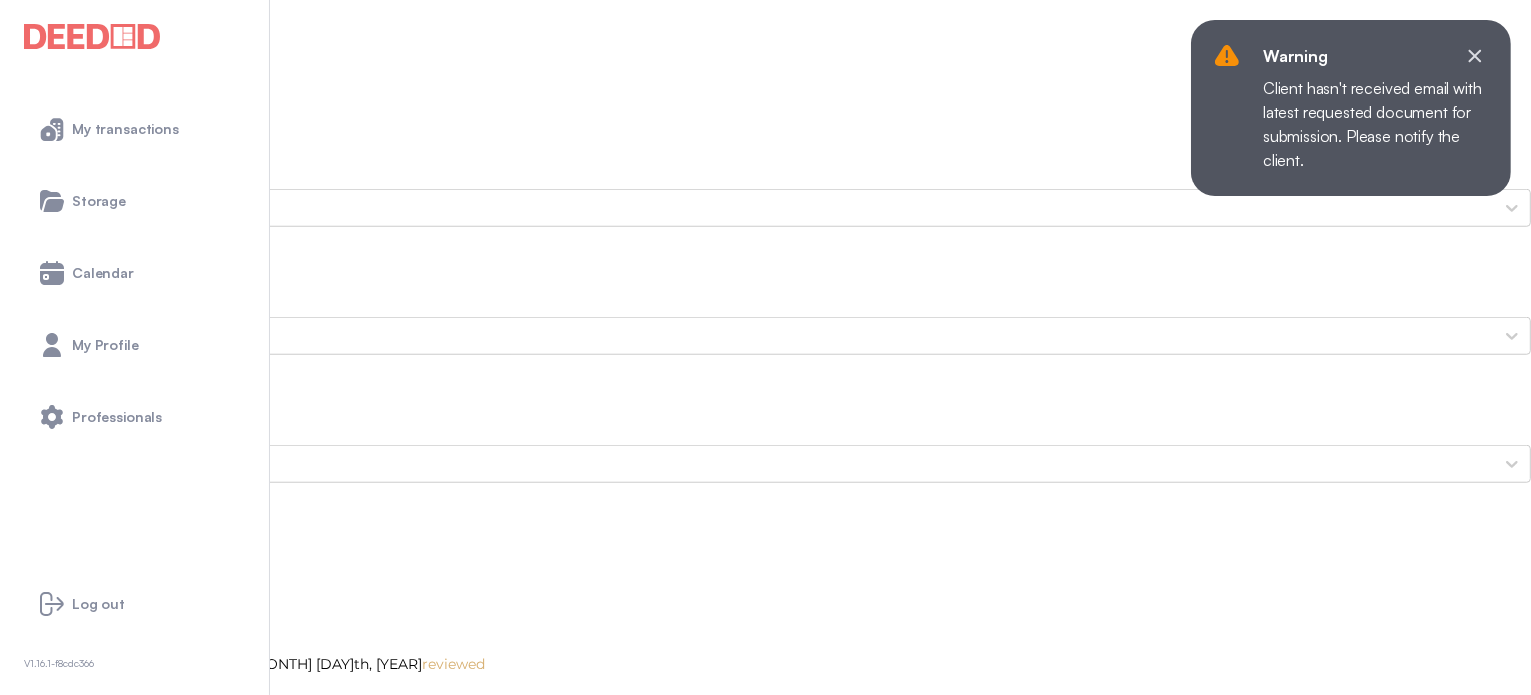 click on "Proof of Home Insurance" at bounding box center (765, 1856) 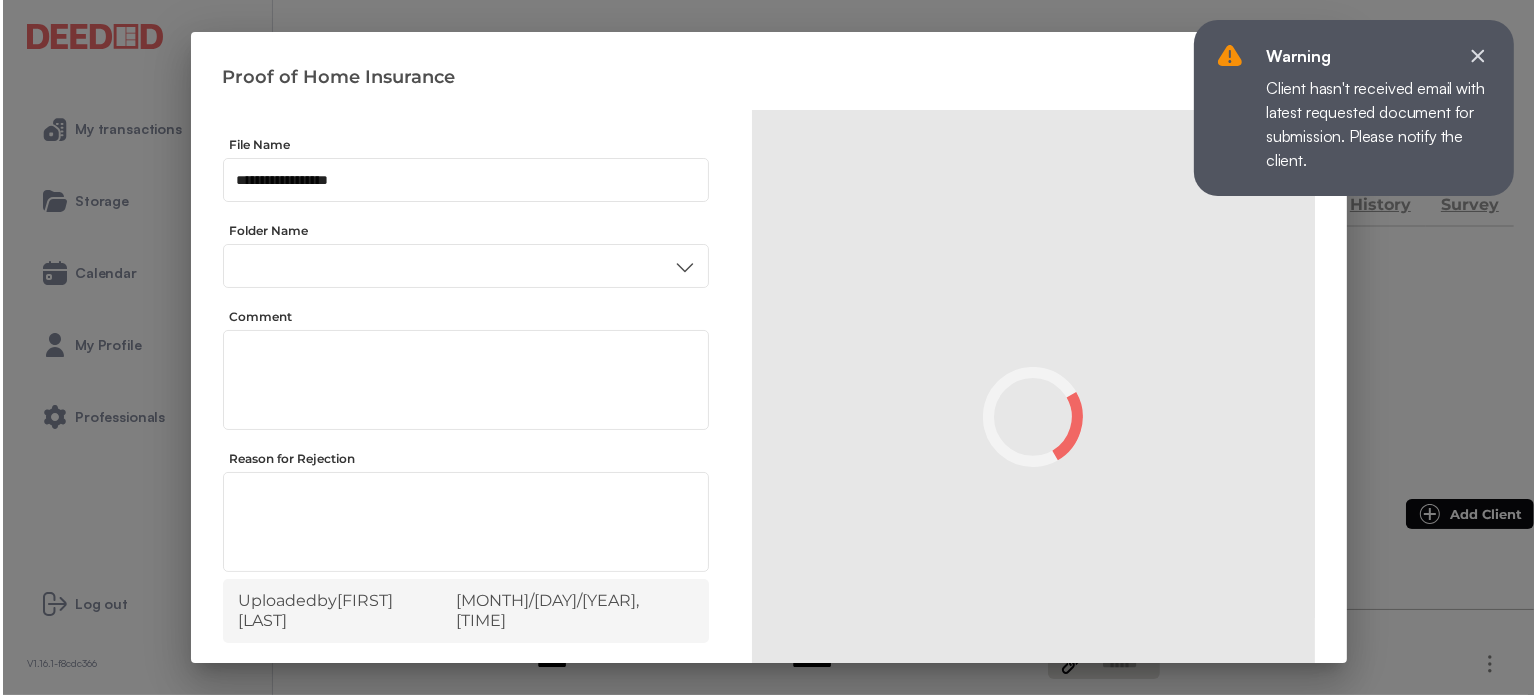 scroll, scrollTop: 0, scrollLeft: 0, axis: both 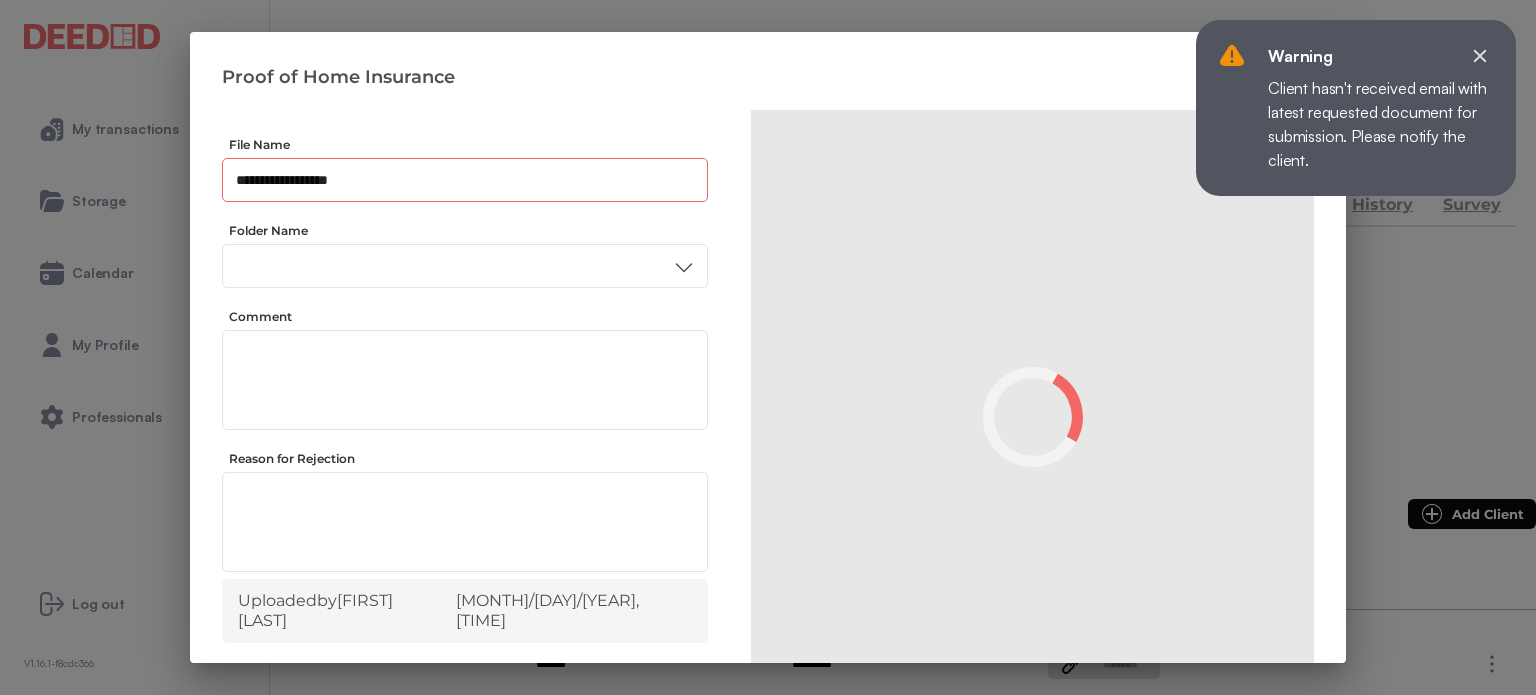 drag, startPoint x: 332, startPoint y: 182, endPoint x: 343, endPoint y: 173, distance: 14.21267 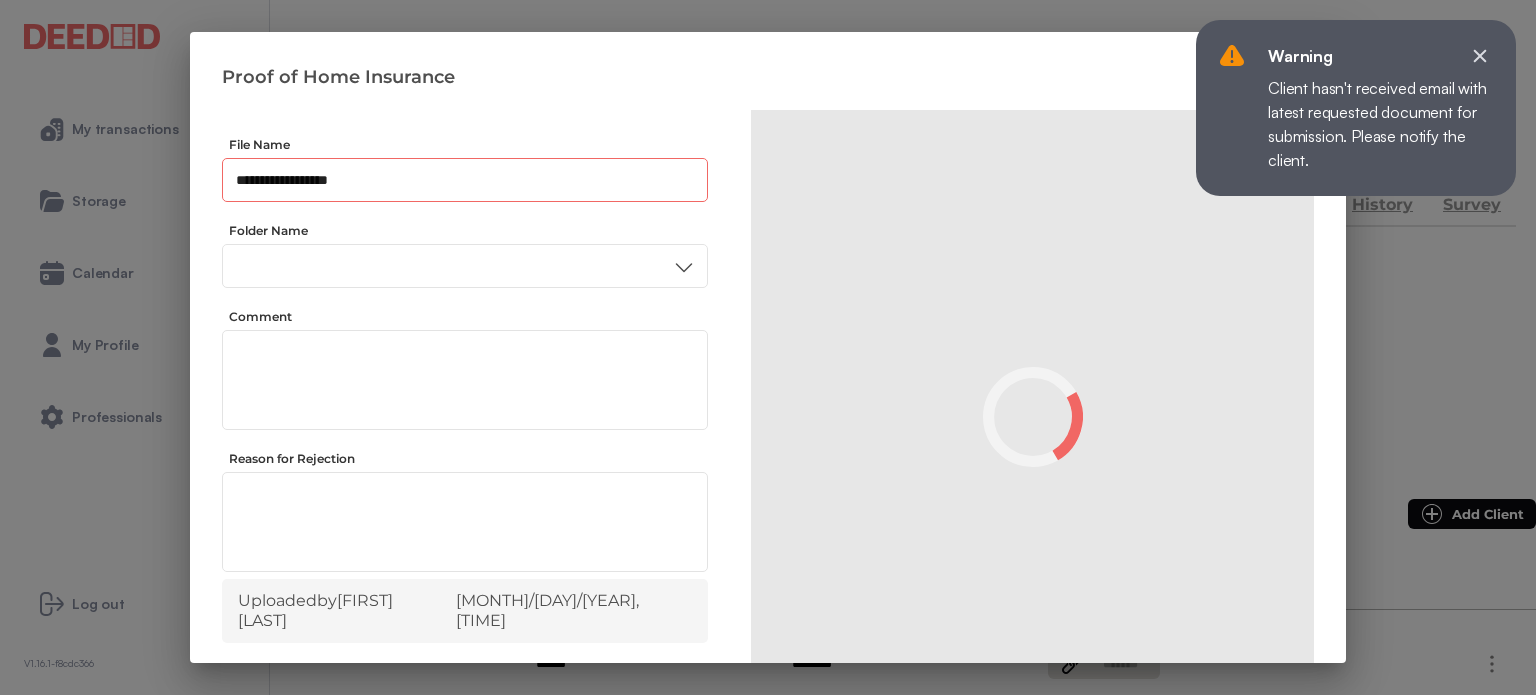 click on "**********" at bounding box center [465, 180] 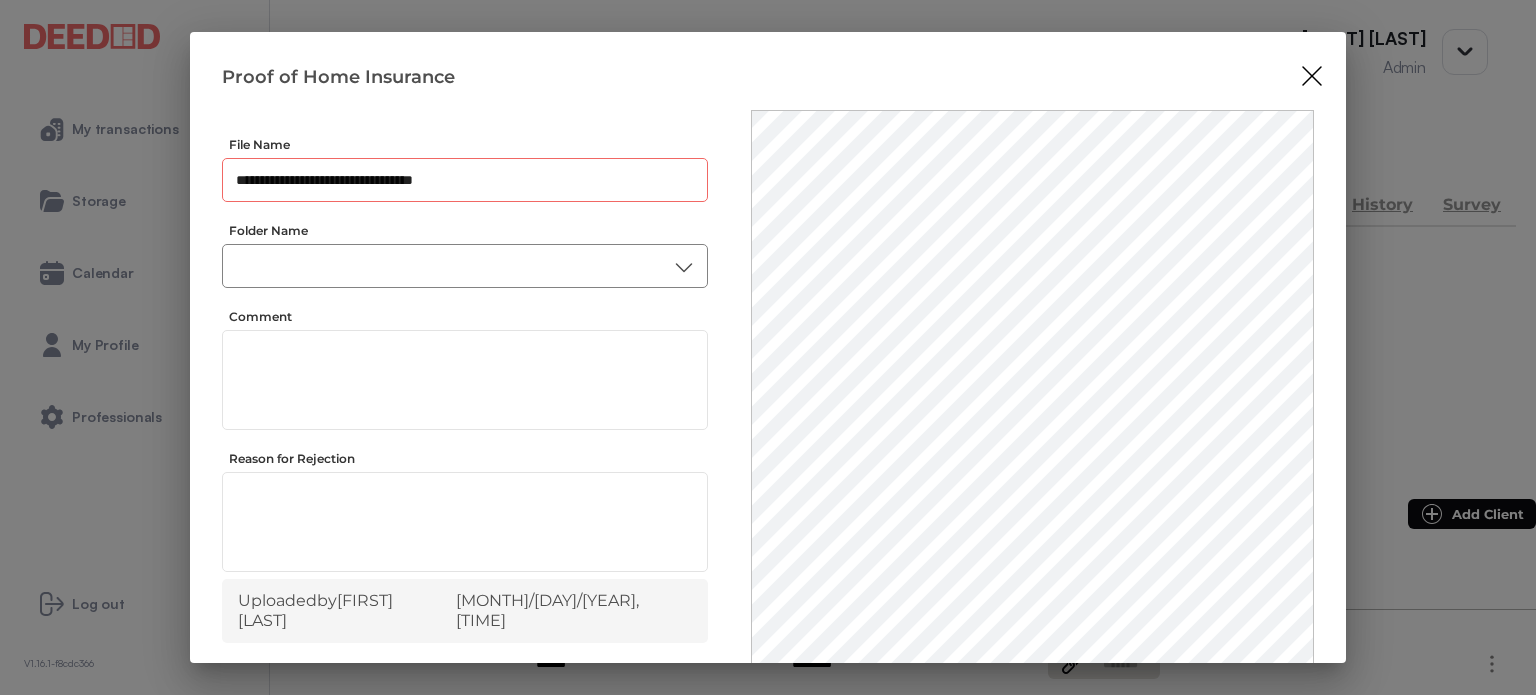 type on "**********" 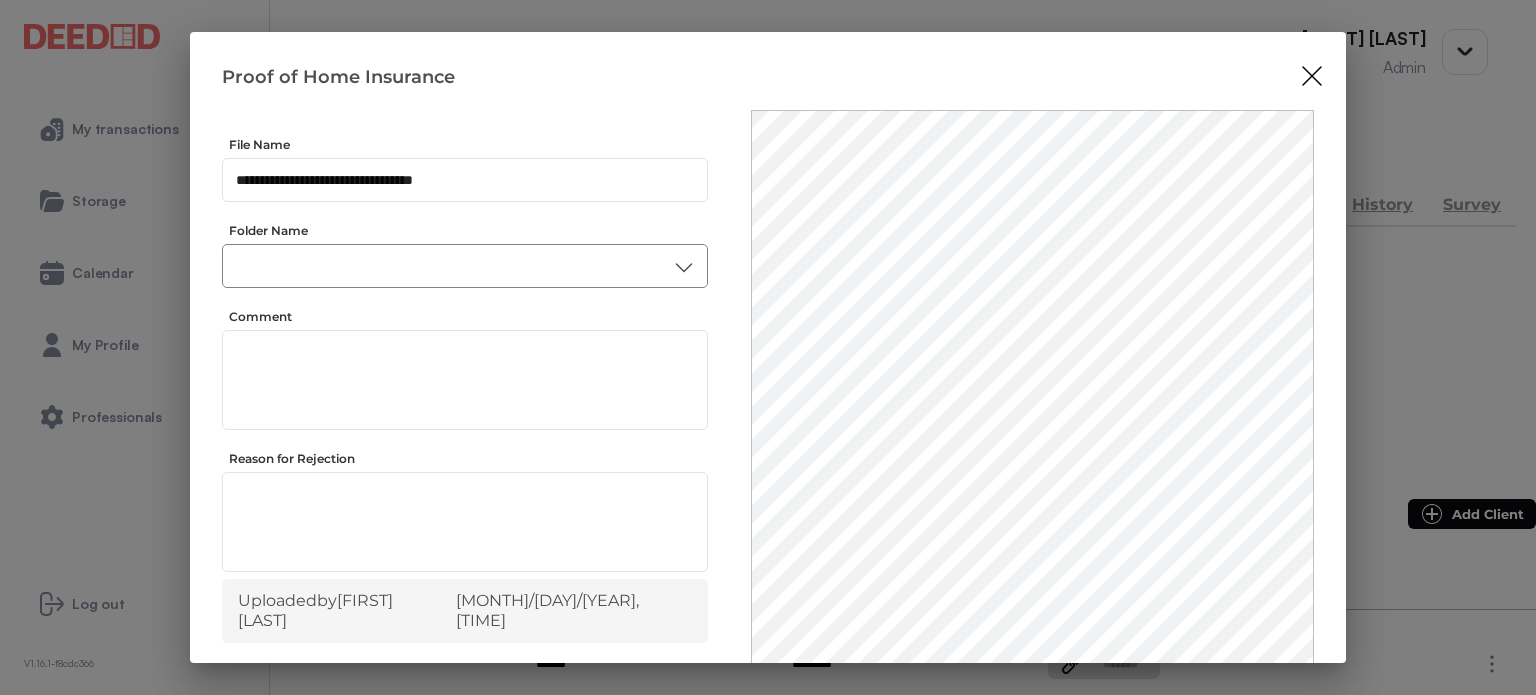 click on "​" at bounding box center (465, 266) 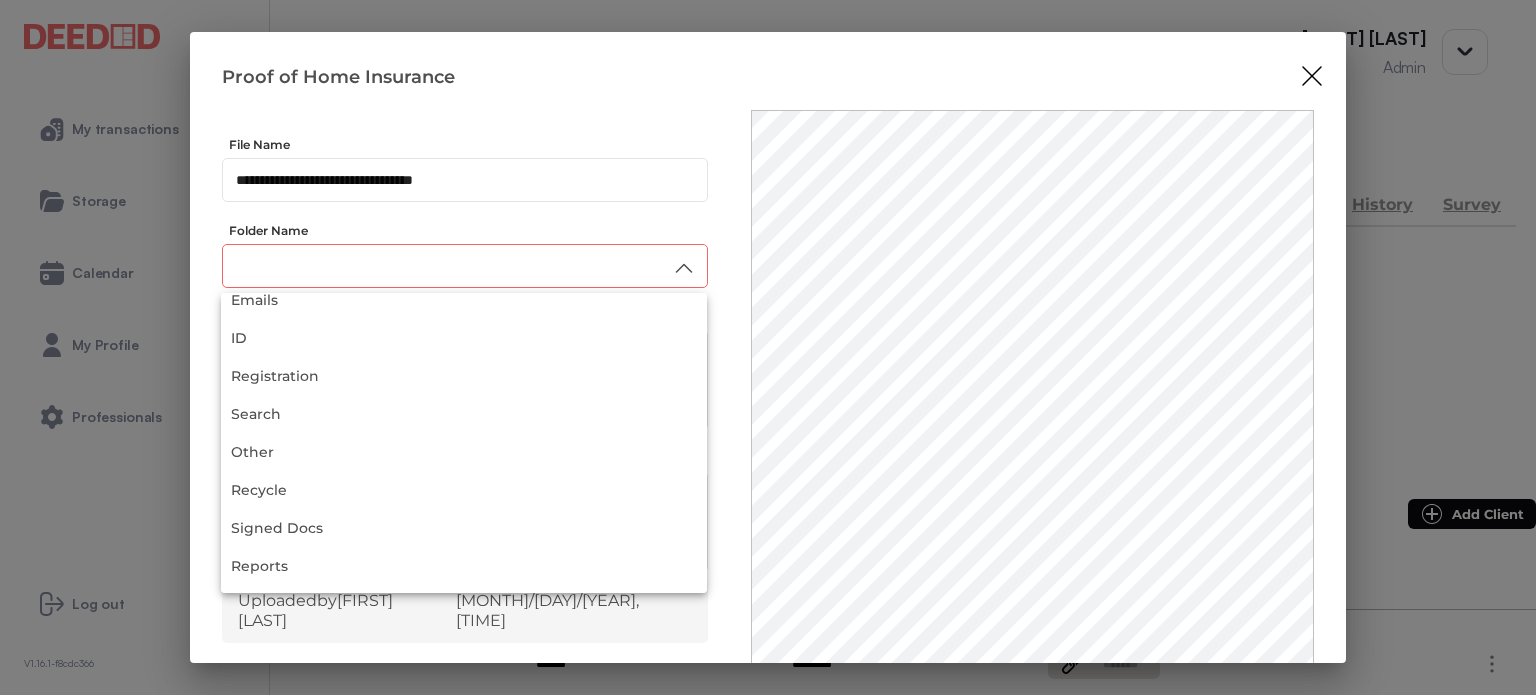 scroll, scrollTop: 200, scrollLeft: 0, axis: vertical 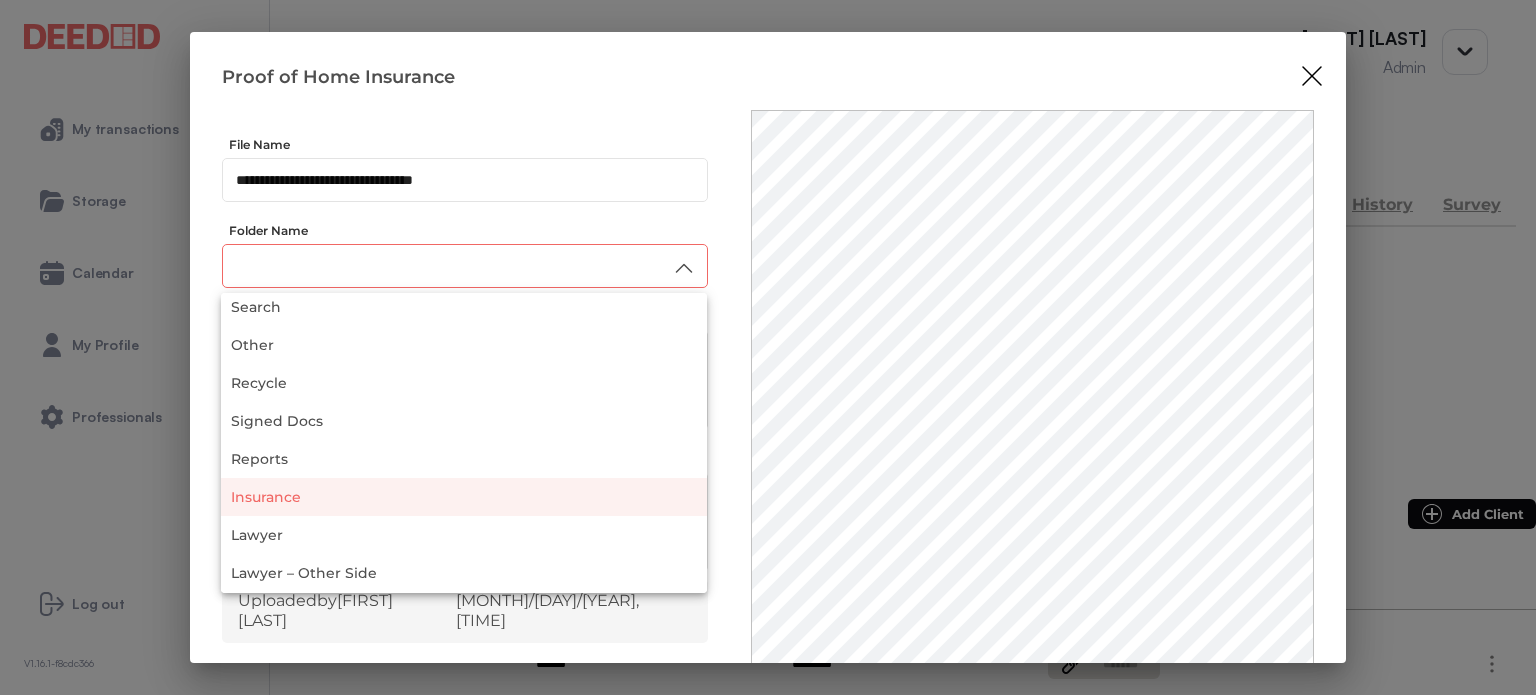 click on "Insurance" at bounding box center (464, 497) 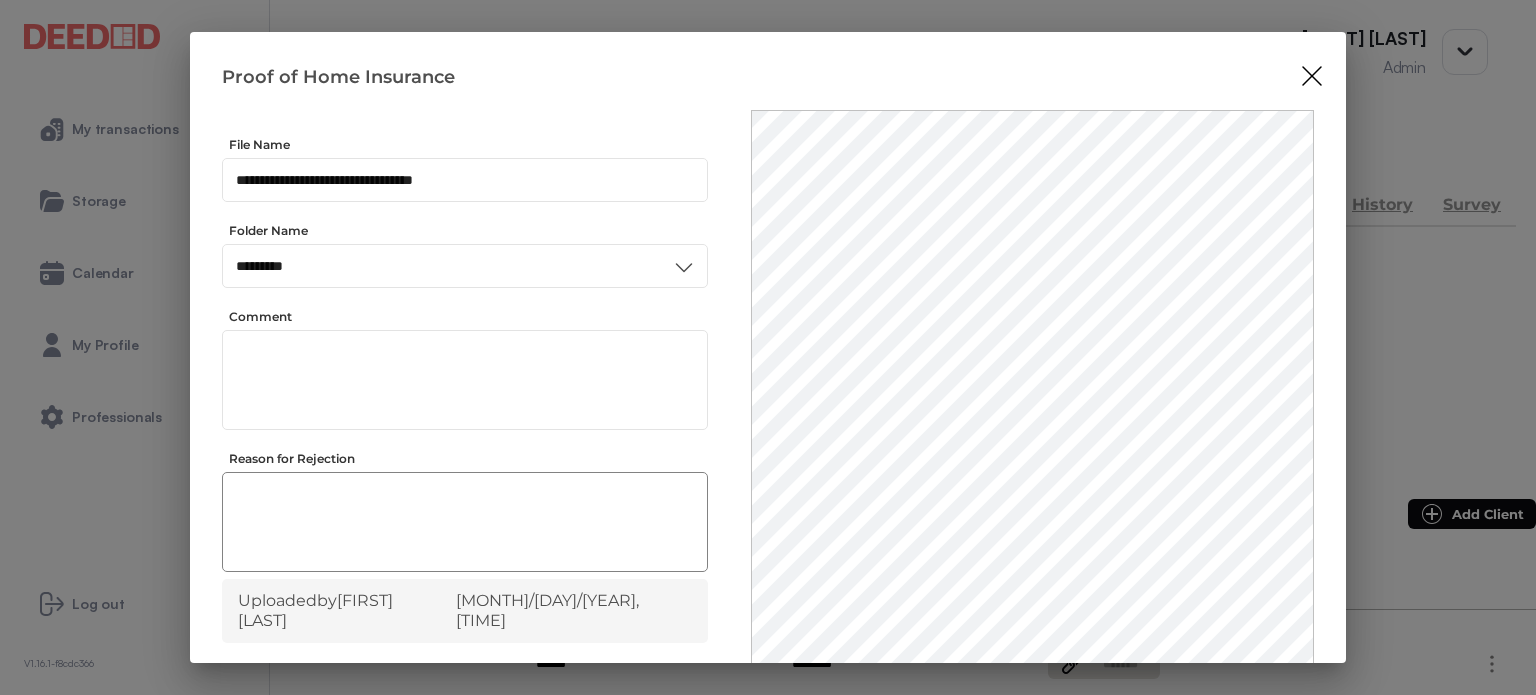 scroll, scrollTop: 0, scrollLeft: 0, axis: both 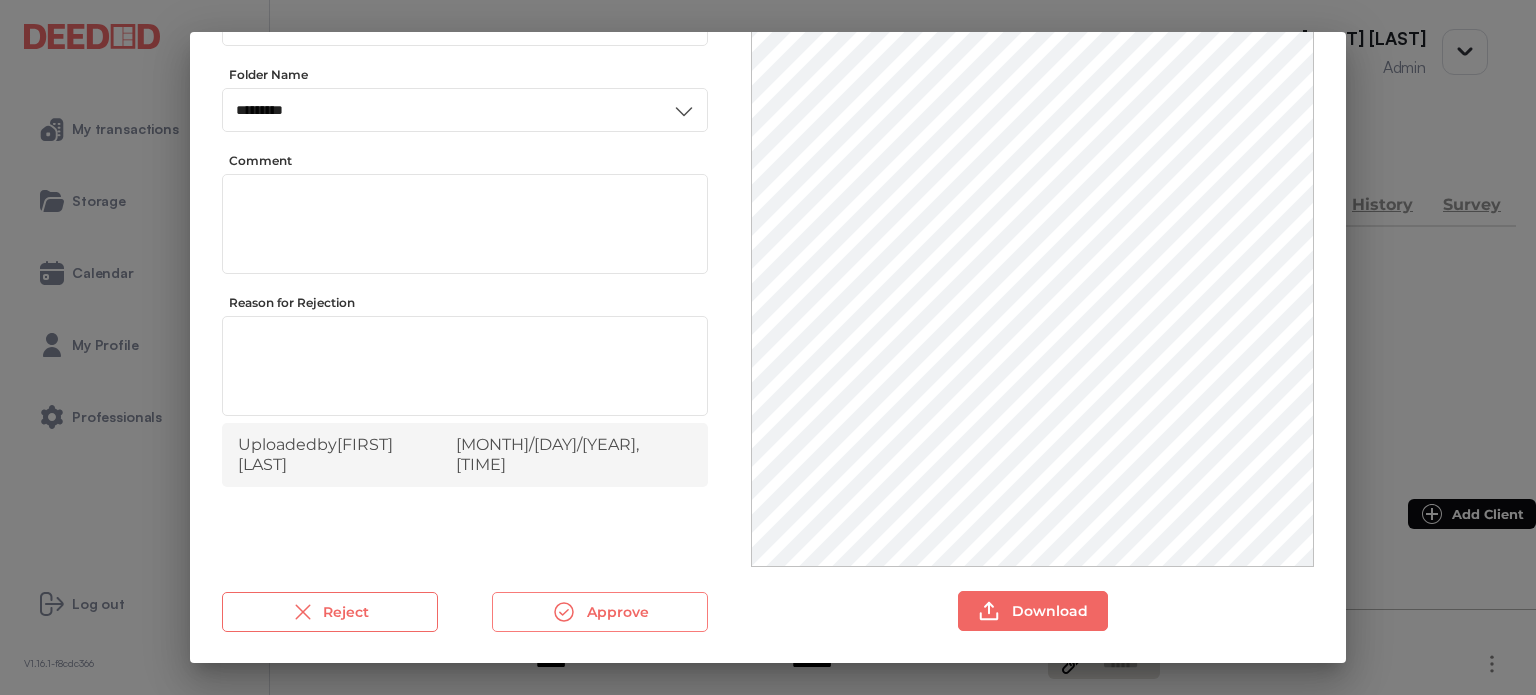 click on "Approve" at bounding box center [600, 612] 